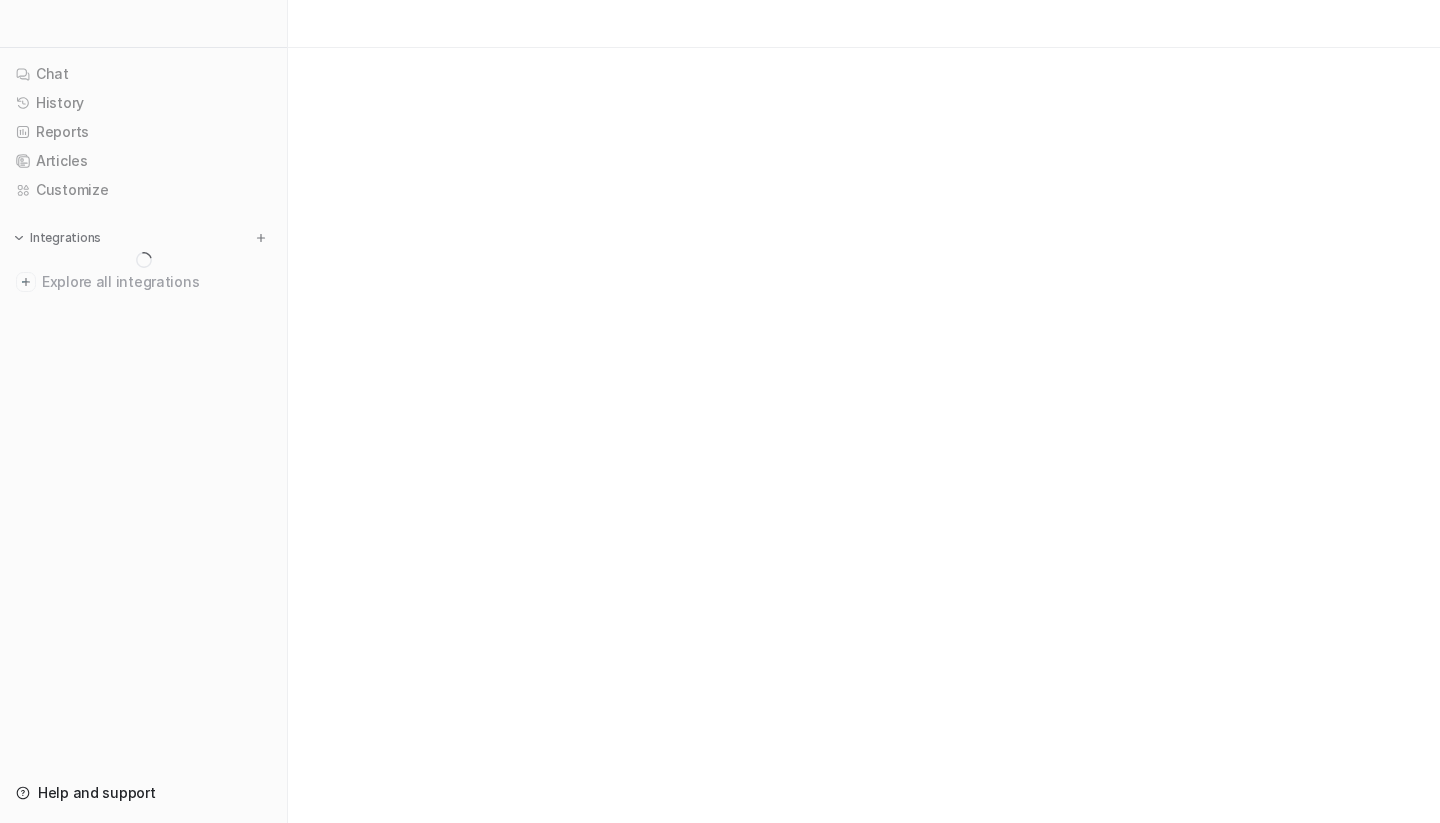 scroll, scrollTop: 0, scrollLeft: 0, axis: both 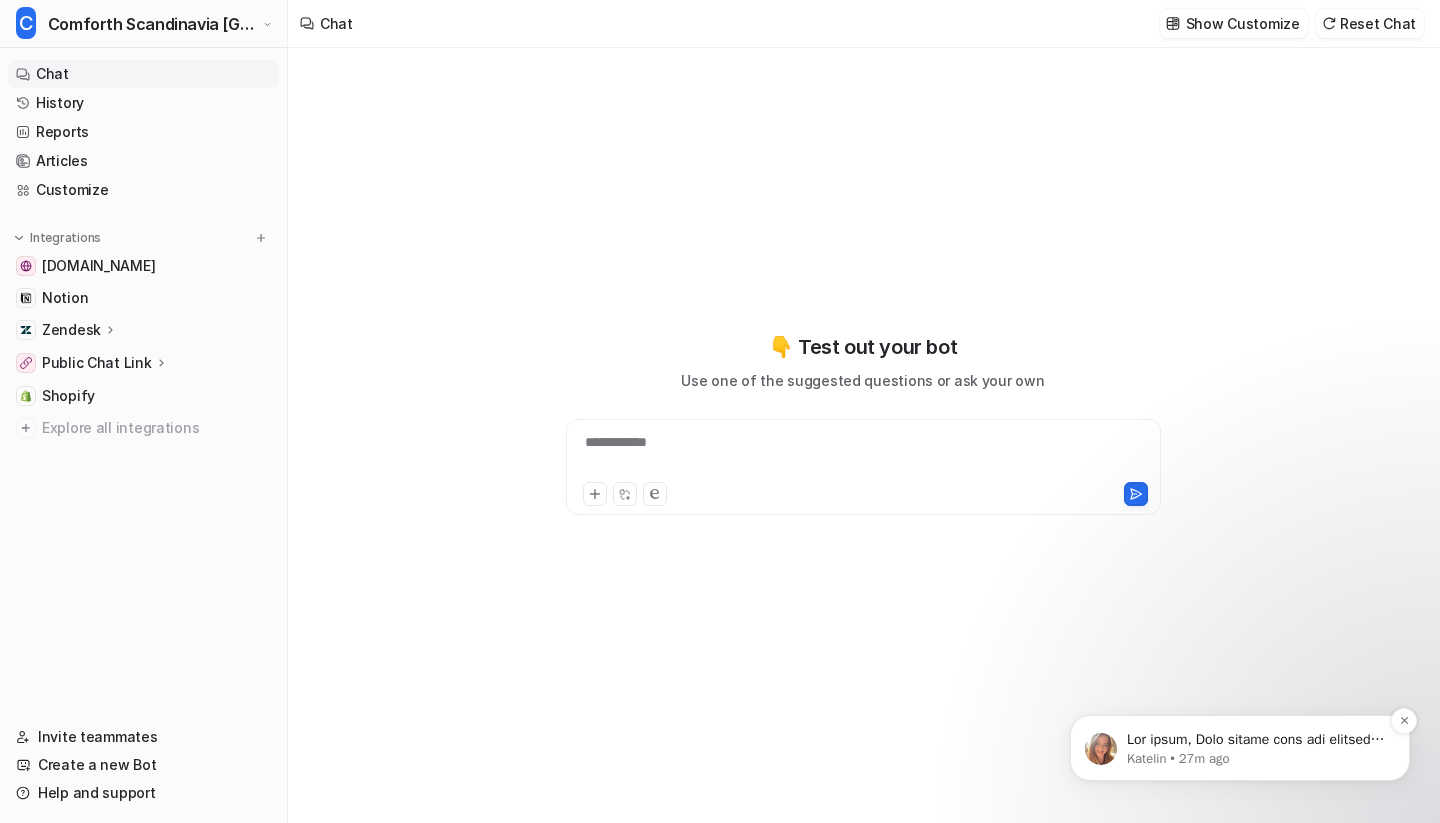type on "**********" 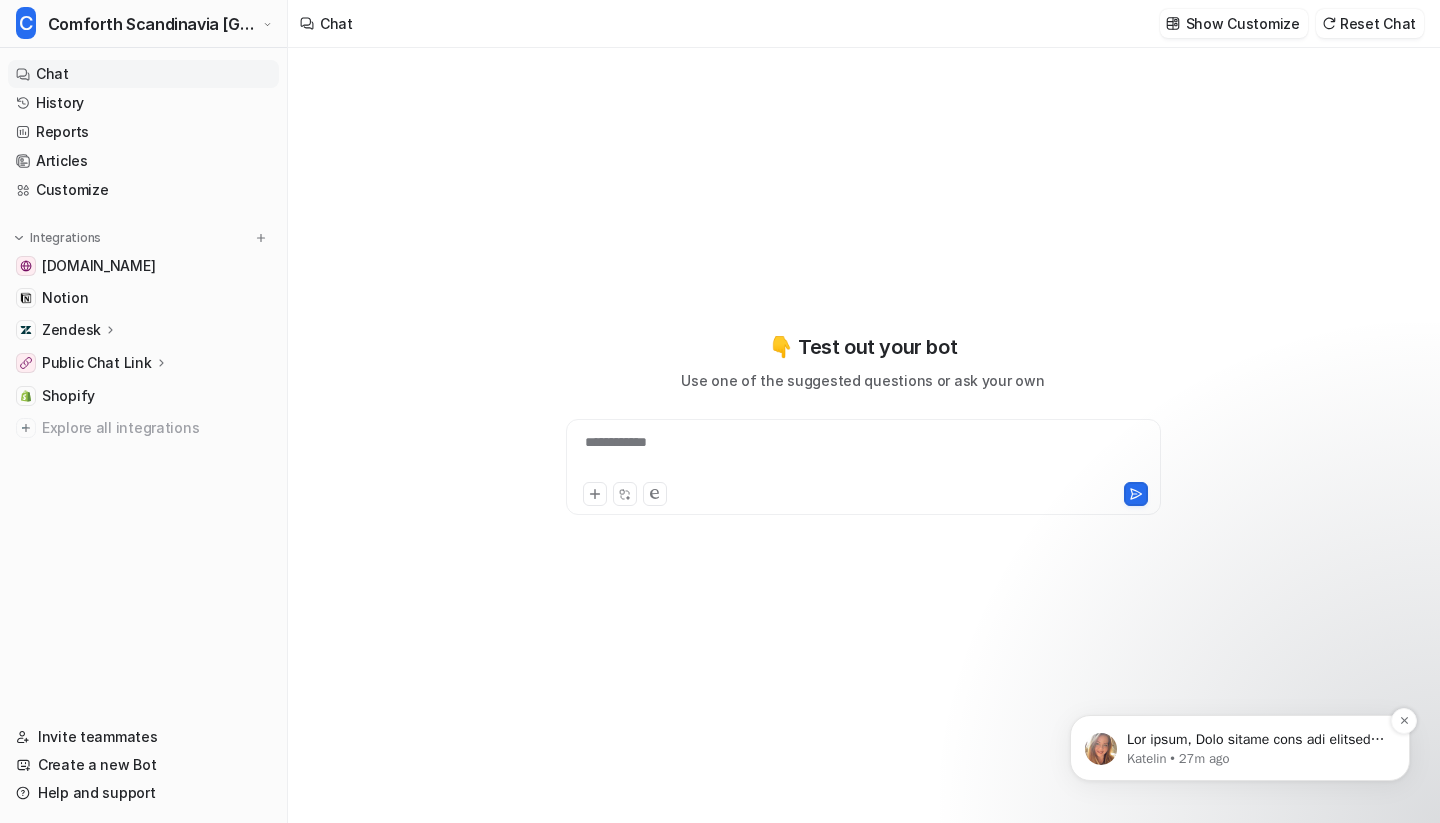 click on "Katelin • 27m ago" at bounding box center [1256, 759] 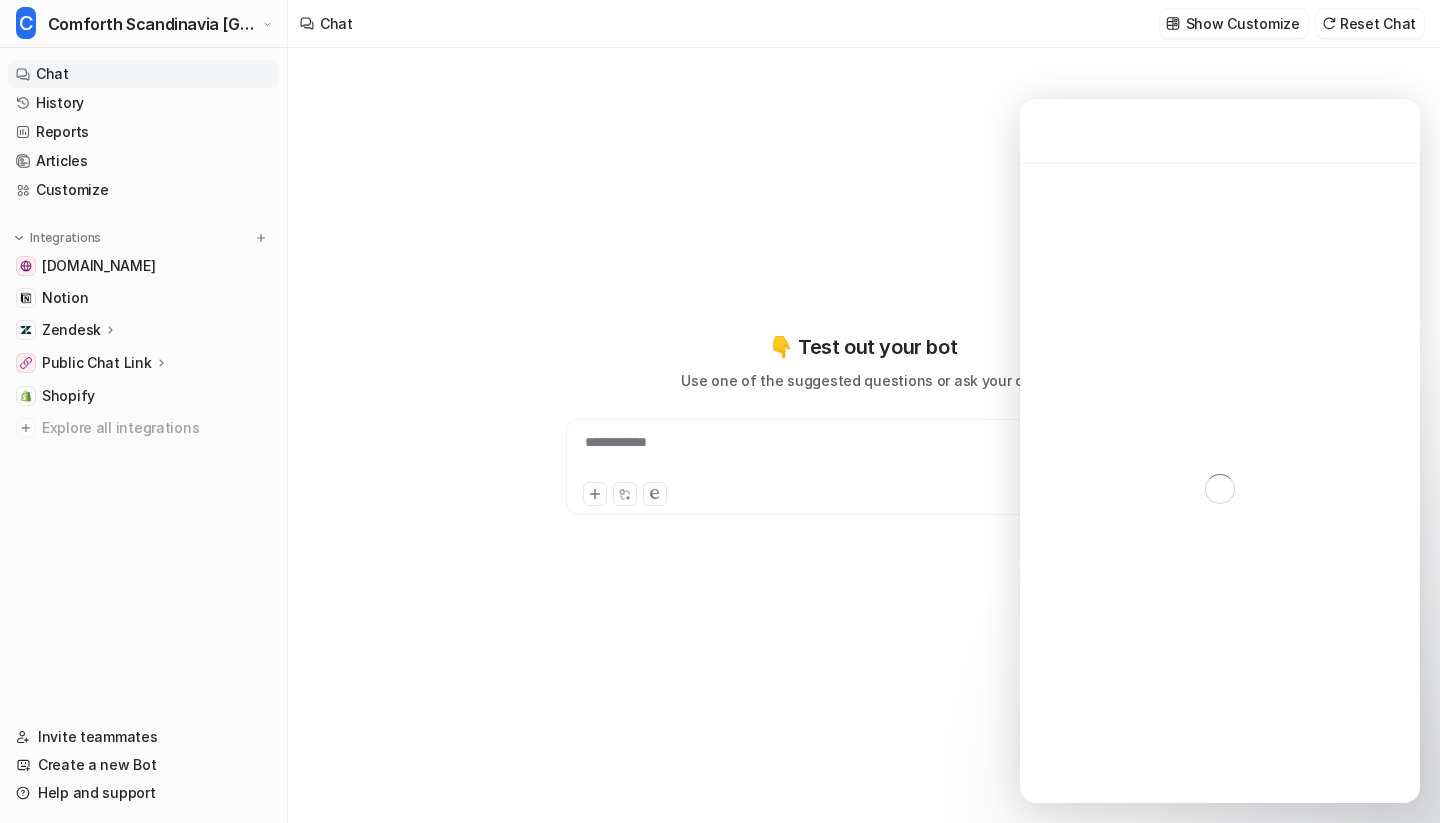scroll, scrollTop: 0, scrollLeft: 0, axis: both 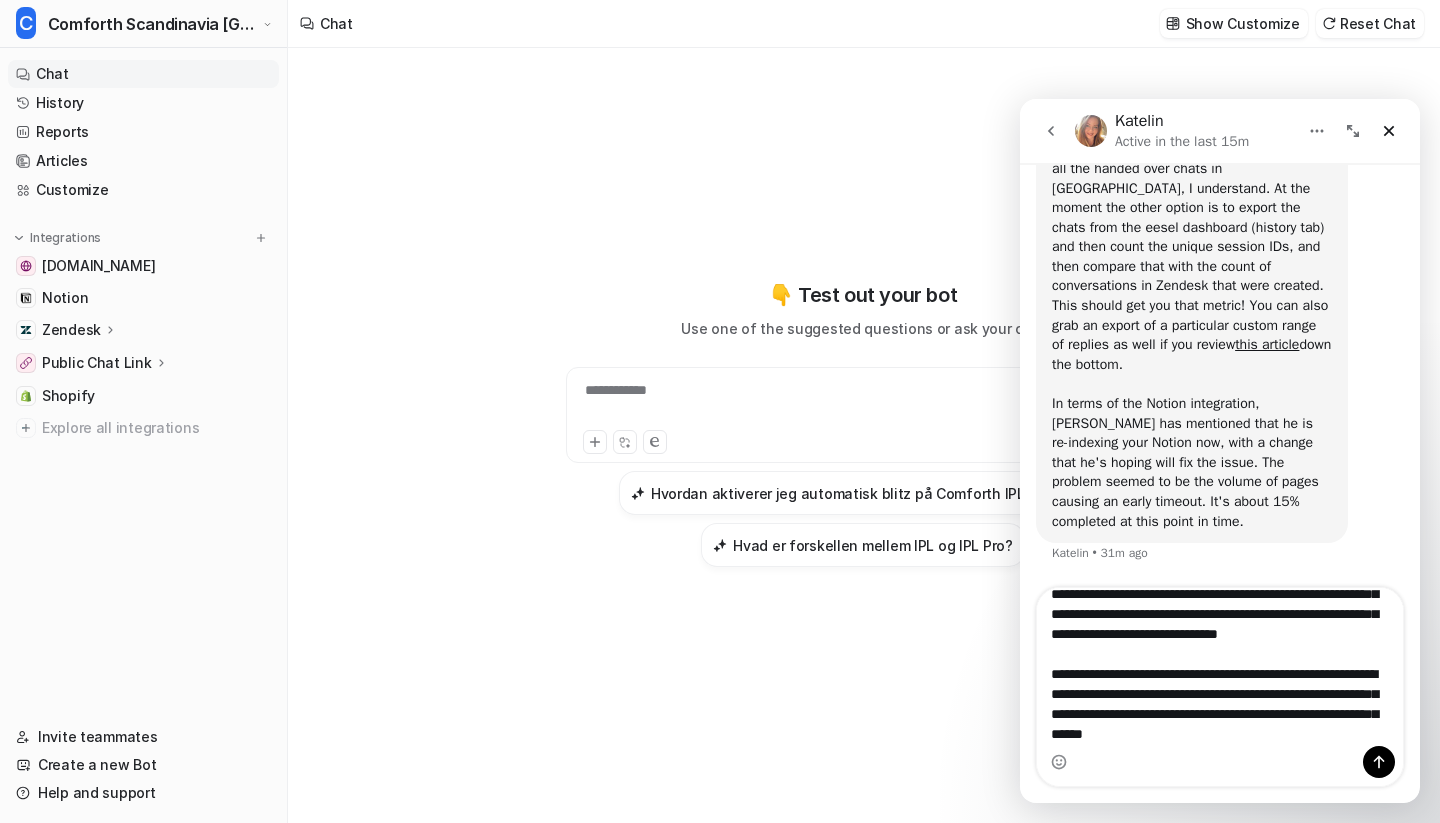 type on "**********" 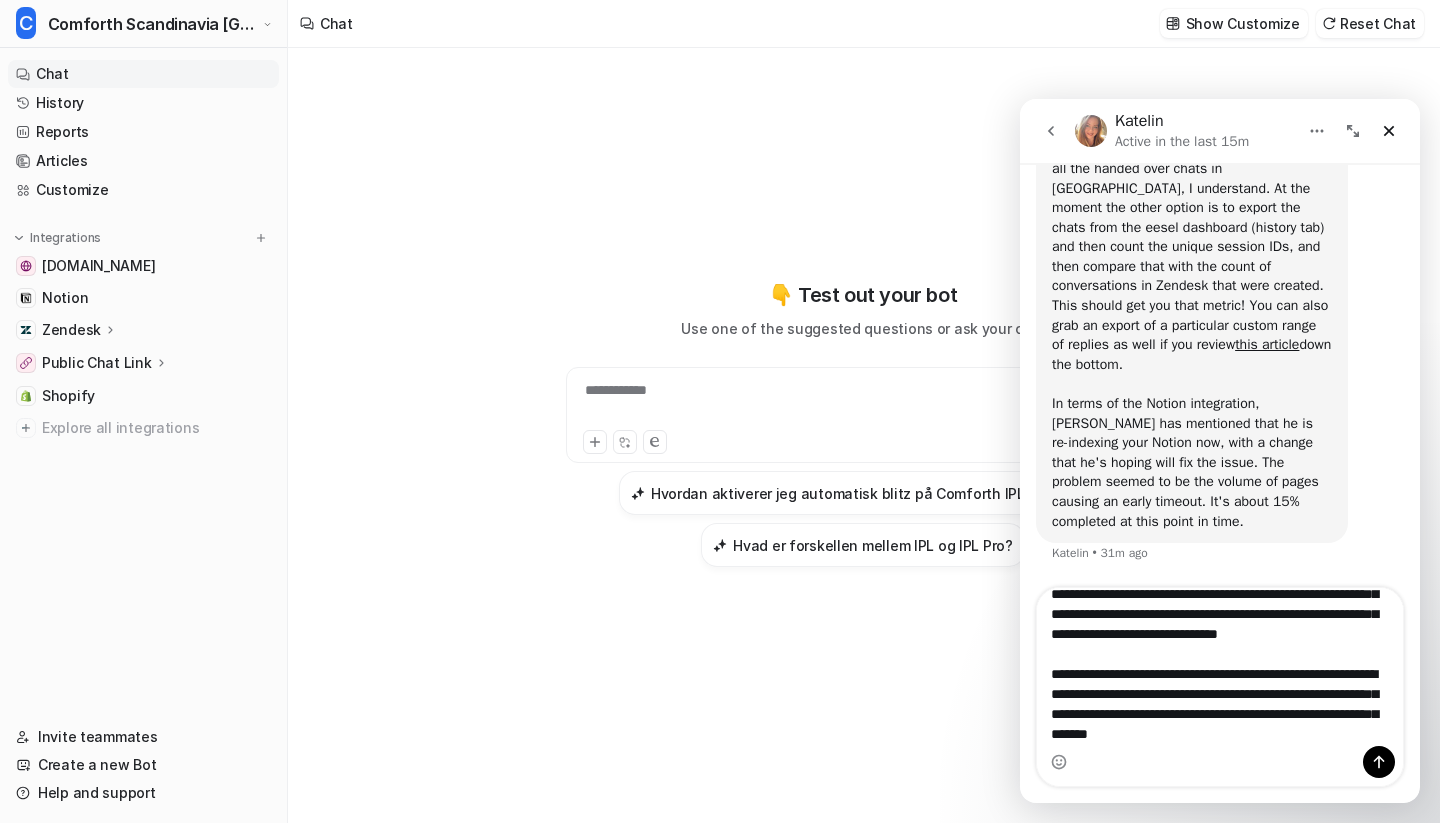 type 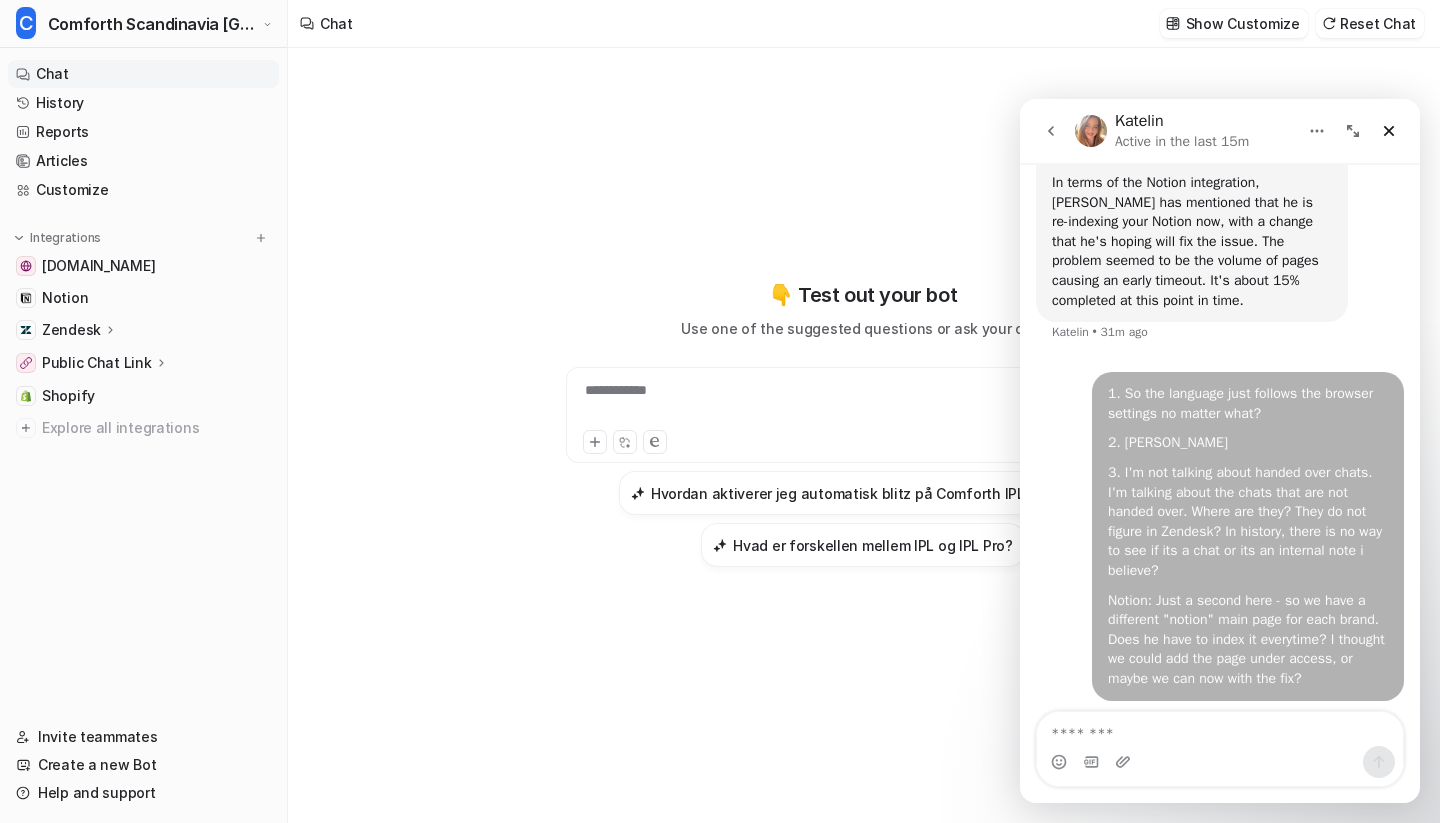 scroll, scrollTop: 30087, scrollLeft: 0, axis: vertical 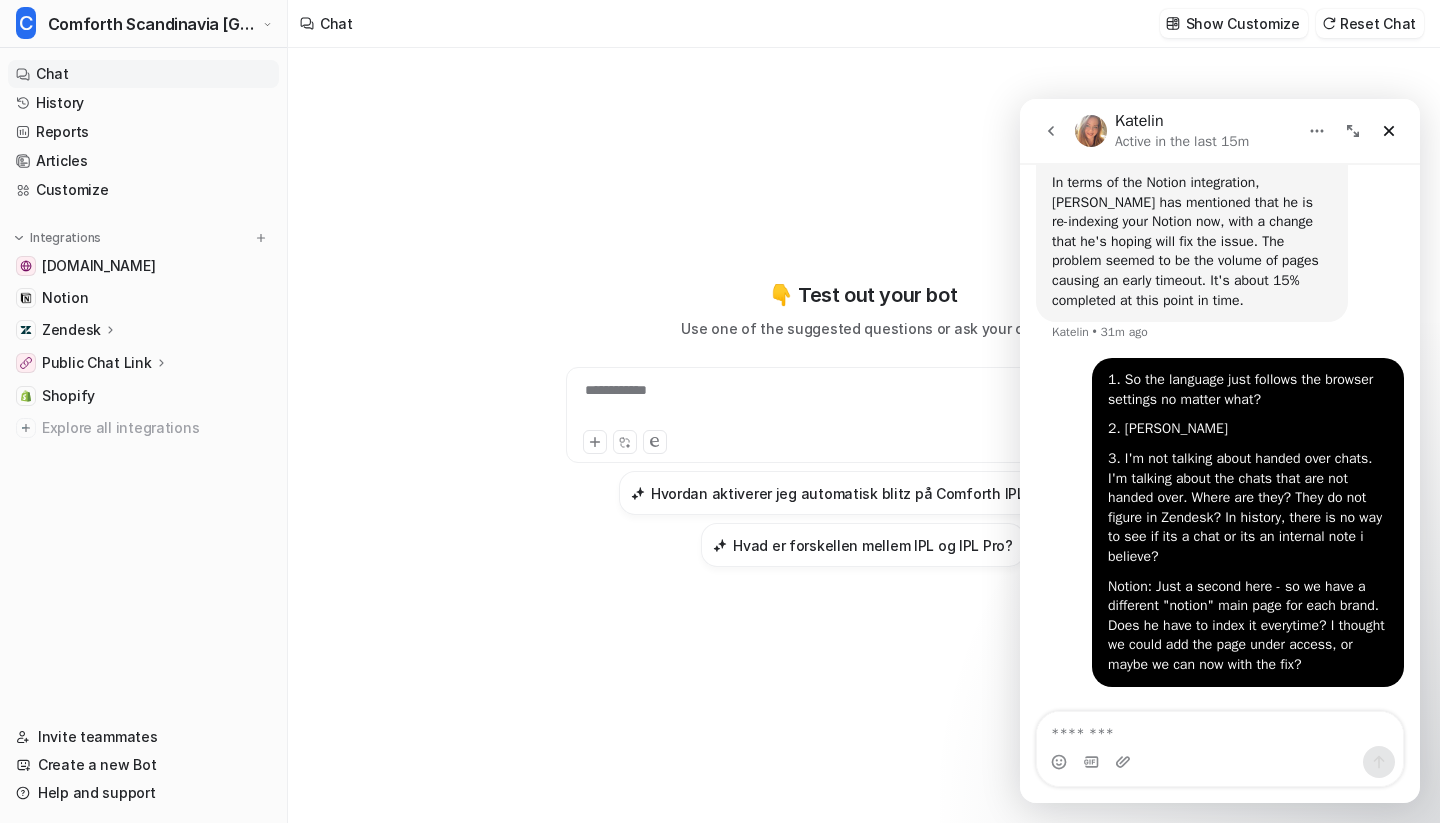 click on "**********" at bounding box center (863, 435) 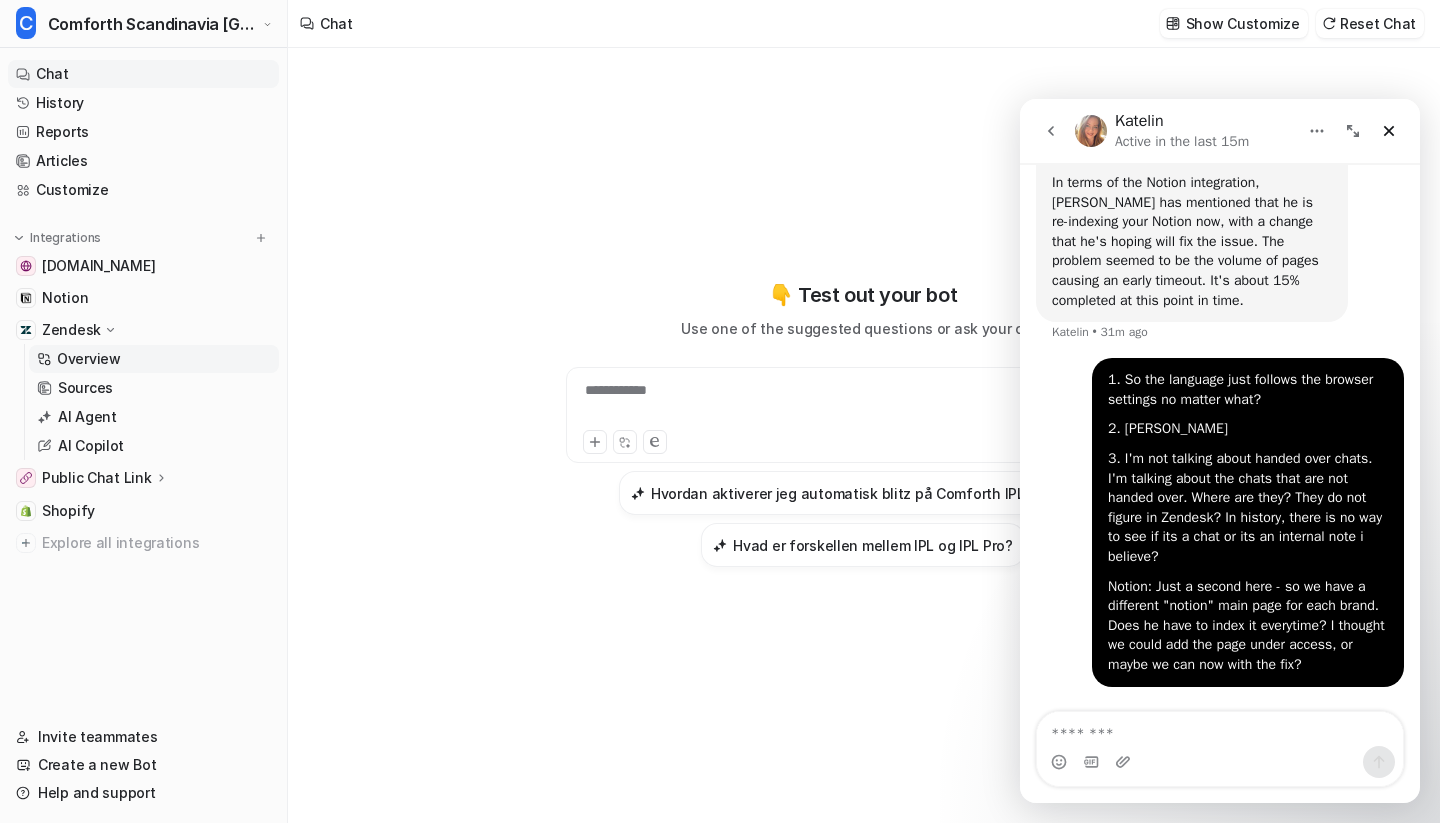 click on "Overview" at bounding box center [154, 359] 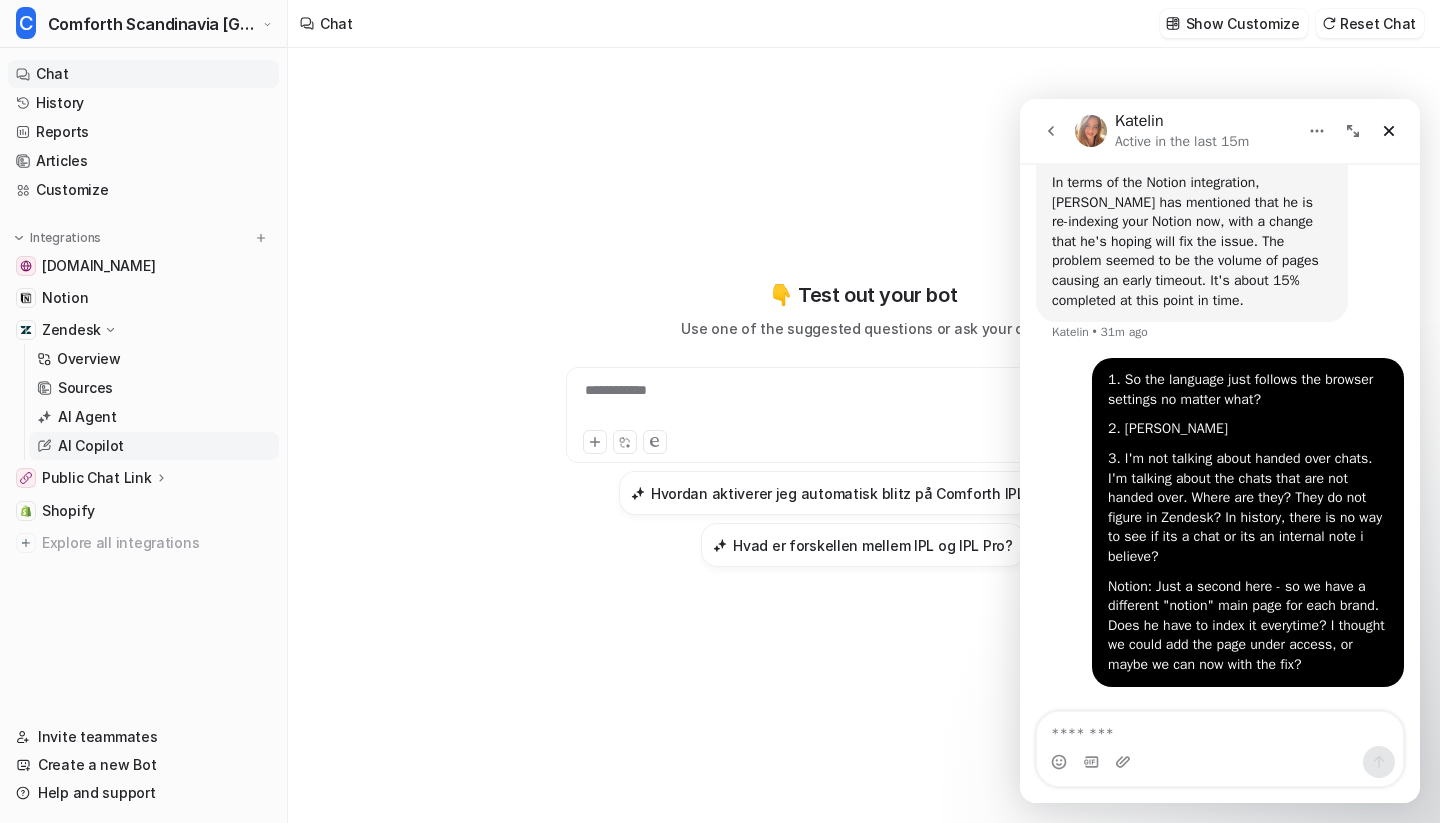 click on "AI Copilot" at bounding box center (91, 446) 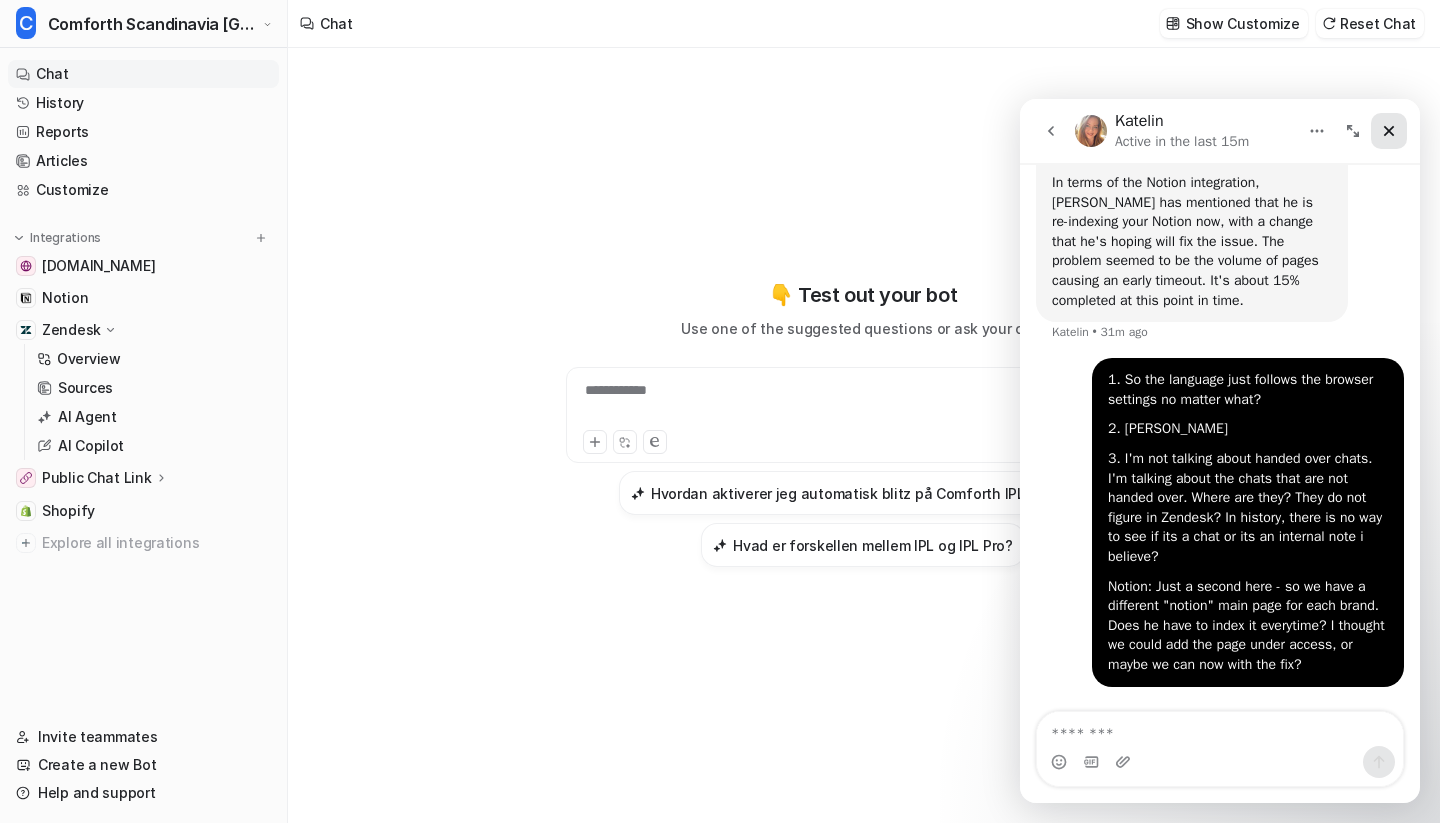 click at bounding box center (1389, 131) 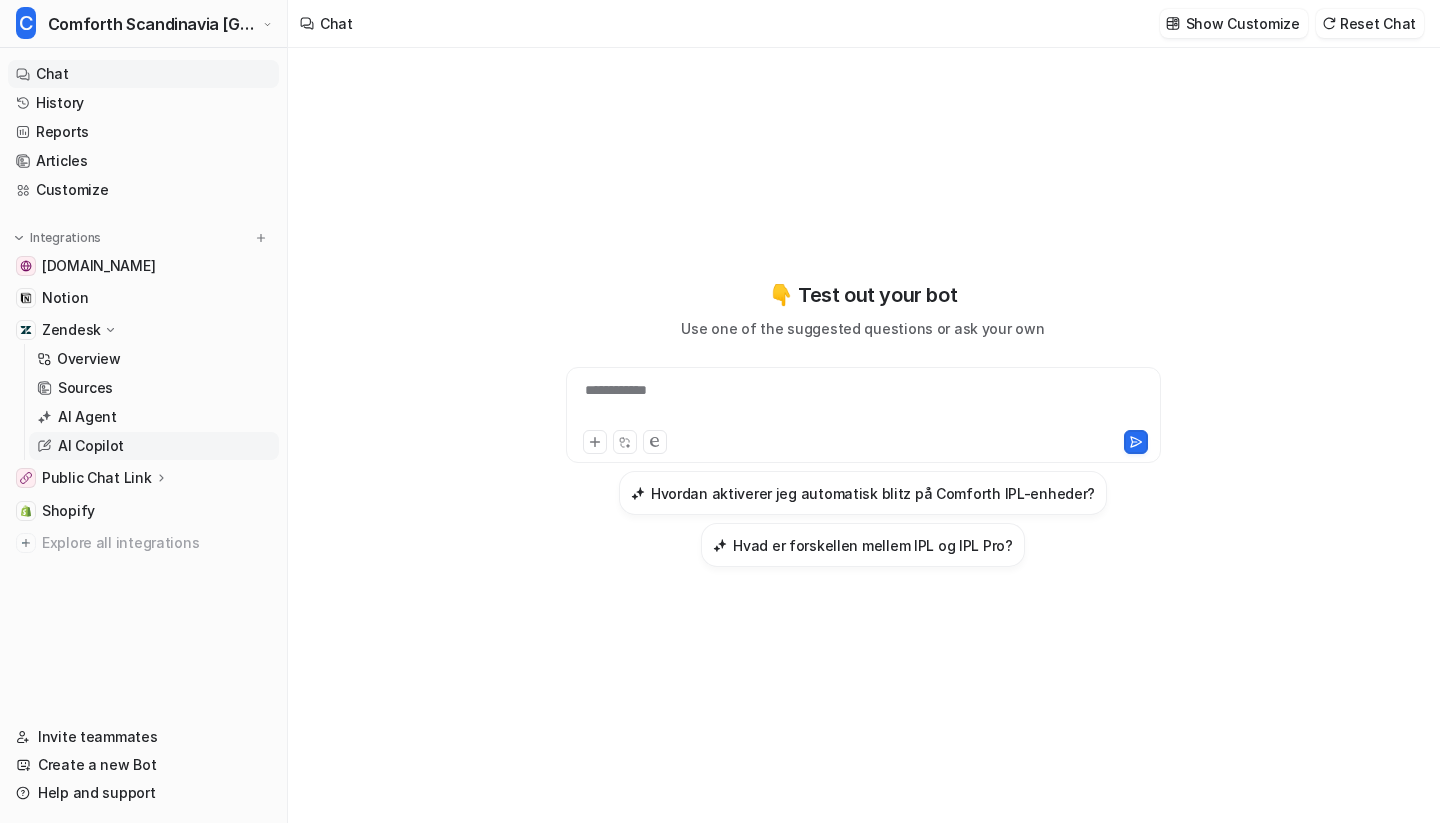 scroll, scrollTop: 0, scrollLeft: 0, axis: both 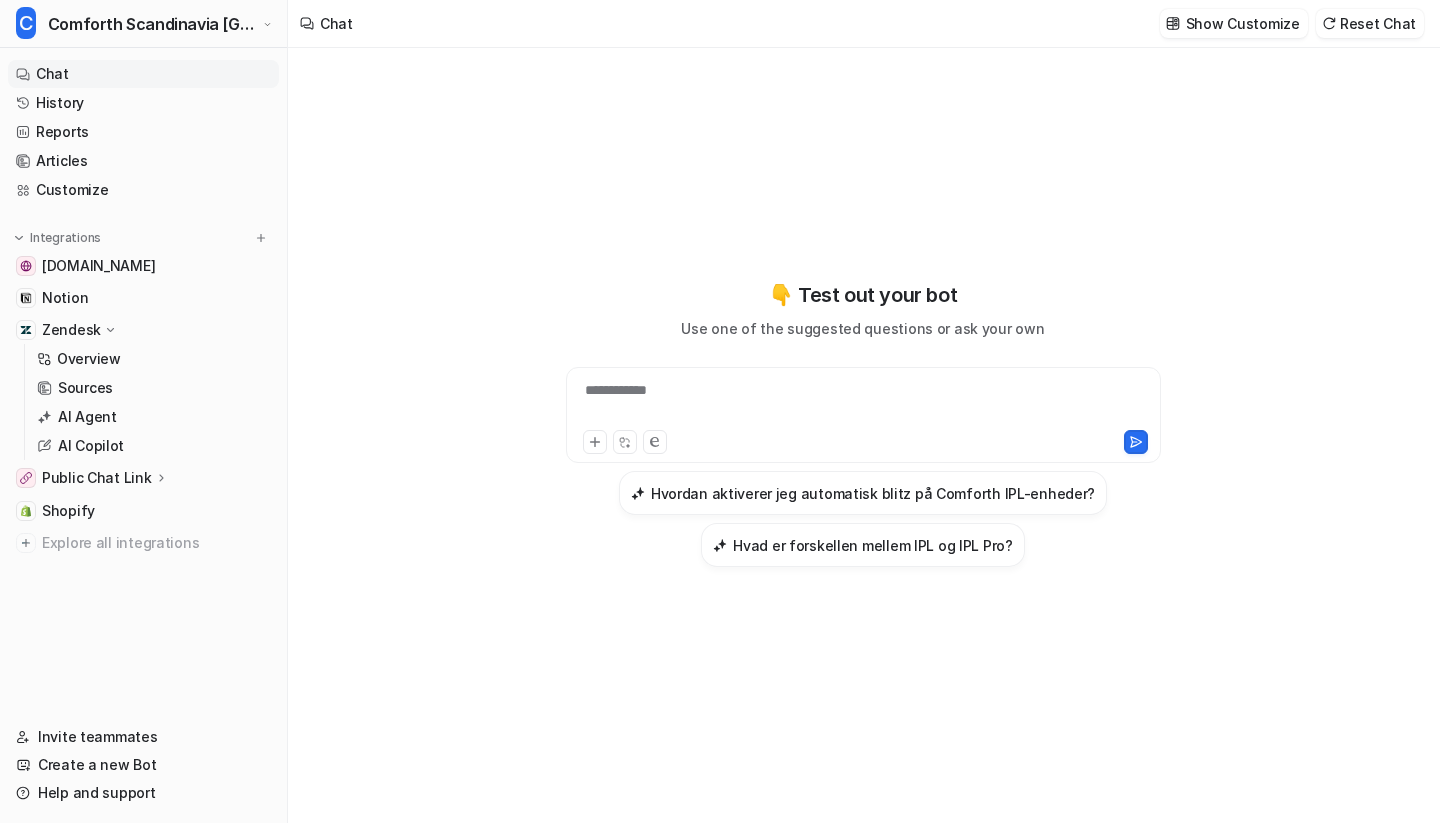 click on "**********" at bounding box center (863, 435) 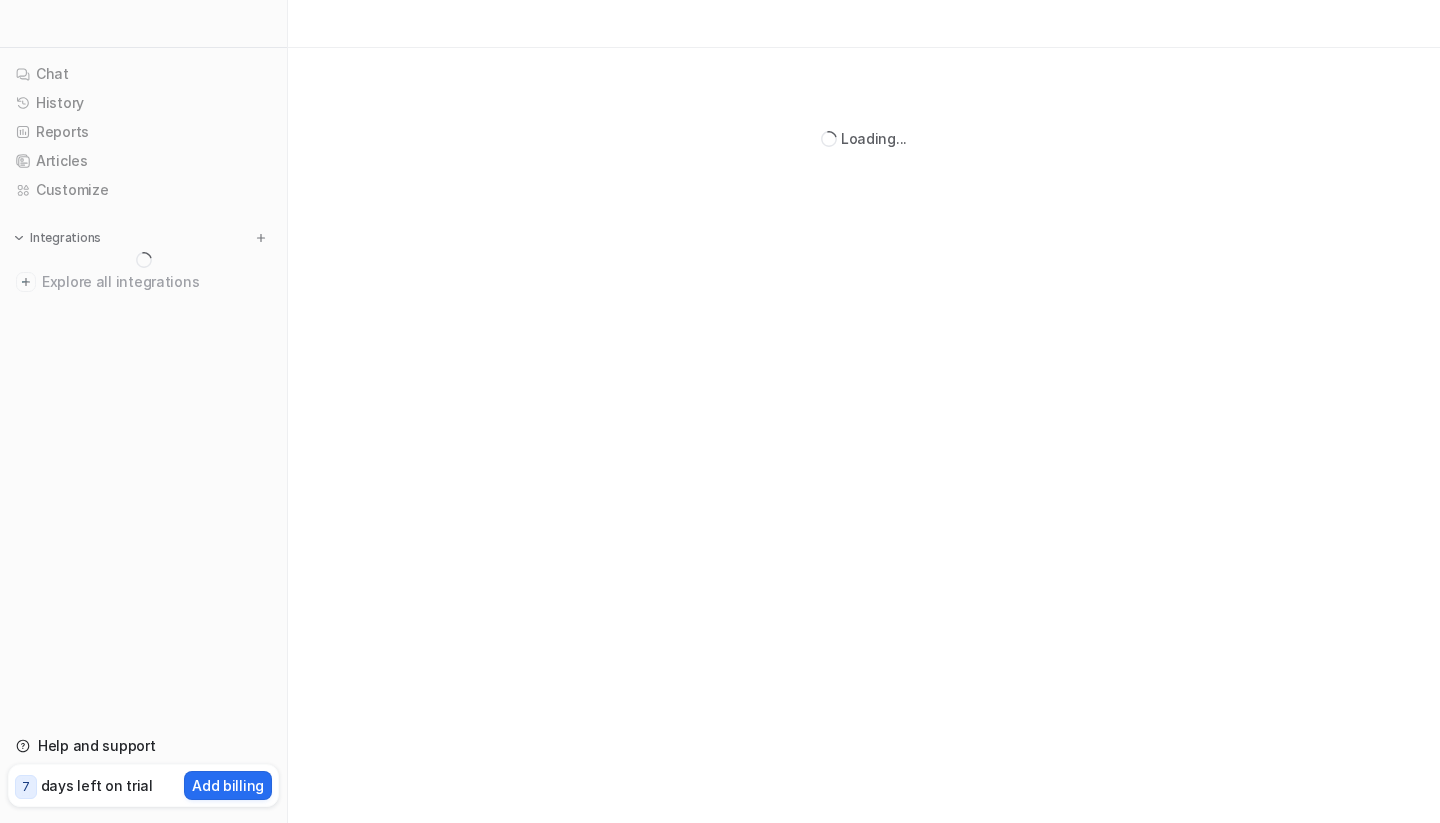 scroll, scrollTop: 0, scrollLeft: 0, axis: both 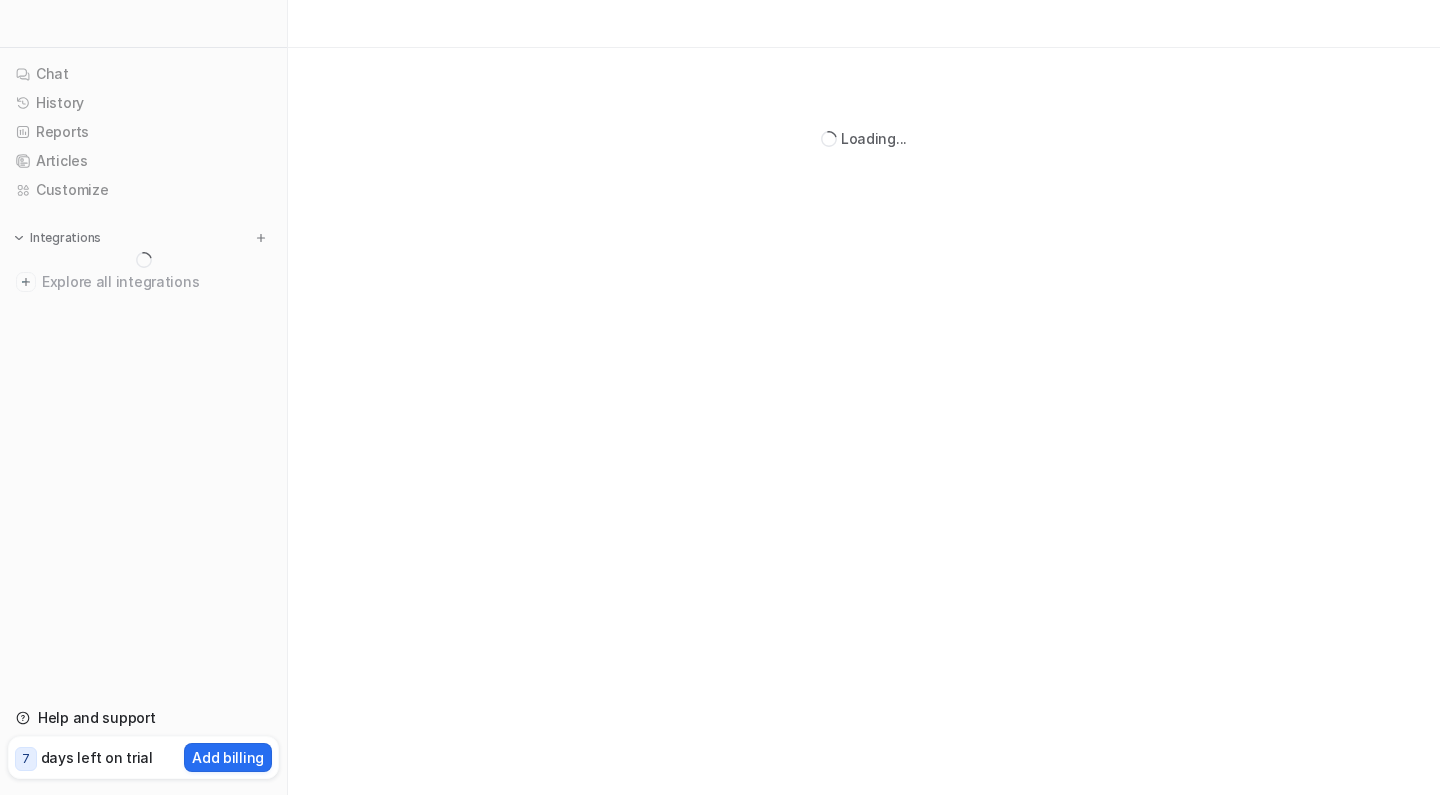 click on "Loading..." at bounding box center [720, 397] 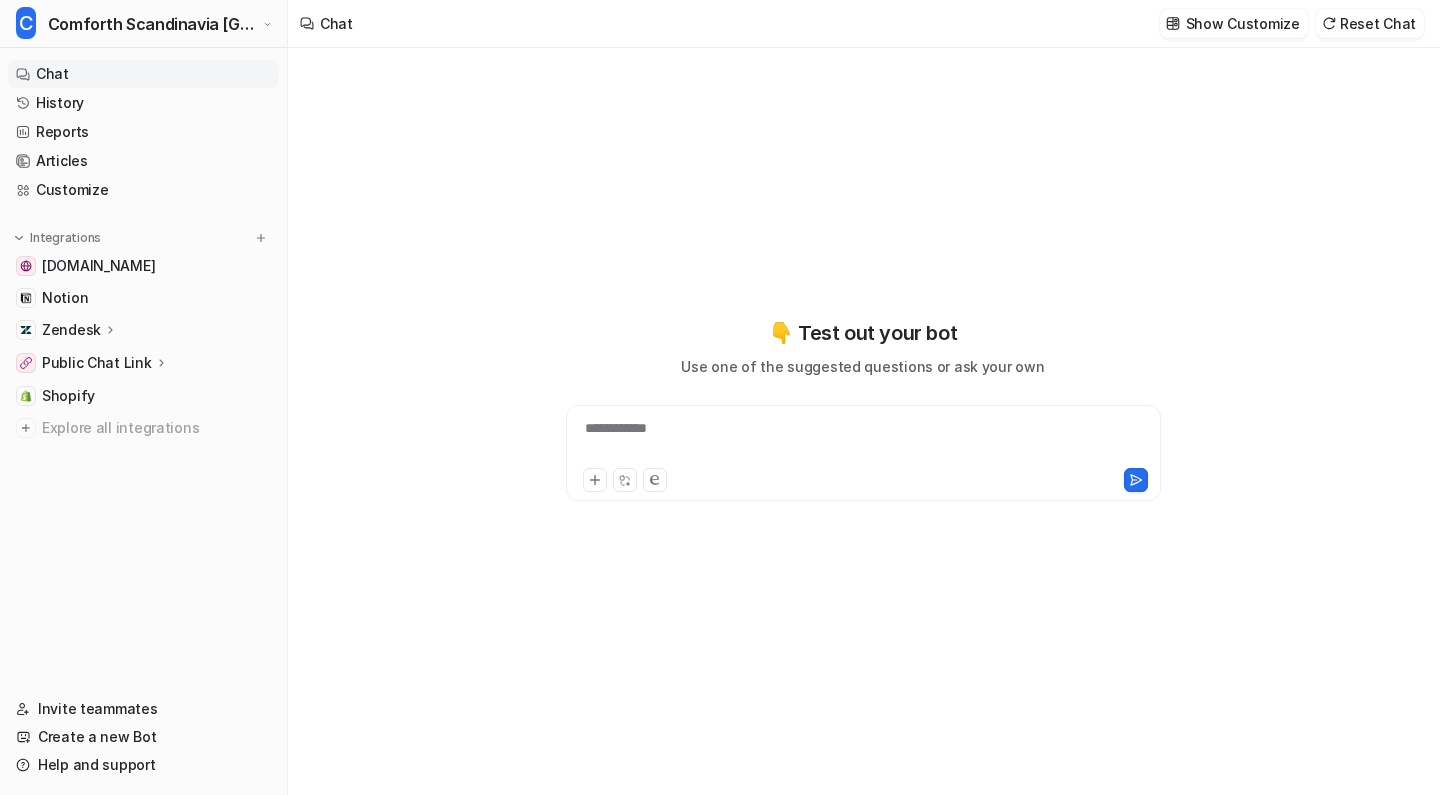 type on "**********" 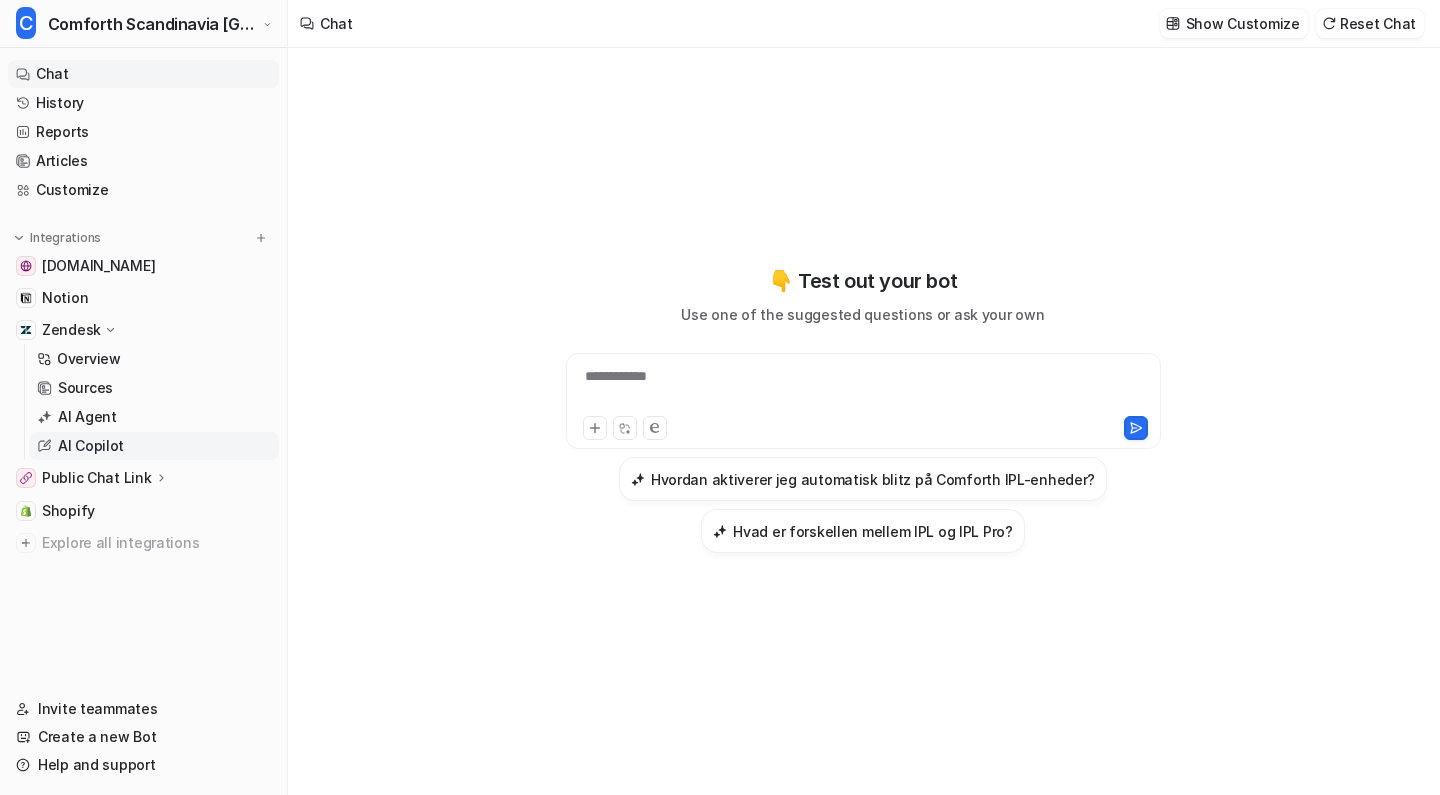 click on "AI Copilot" at bounding box center (91, 446) 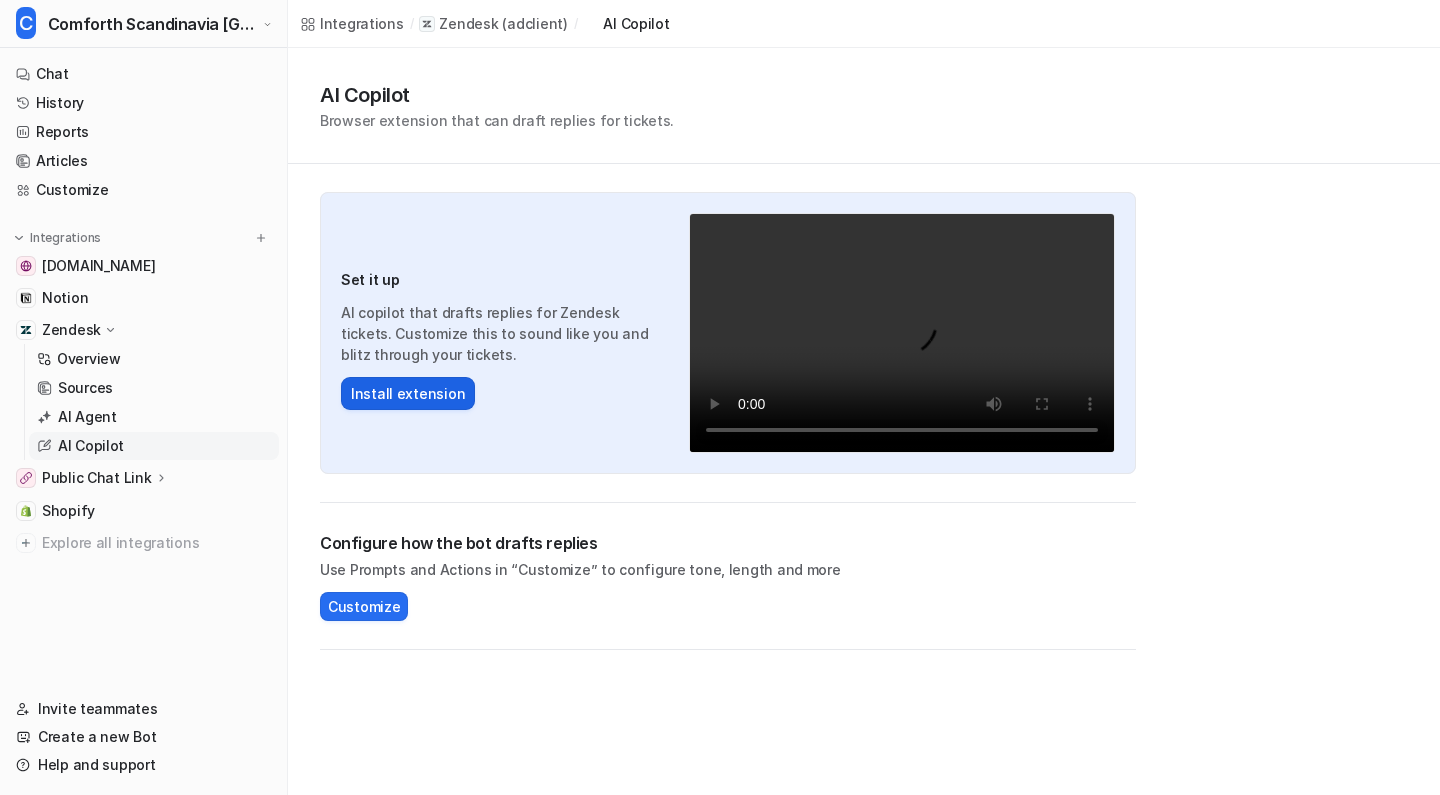 click on "Install extension" at bounding box center [408, 393] 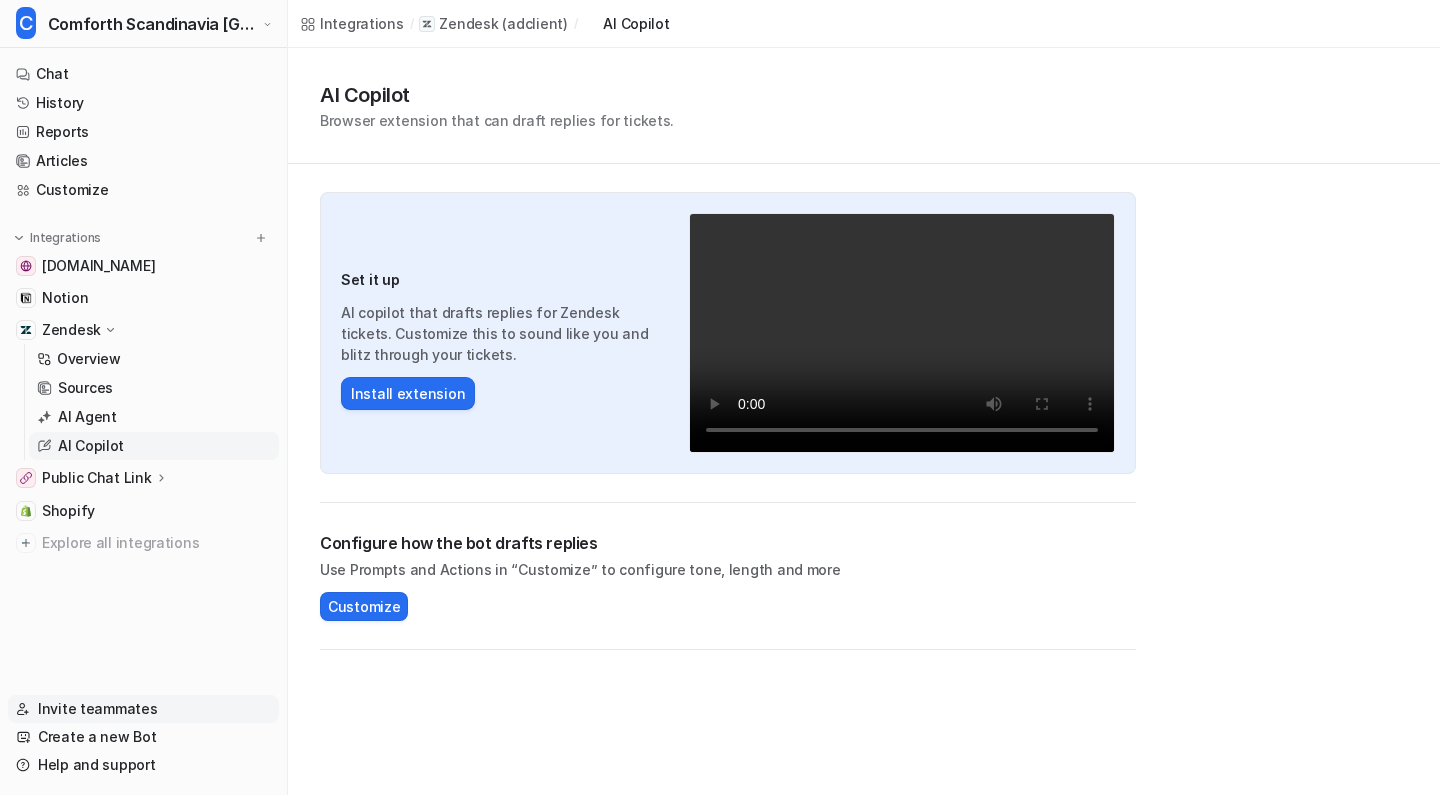 click on "Invite teammates" at bounding box center [143, 709] 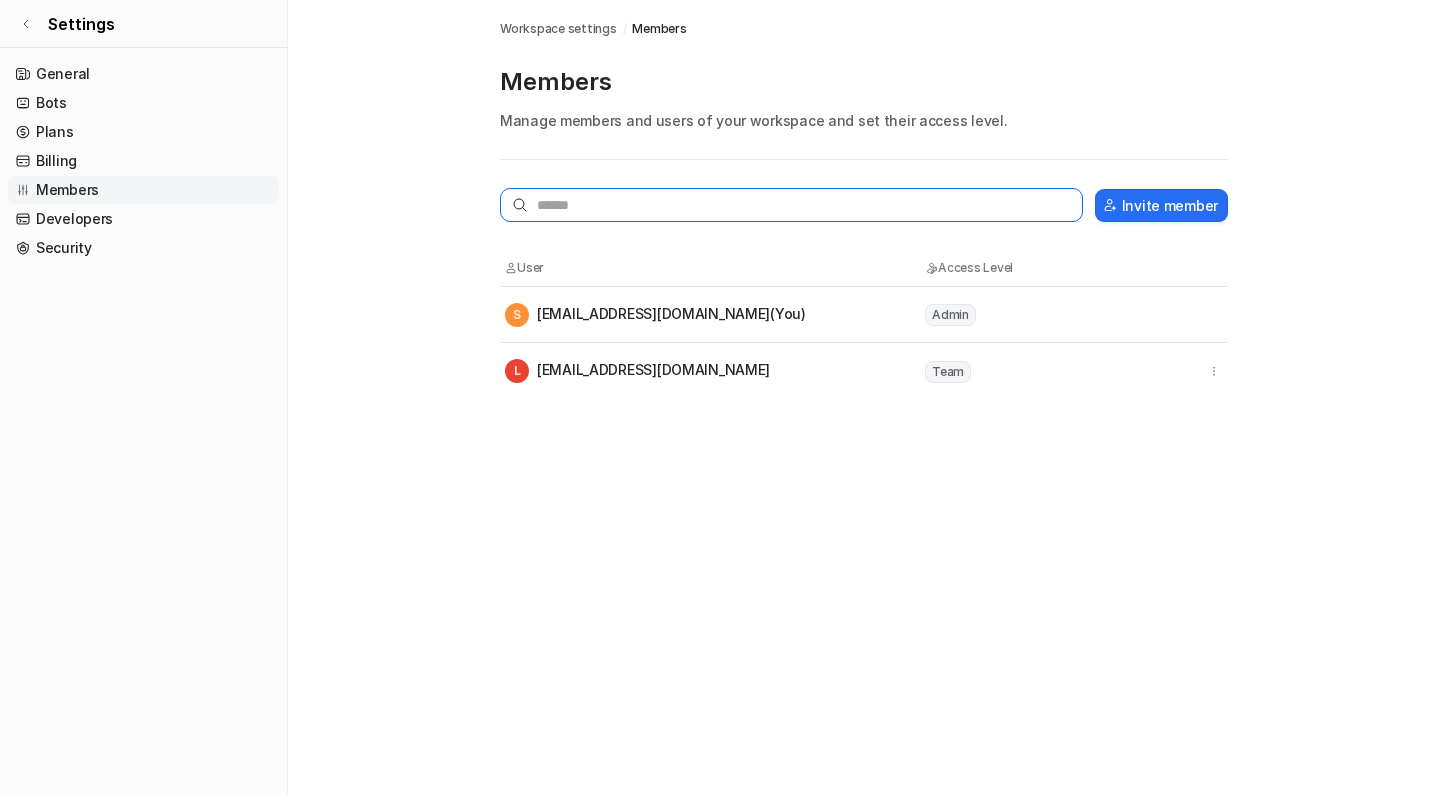 click at bounding box center [791, 205] 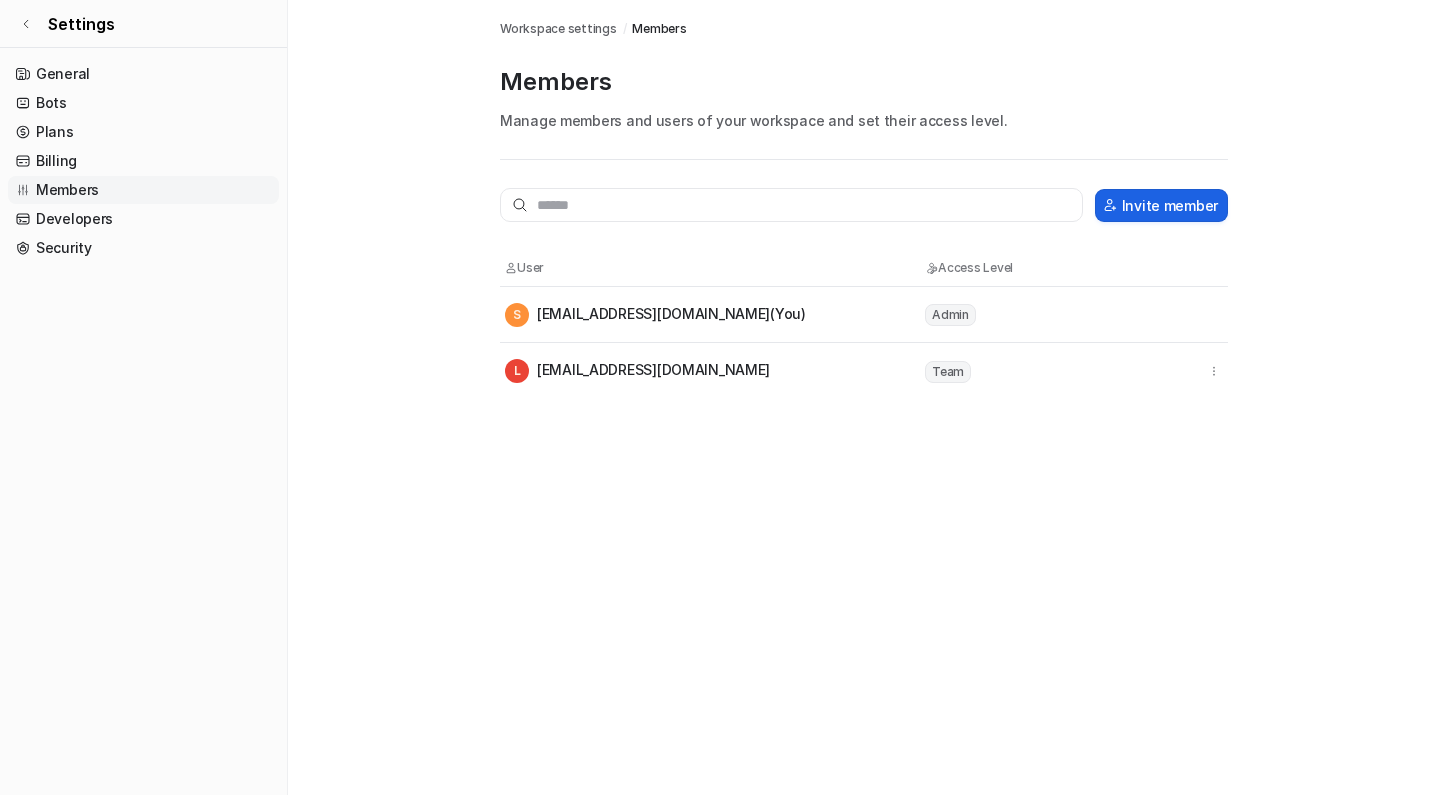 click on "Invite member" at bounding box center [1161, 205] 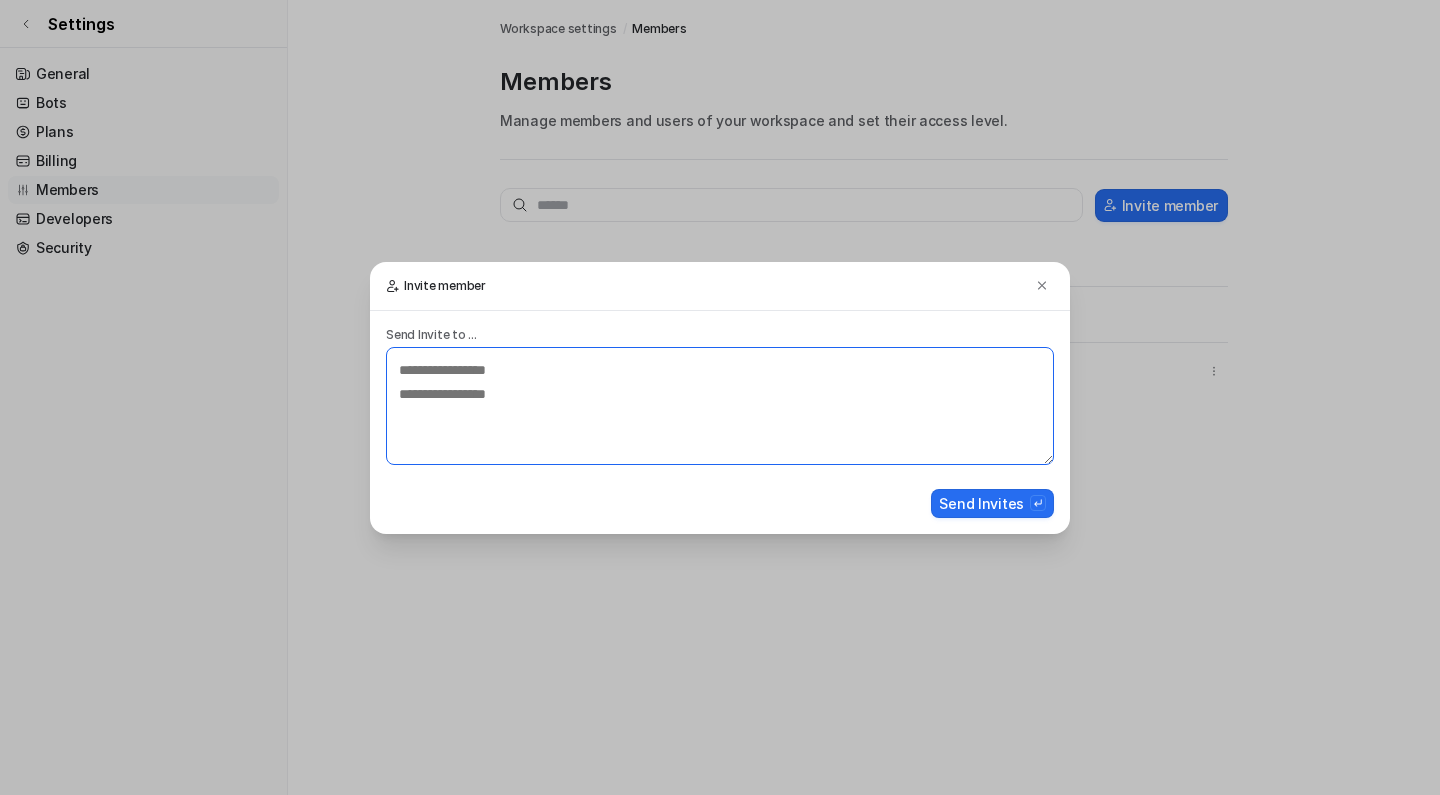 click at bounding box center [720, 406] 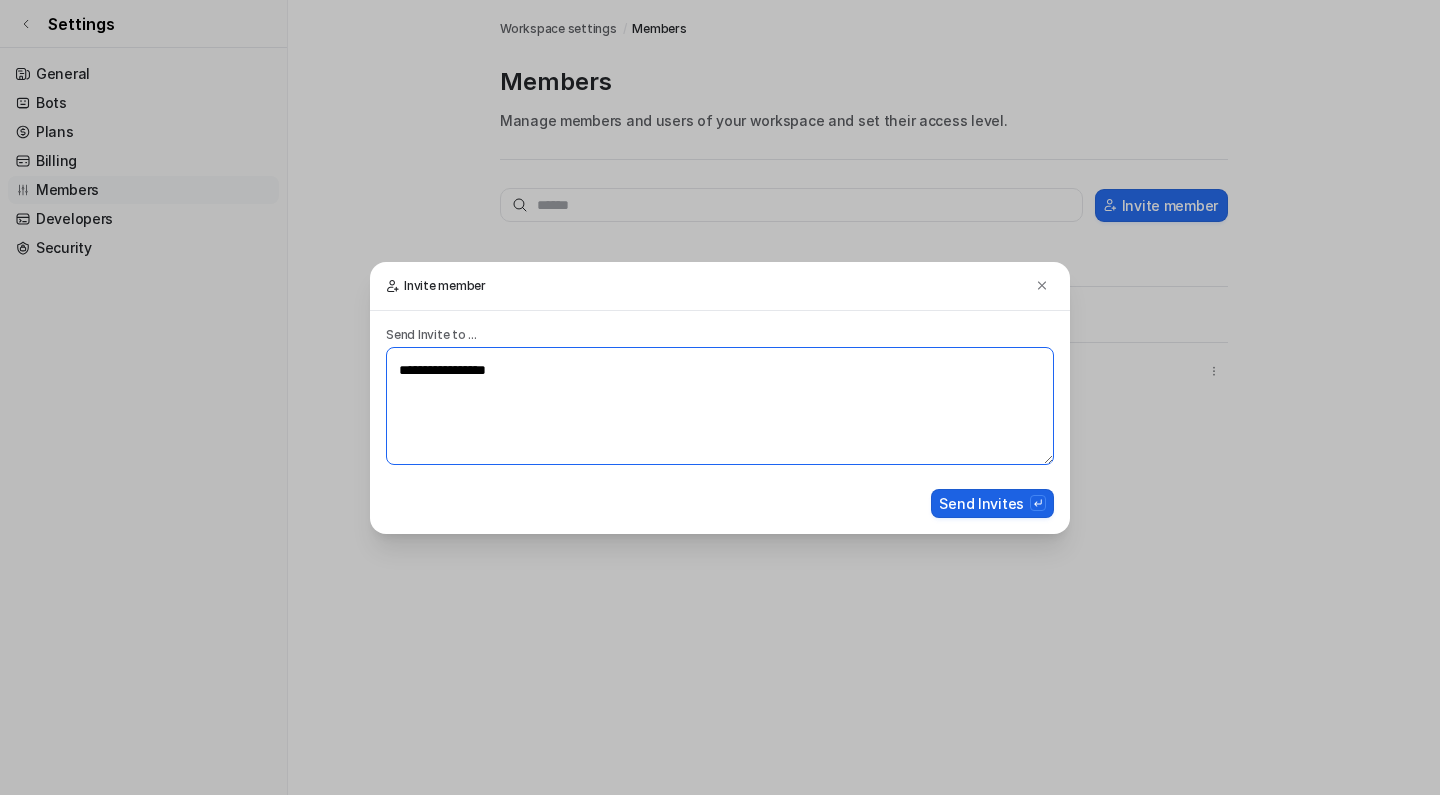 type on "**********" 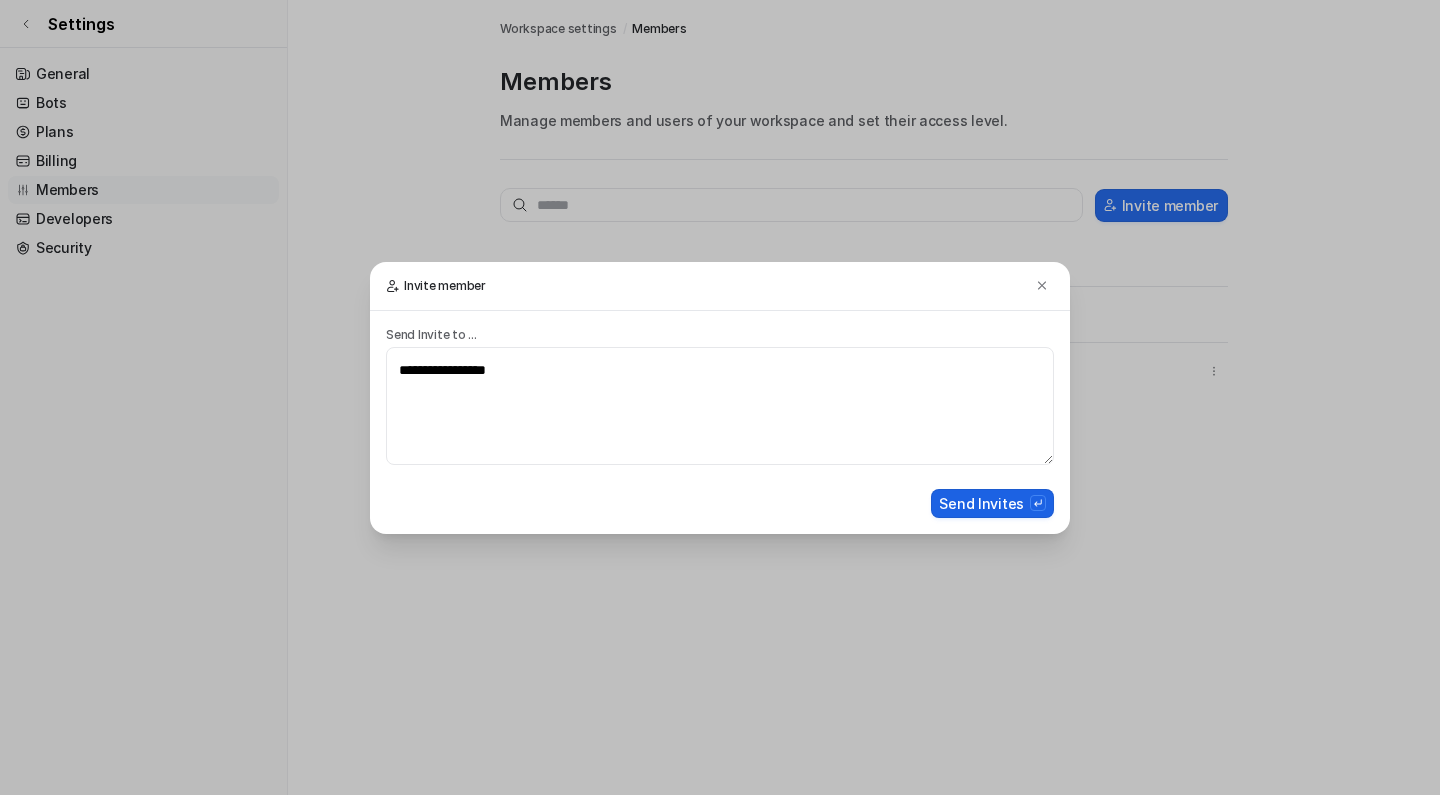 click on "Send Invites" at bounding box center [992, 503] 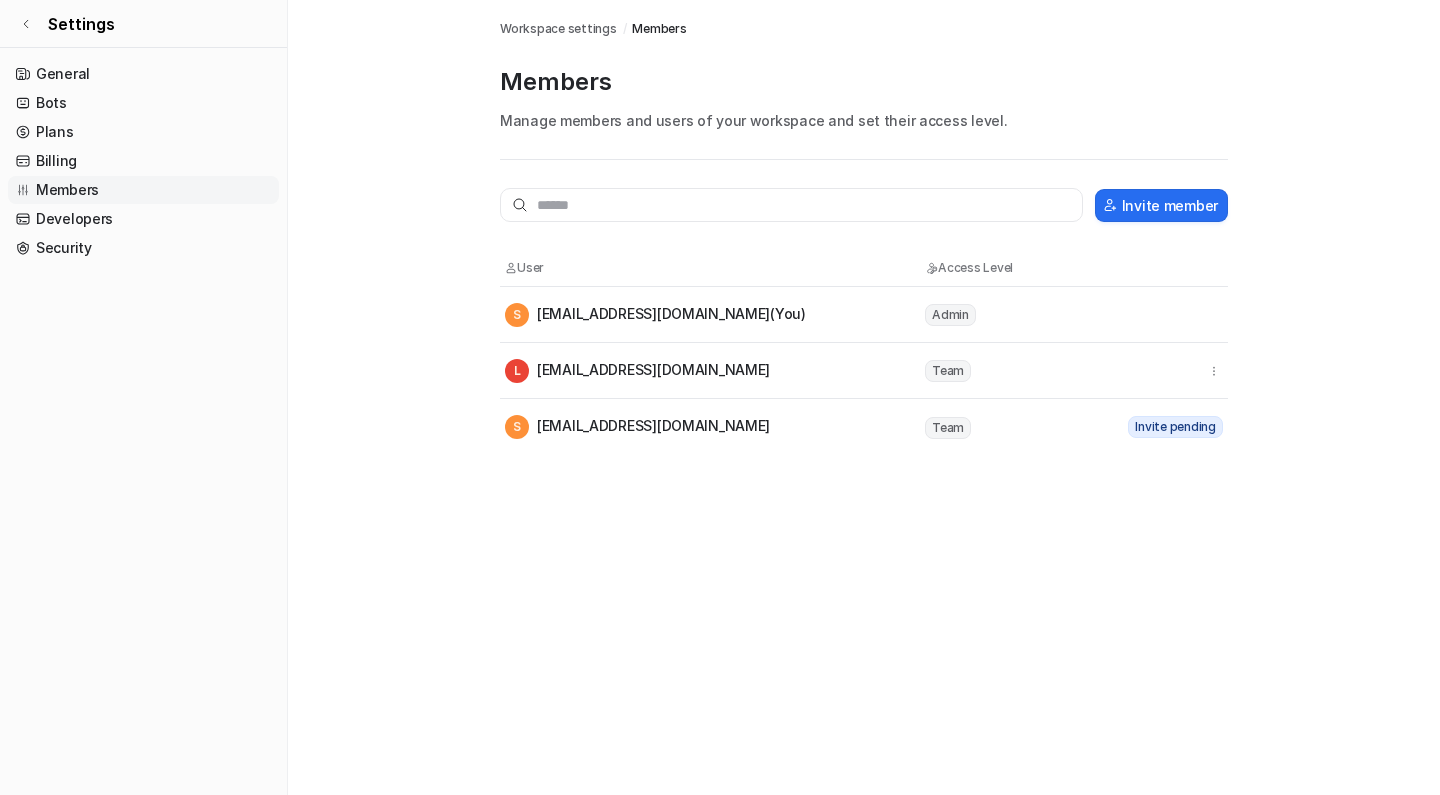 type 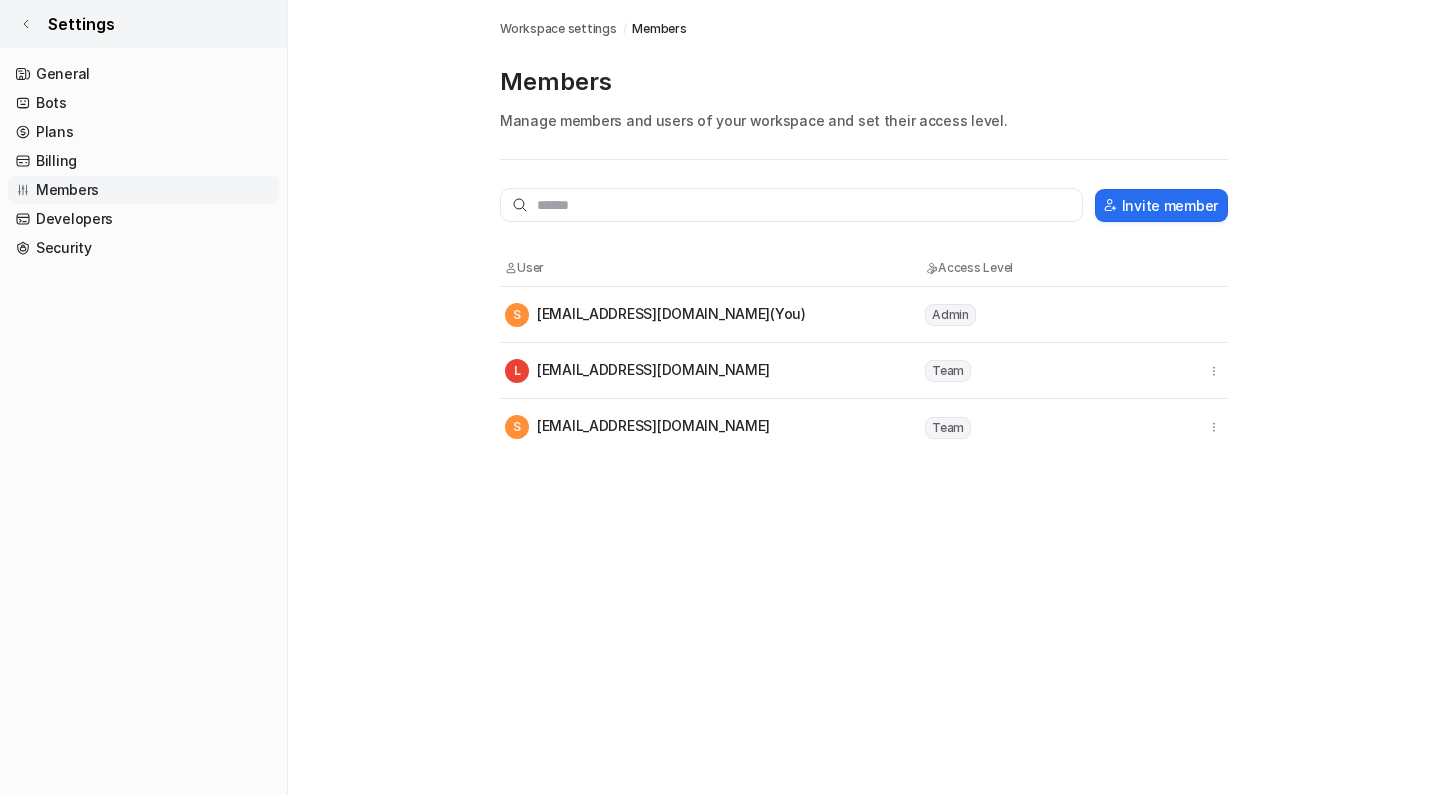 click on "Settings" at bounding box center [143, 24] 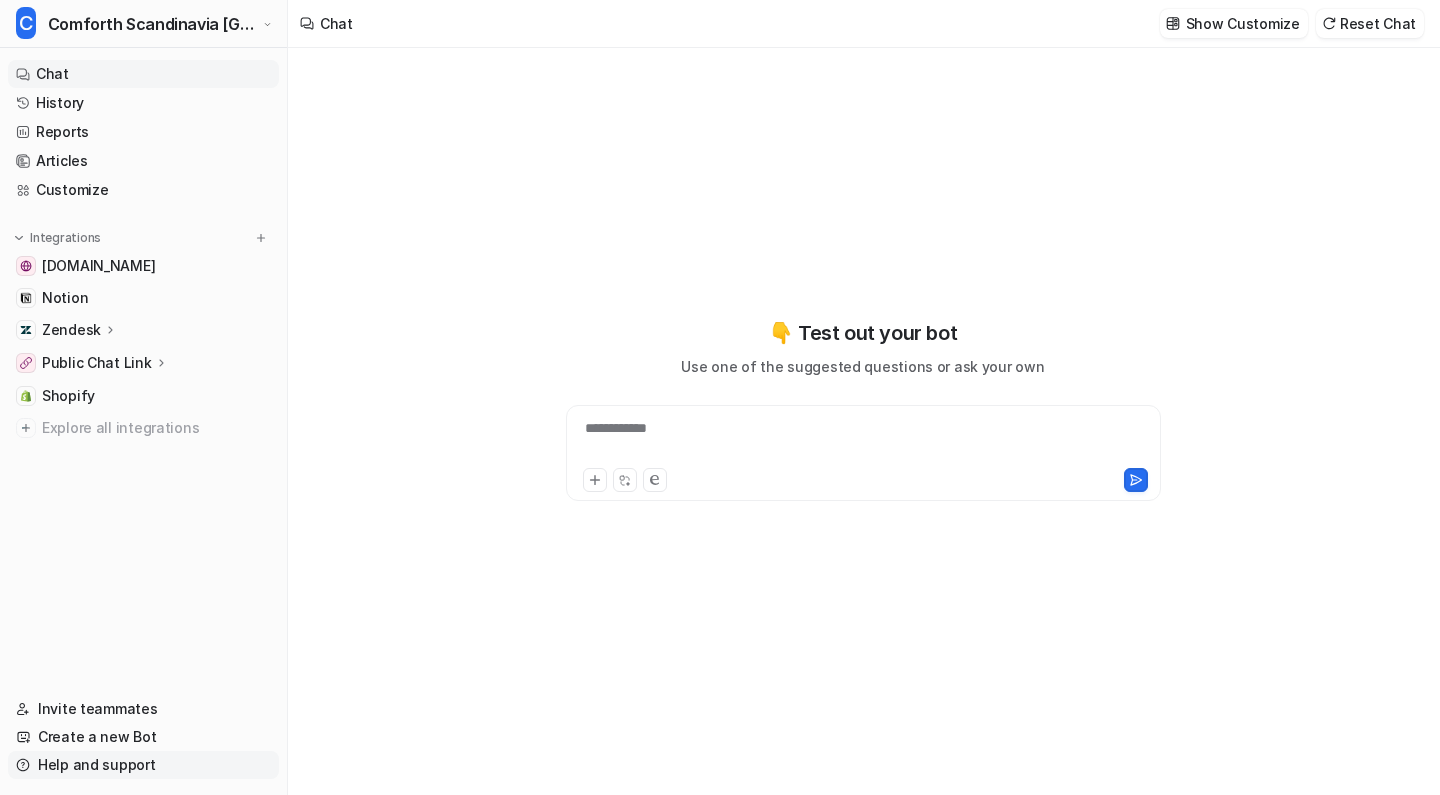type on "**********" 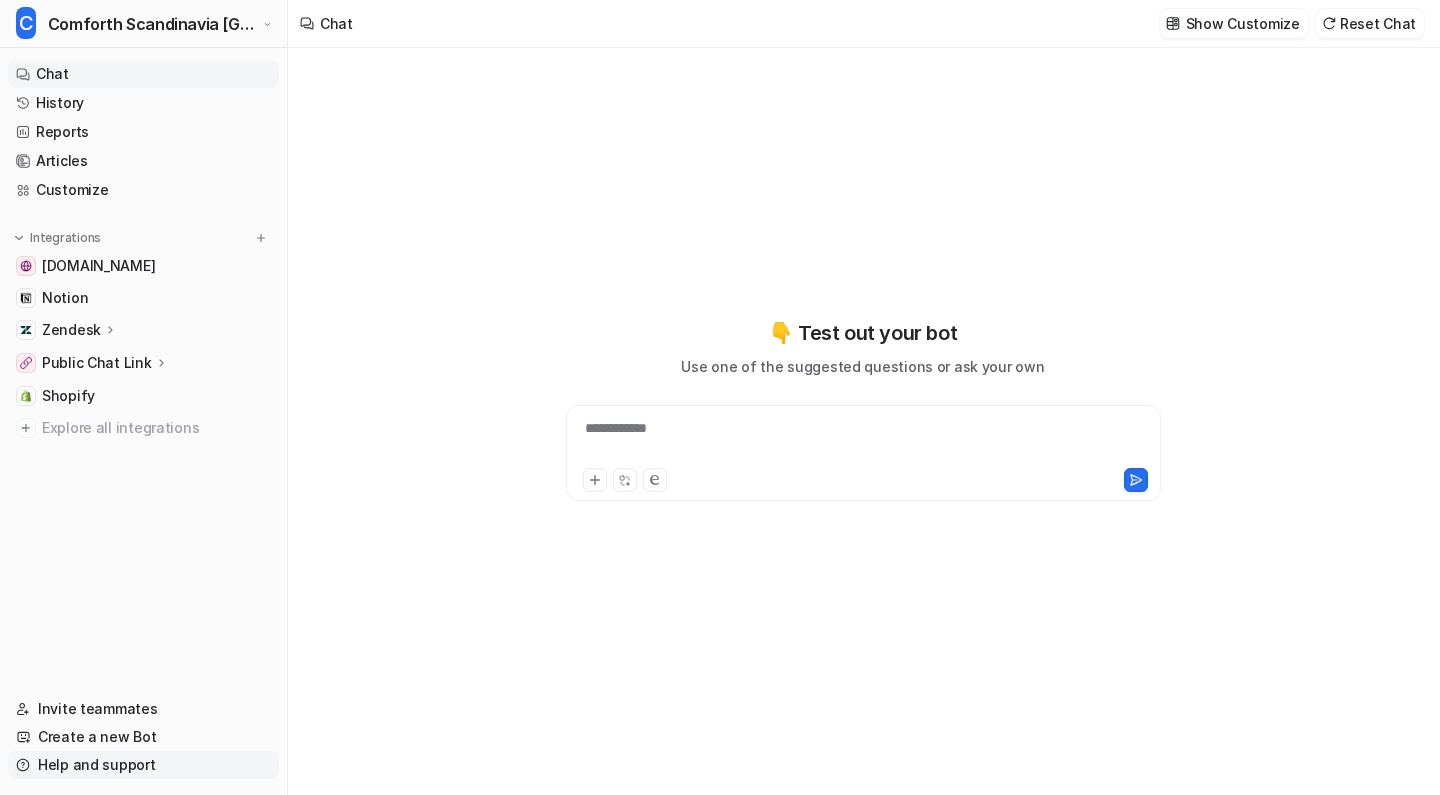 click on "Help and support" at bounding box center [143, 765] 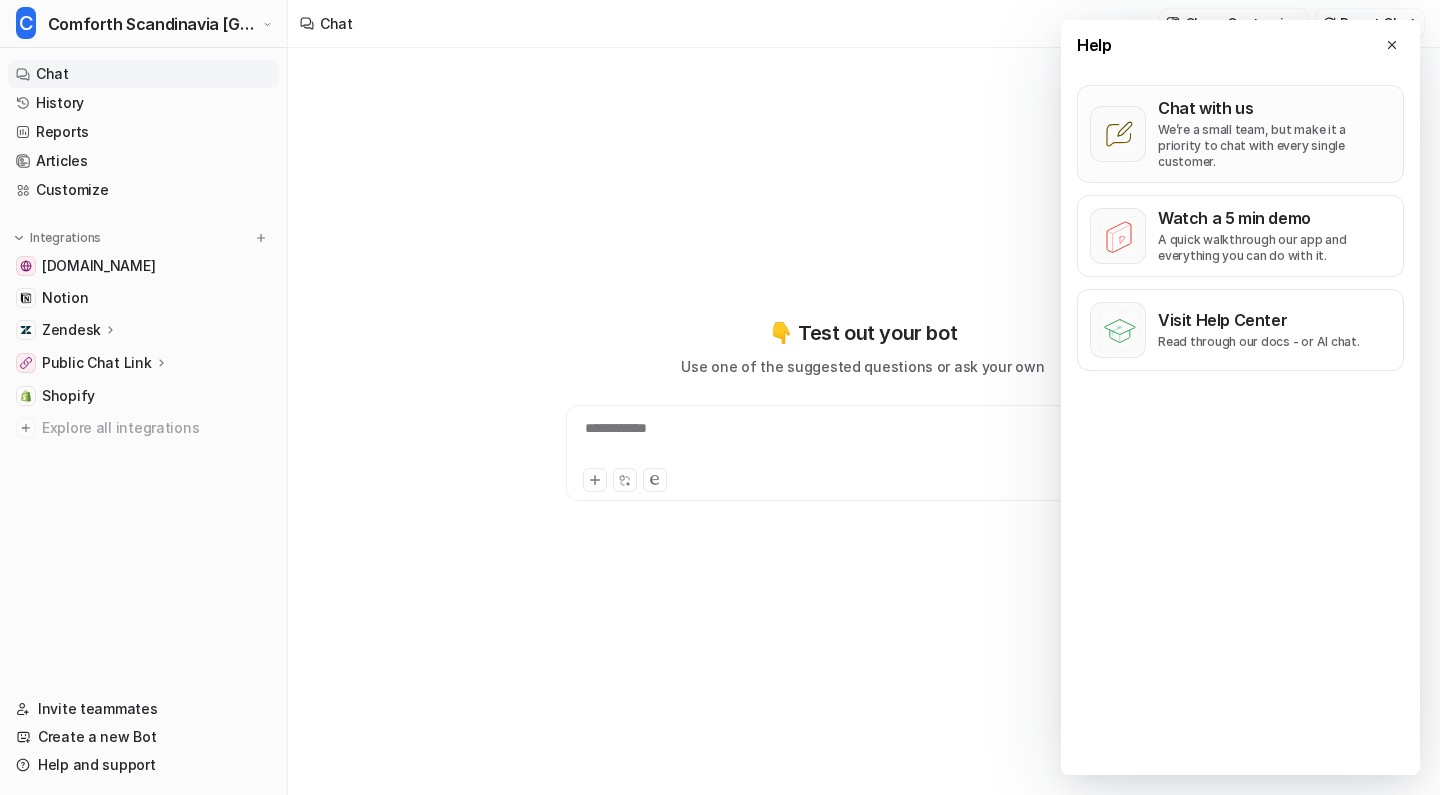 click on "We’re a small team, but make it a priority to chat with every single customer." at bounding box center (1274, 146) 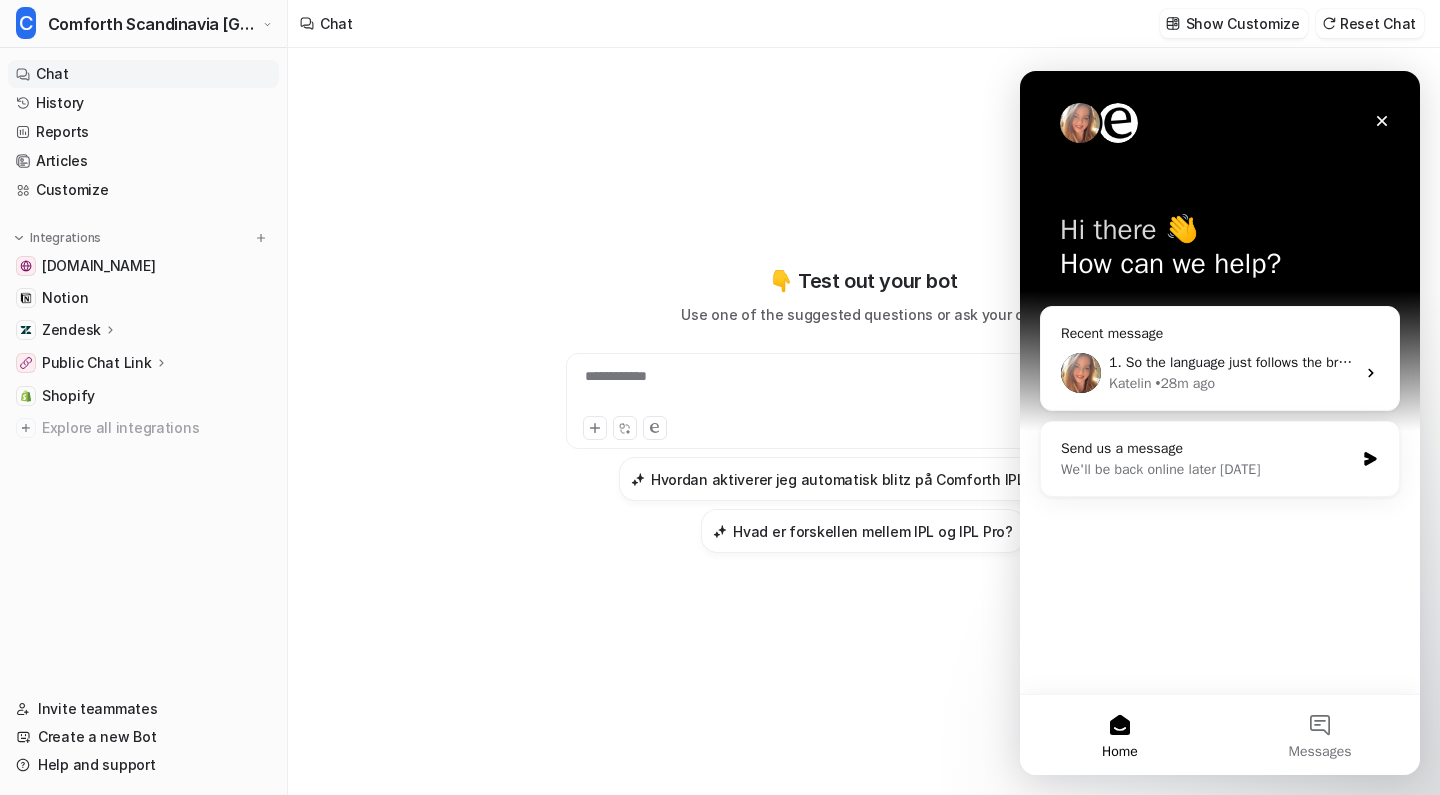 scroll, scrollTop: 0, scrollLeft: 0, axis: both 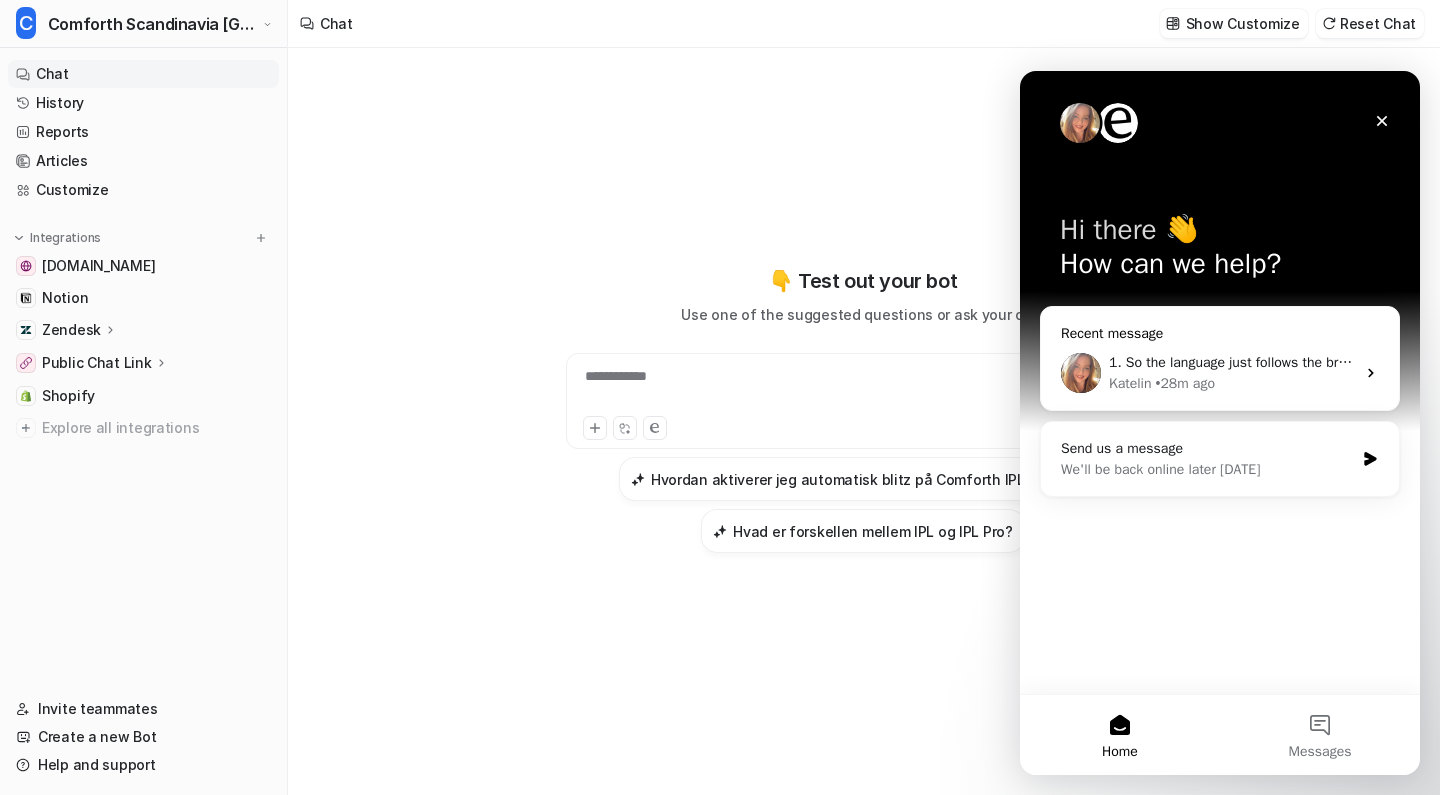 click on "1. So the language just follows the browser settings no matter what? 2. okay [PERSON_NAME] 3. I'm not talking about handed over chats. I'm talking about the chats that are not handed over. Where are they? They do not figure in Zendesk? In history, there is no way to see if its a chat or its an internal note i believe? Notion: Just a second here - so we have a different "notion" main page for each brand. Does he have to index it everytime? I thought we could add the page under access, or maybe we can now with the fix?" at bounding box center (2714, 362) 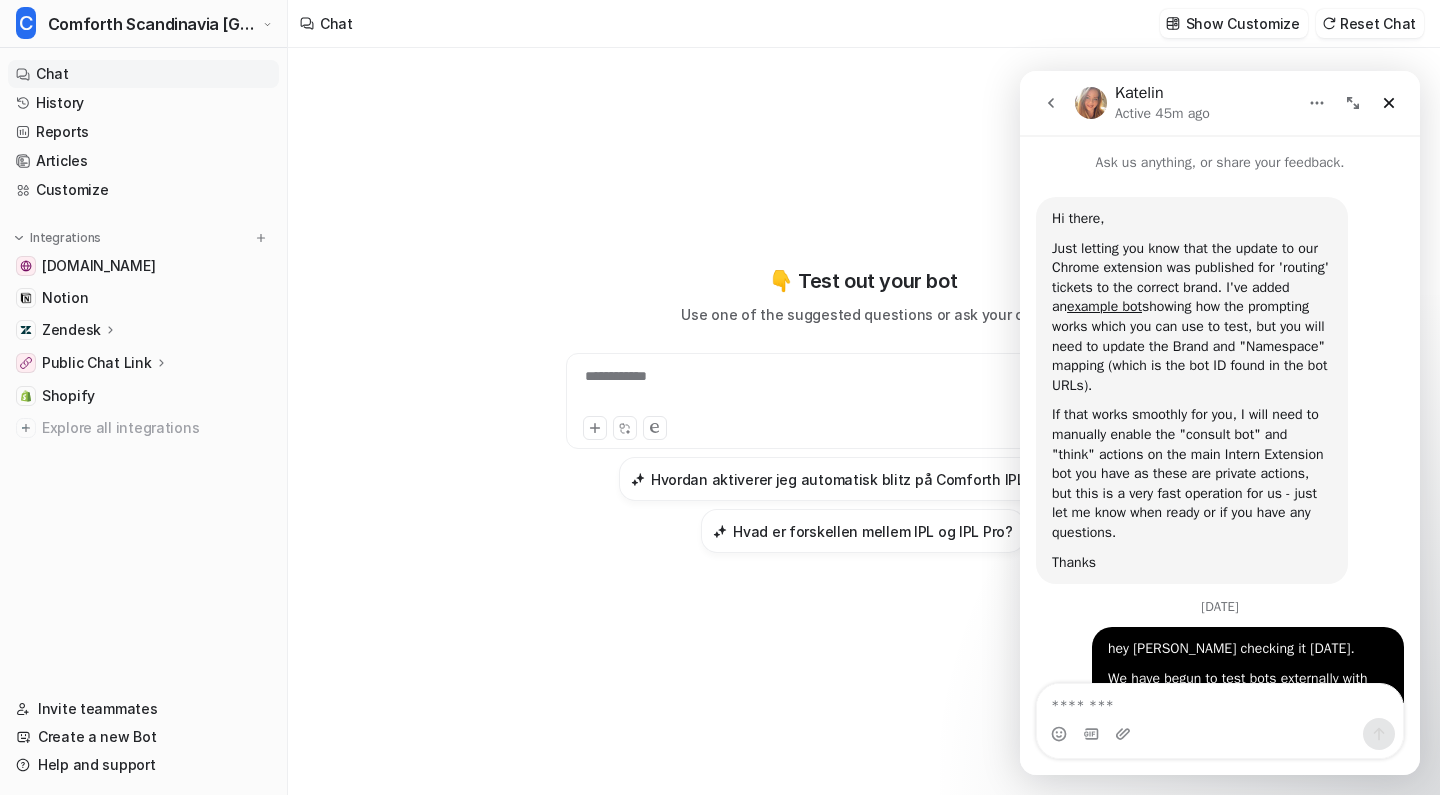 scroll, scrollTop: 30431, scrollLeft: 0, axis: vertical 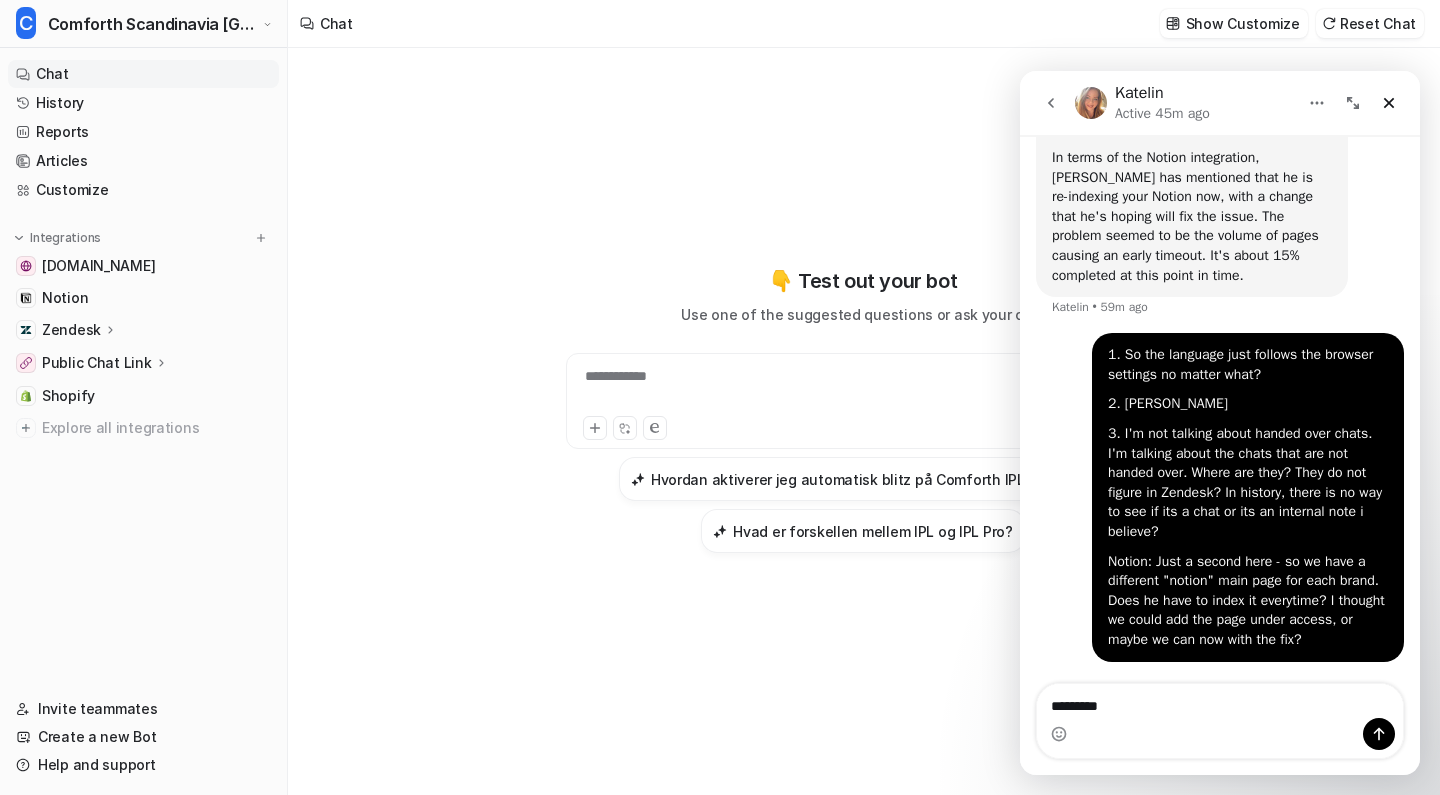 type on "**********" 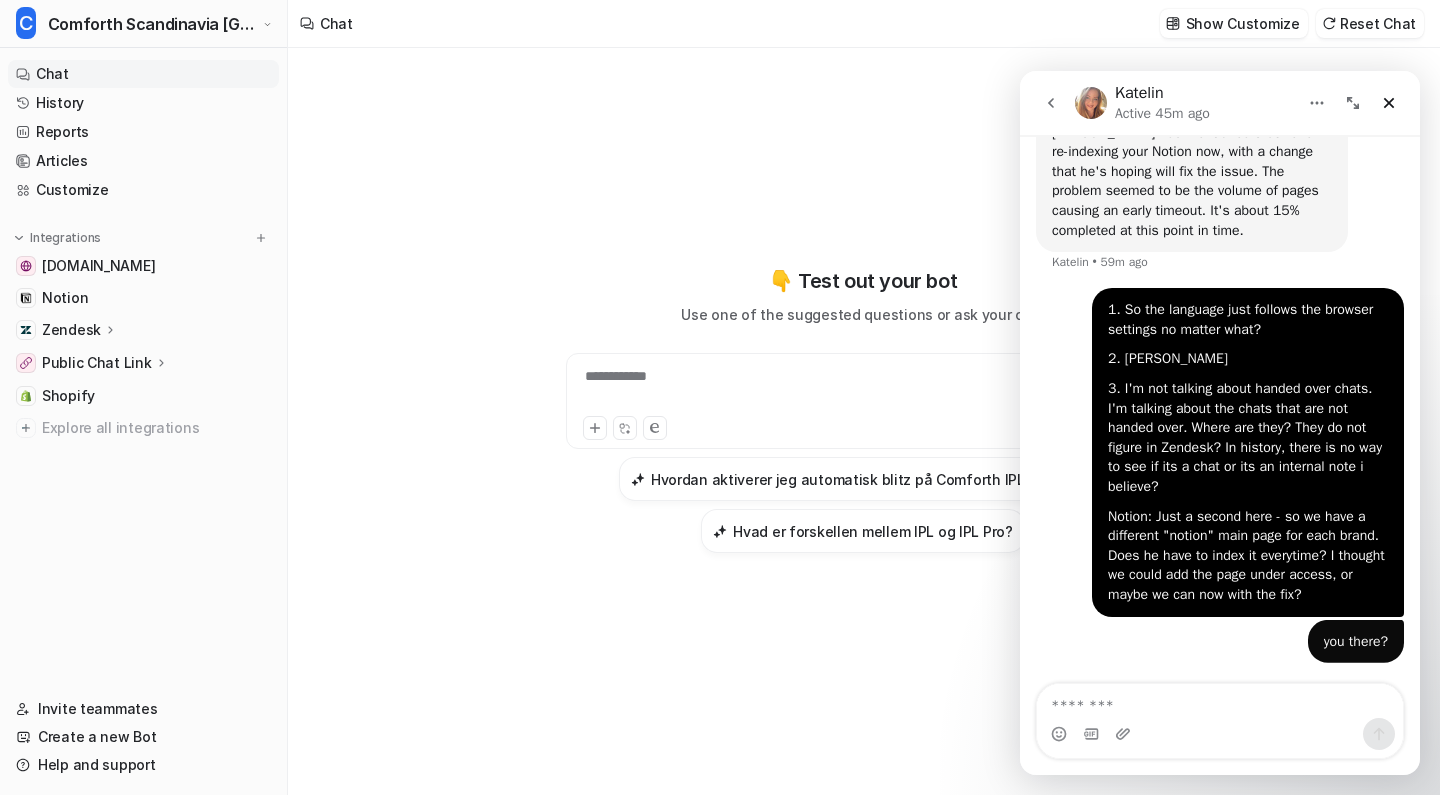 scroll, scrollTop: 30476, scrollLeft: 0, axis: vertical 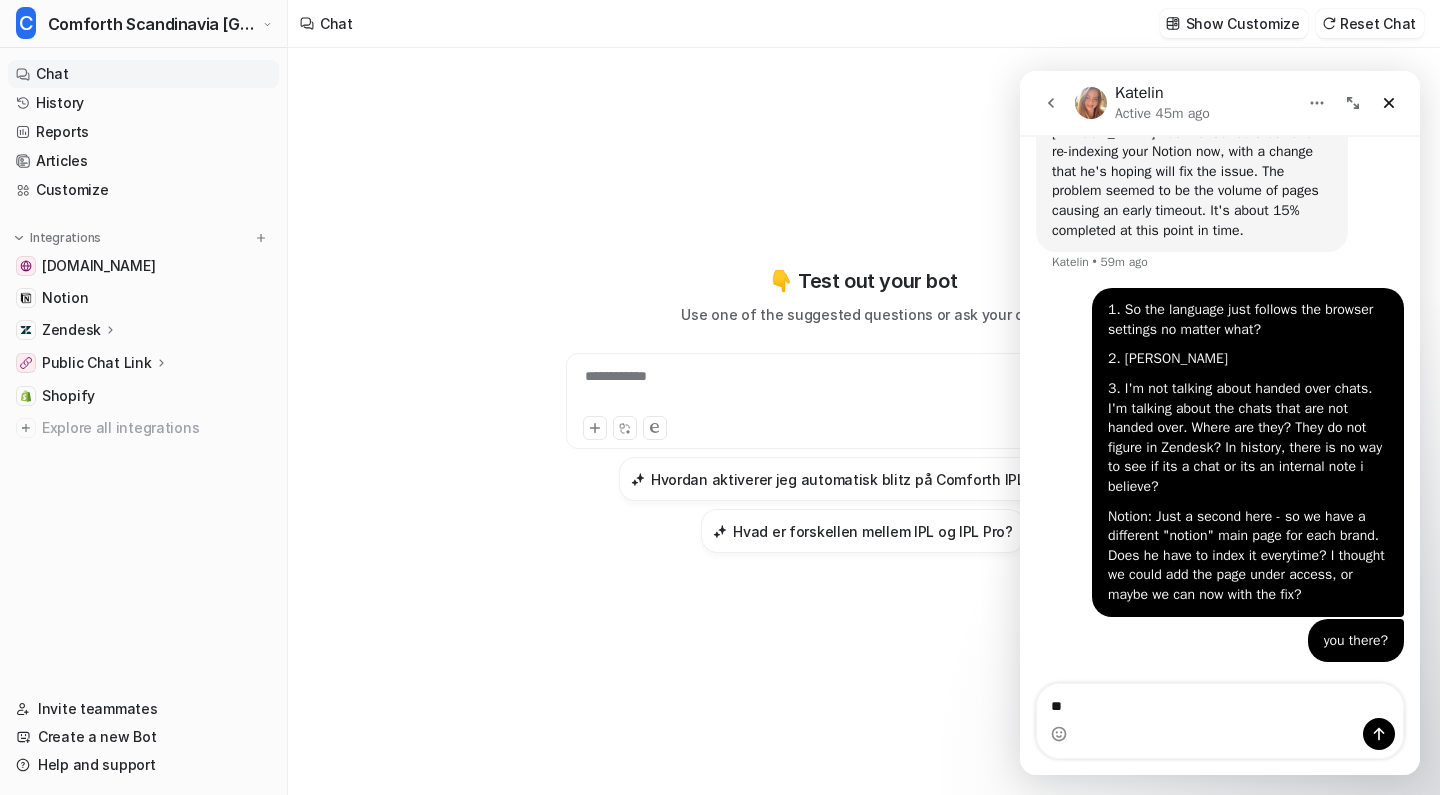 type on "*" 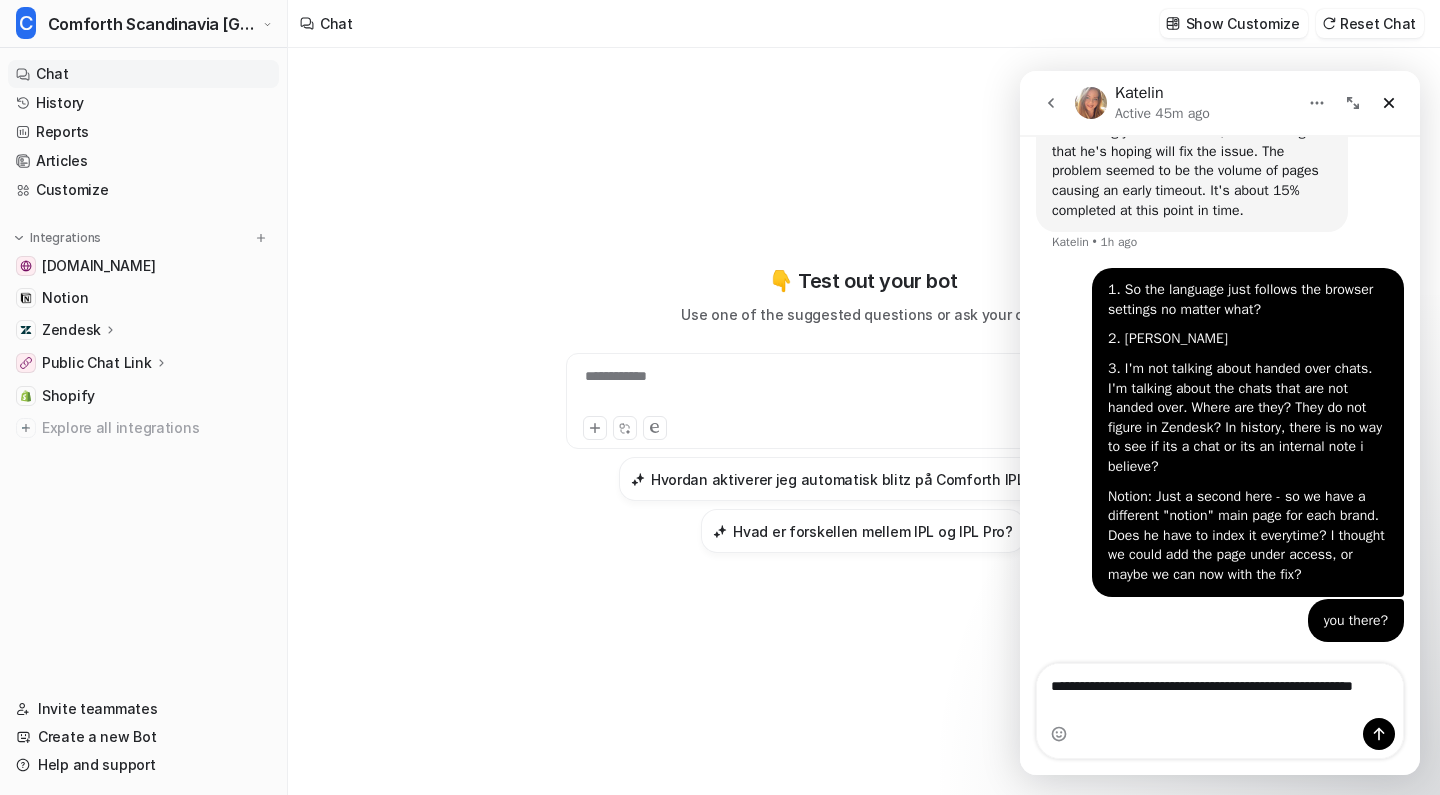 scroll, scrollTop: 30496, scrollLeft: 0, axis: vertical 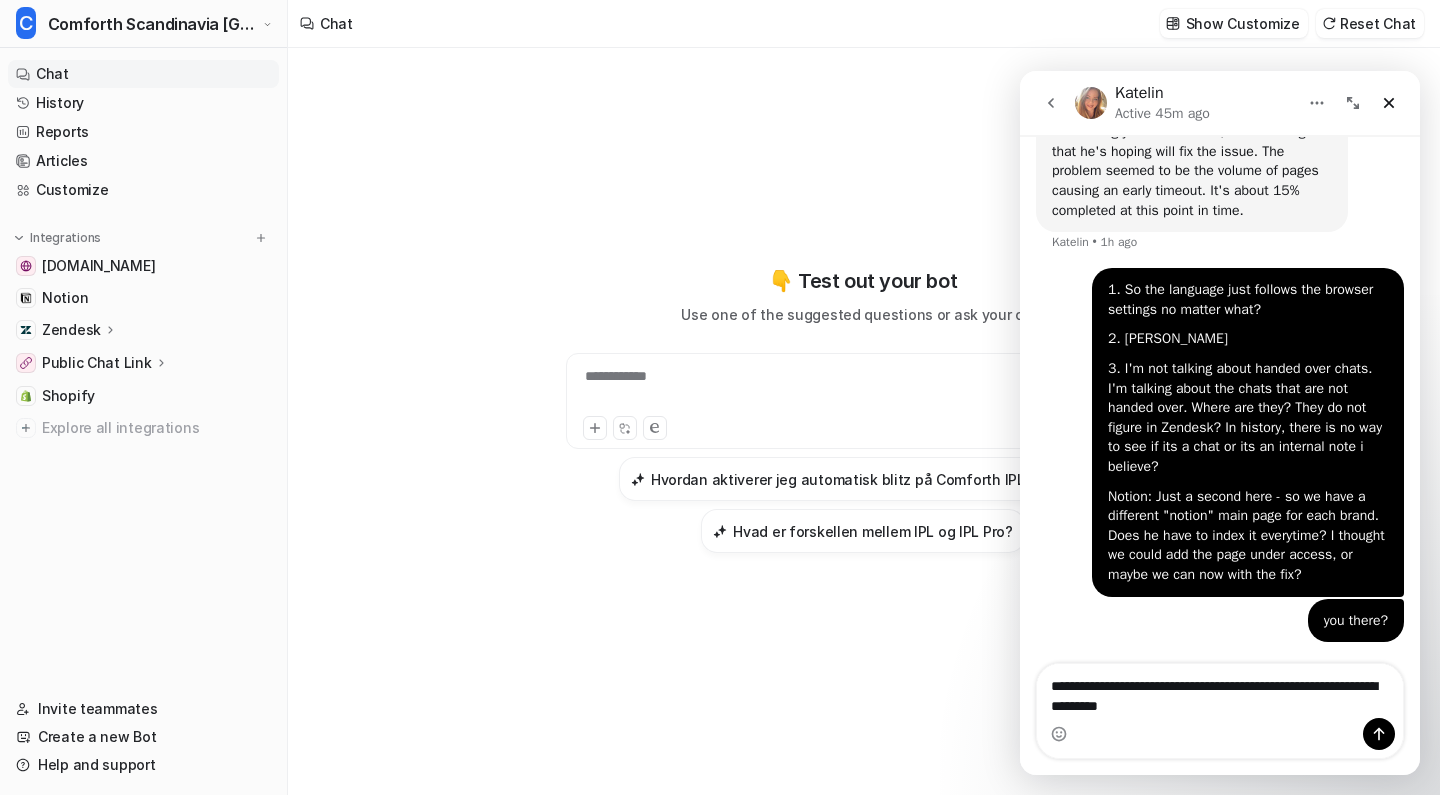 type on "**********" 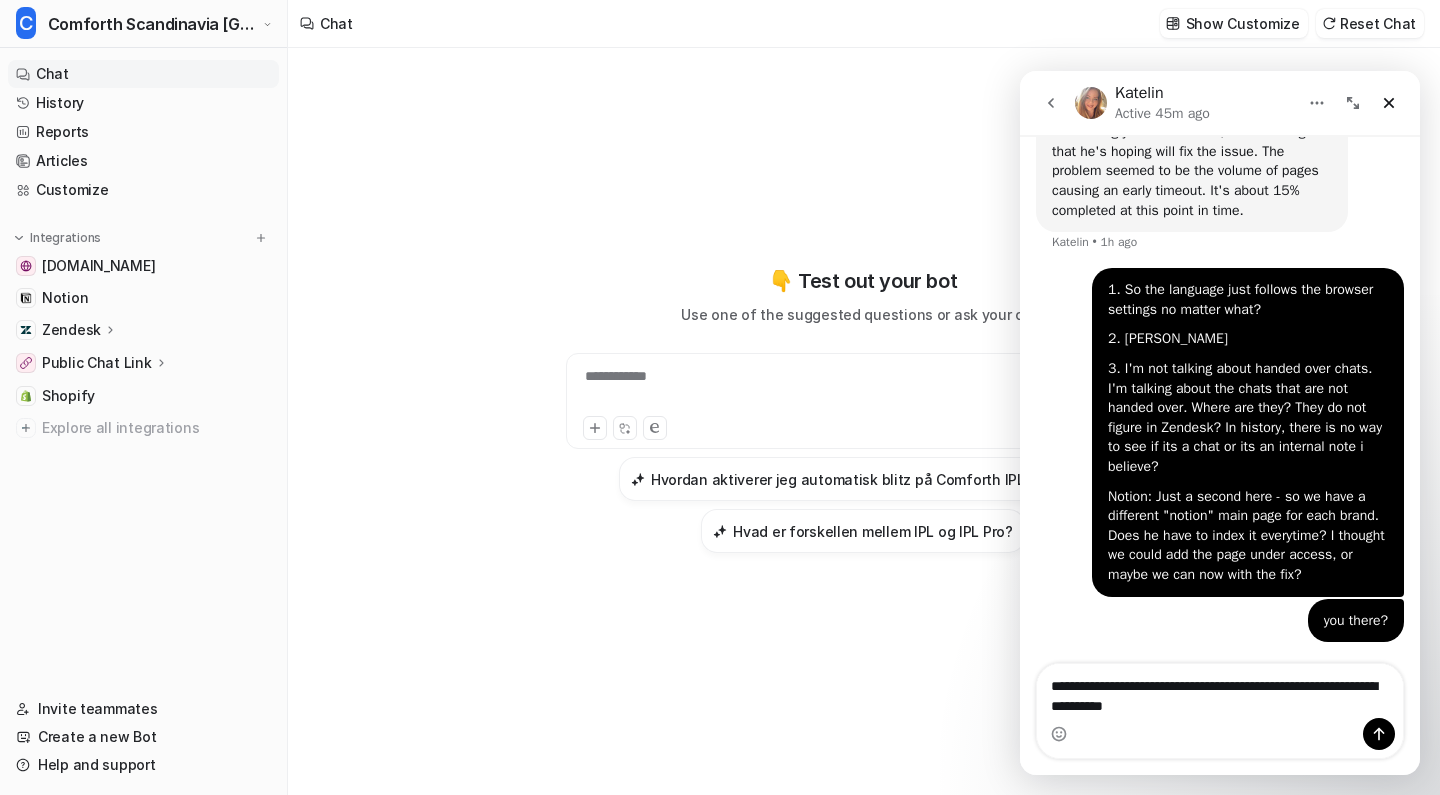 type 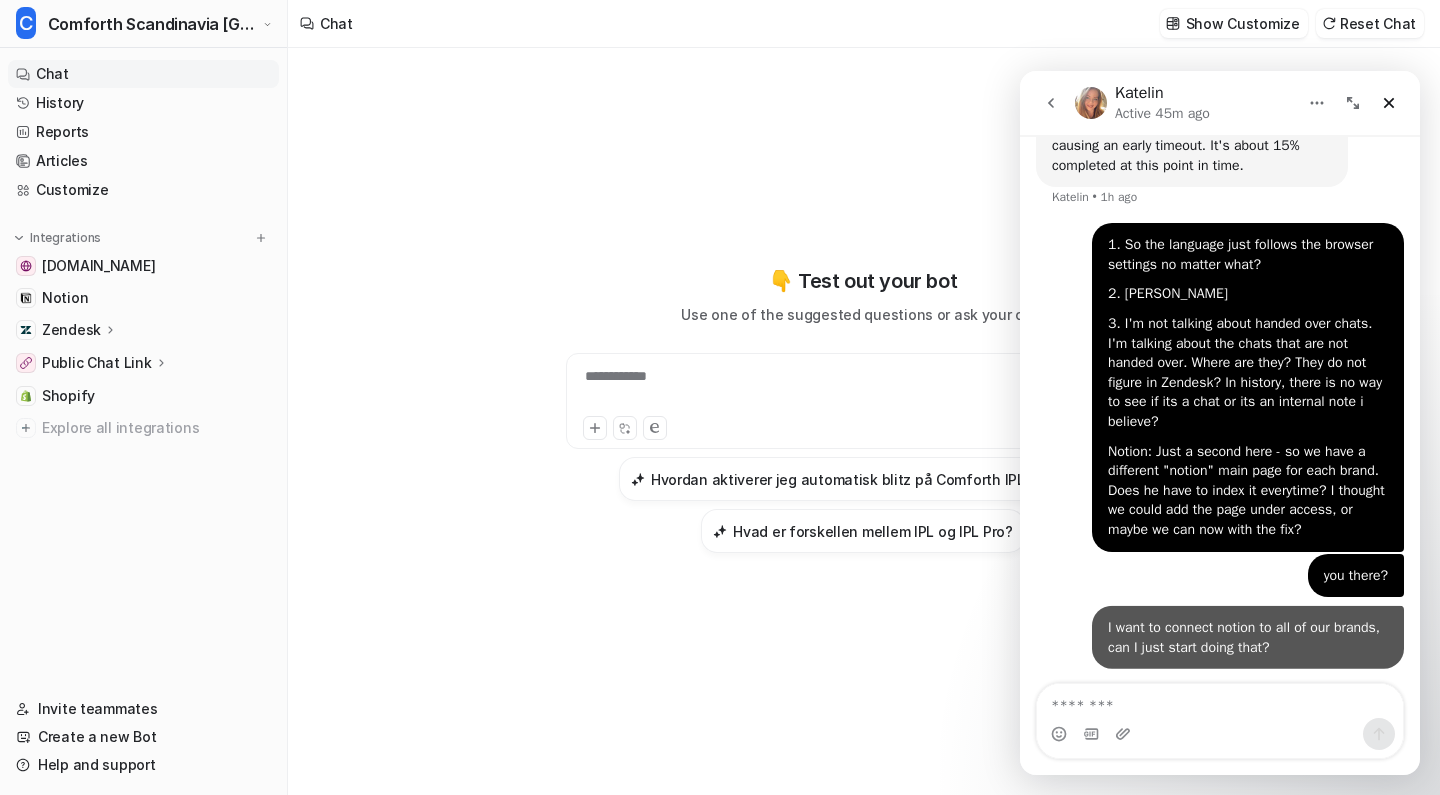 scroll, scrollTop: 30540, scrollLeft: 0, axis: vertical 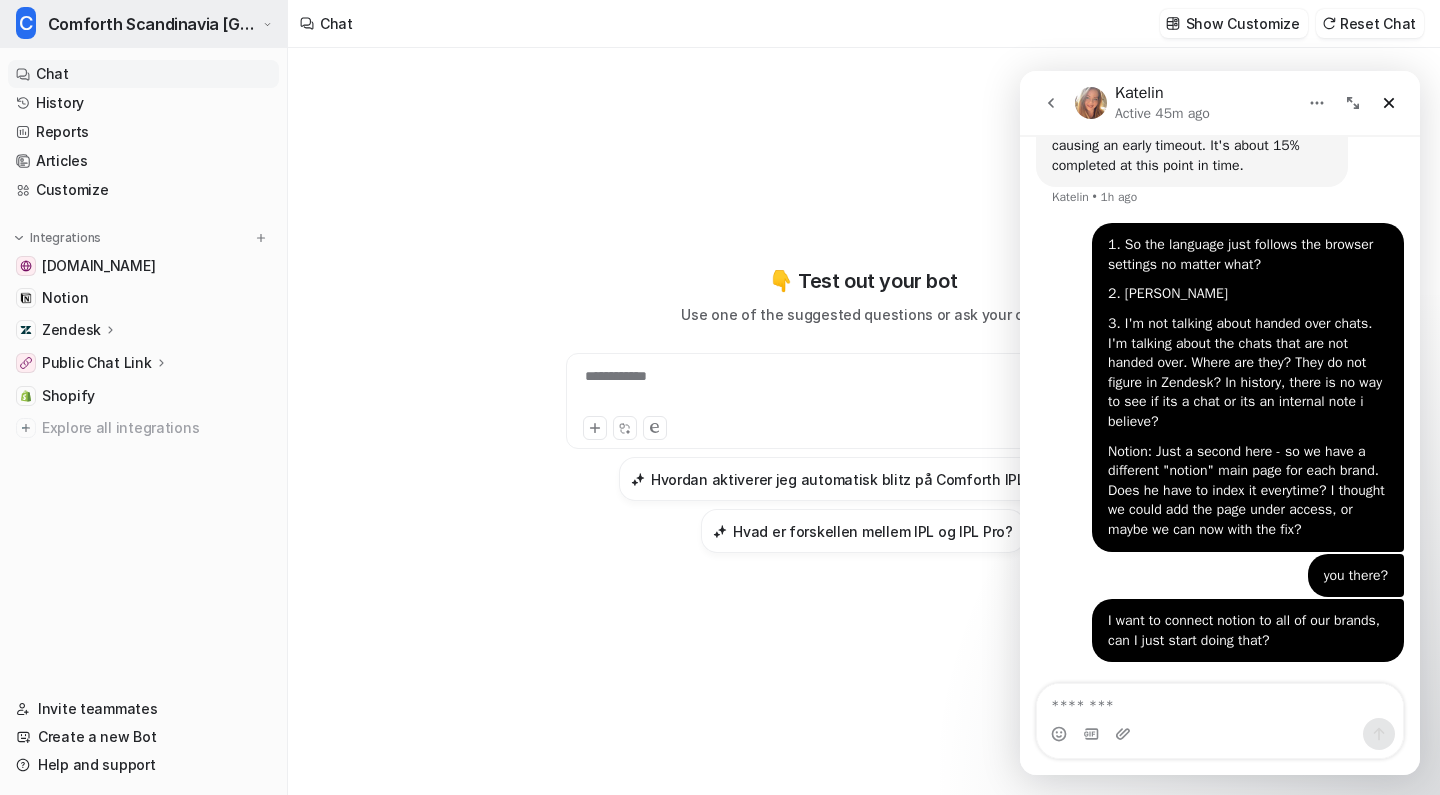 click on "Comforth Scandinavia [GEOGRAPHIC_DATA]" at bounding box center (153, 24) 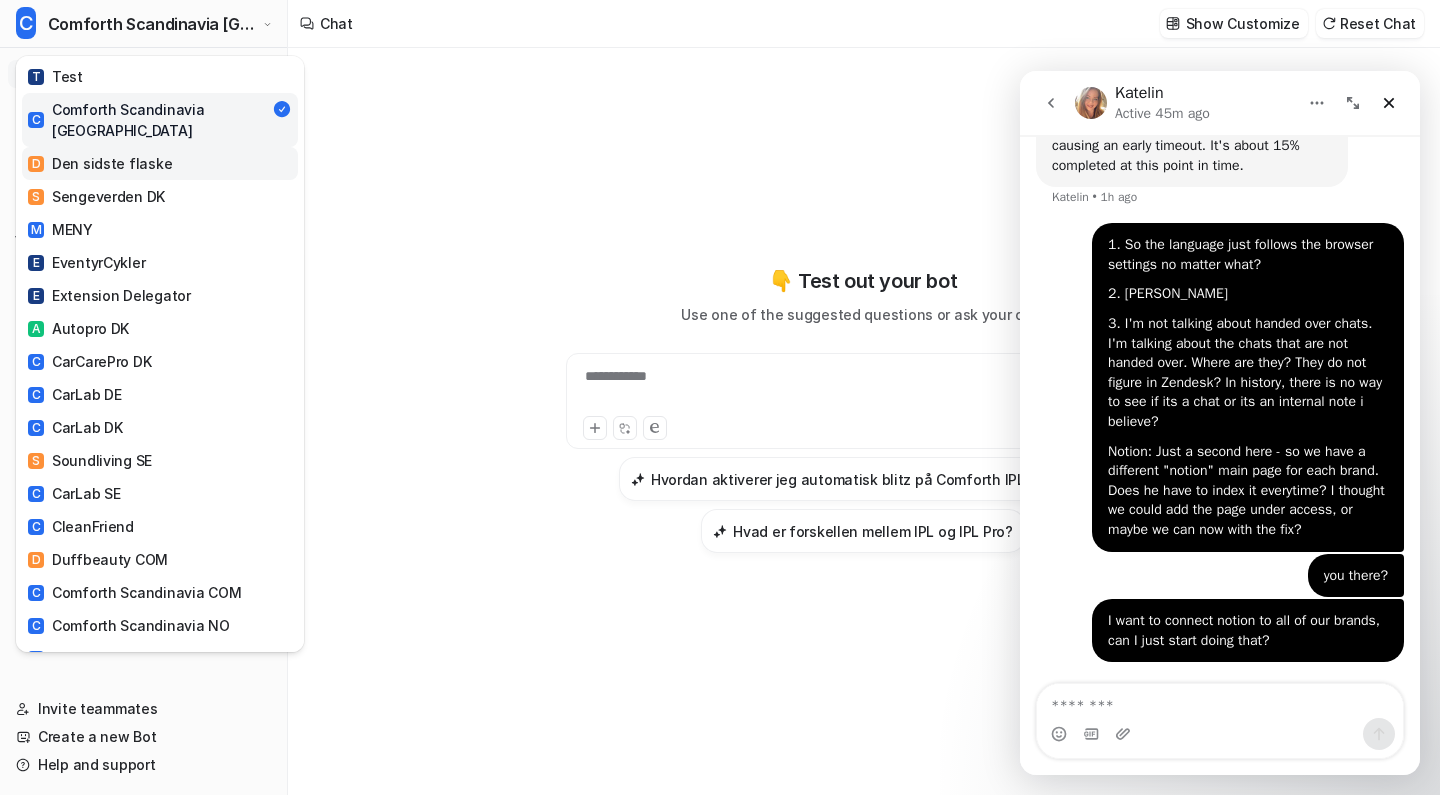 click on "D   Den sidste flaske" at bounding box center [160, 163] 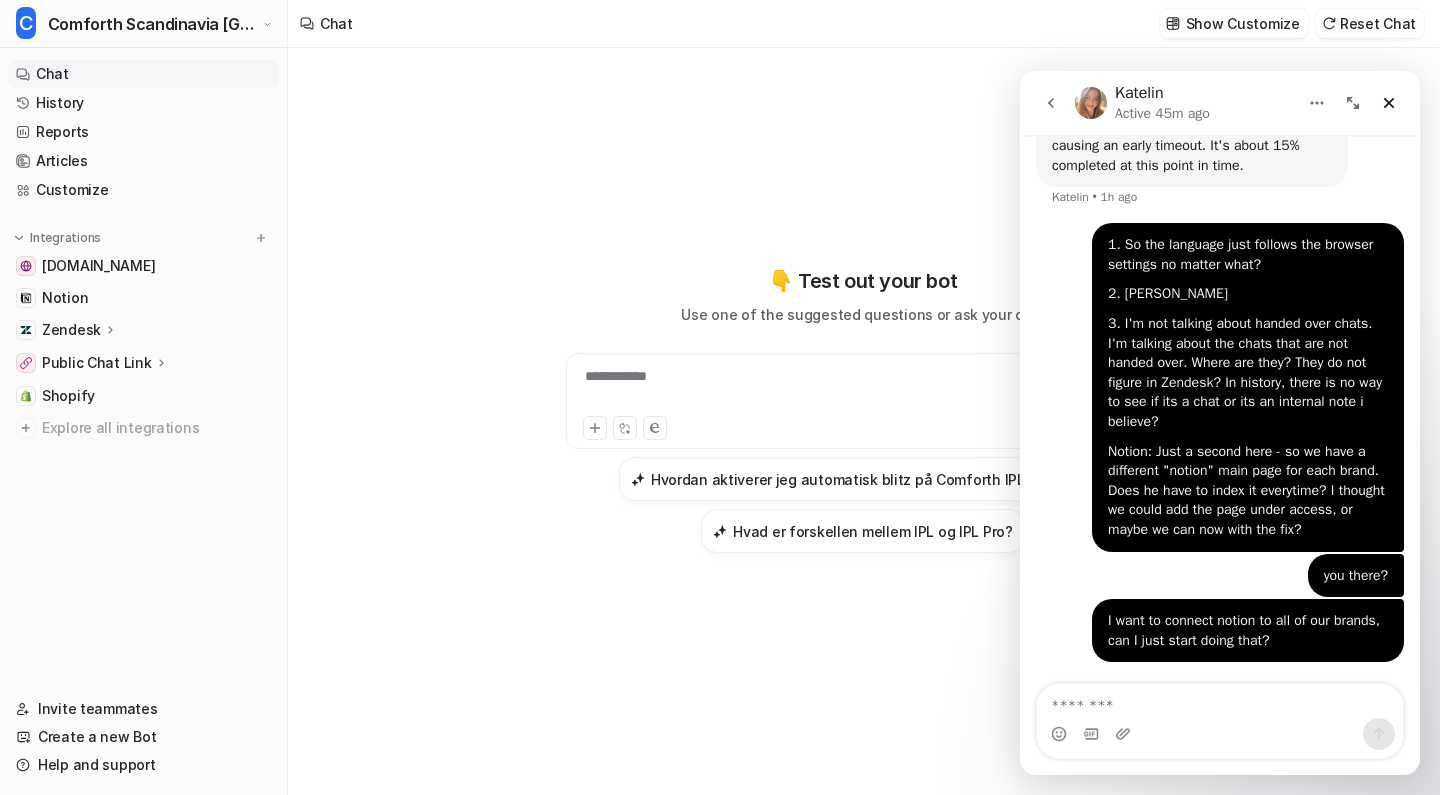 scroll, scrollTop: 0, scrollLeft: 0, axis: both 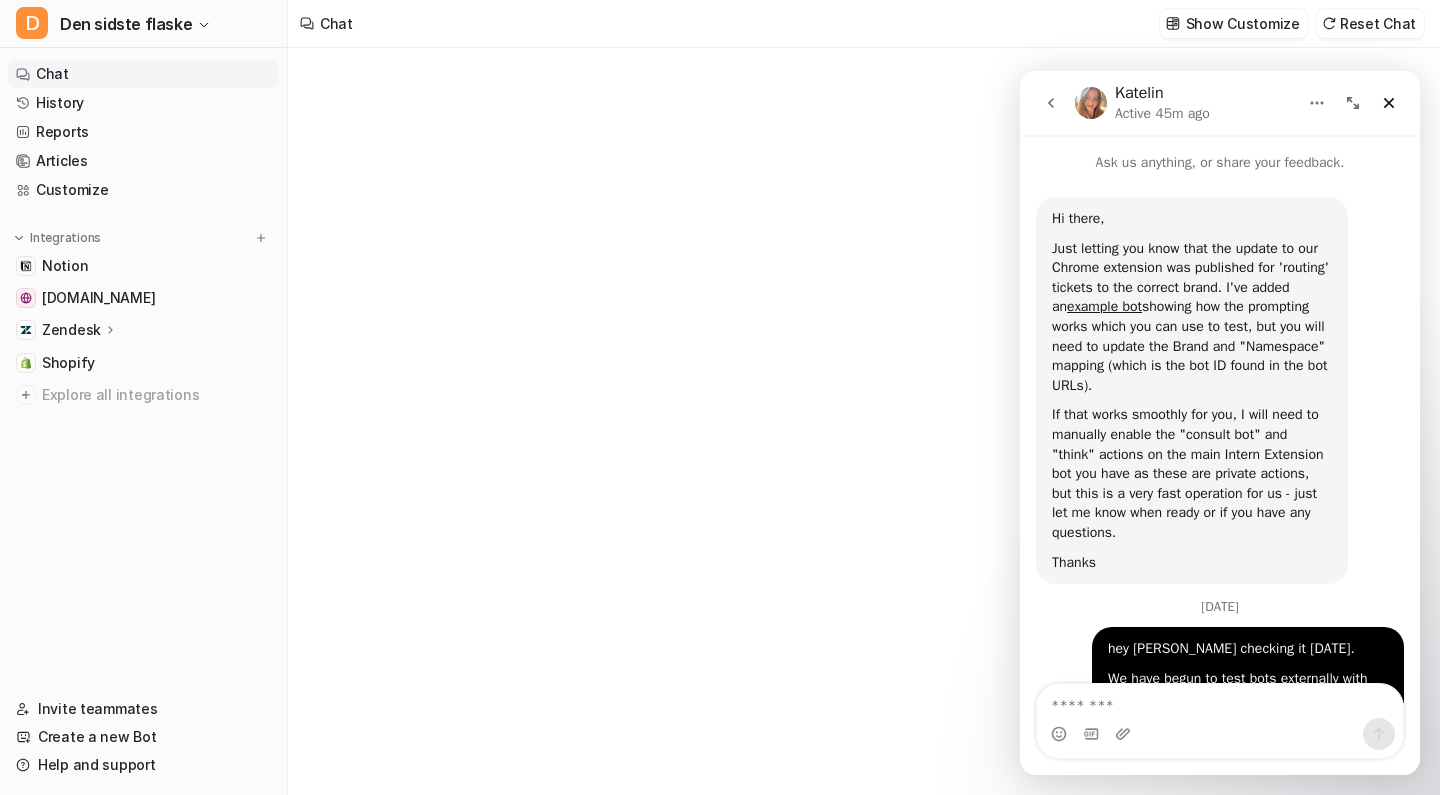 type on "**********" 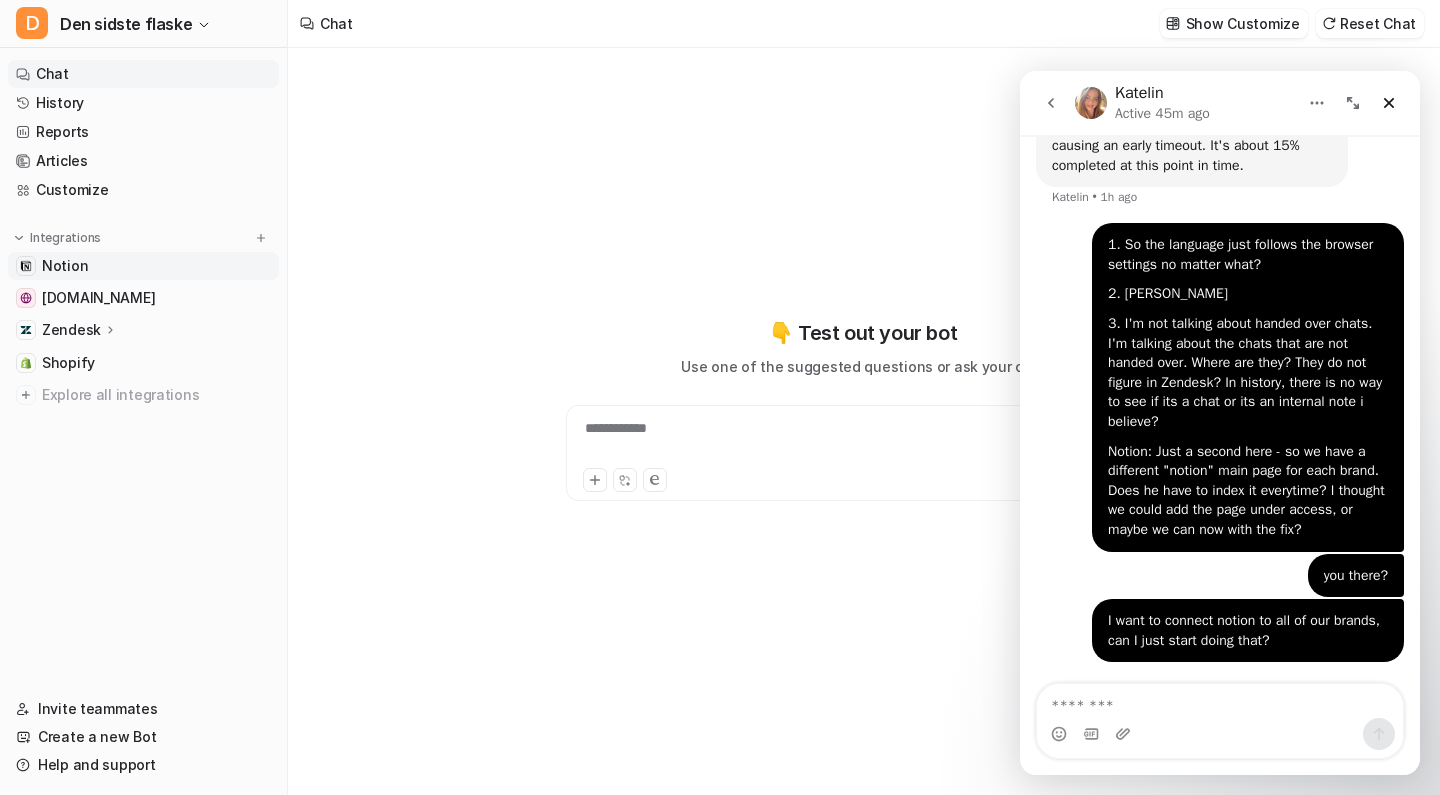 scroll, scrollTop: 30540, scrollLeft: 0, axis: vertical 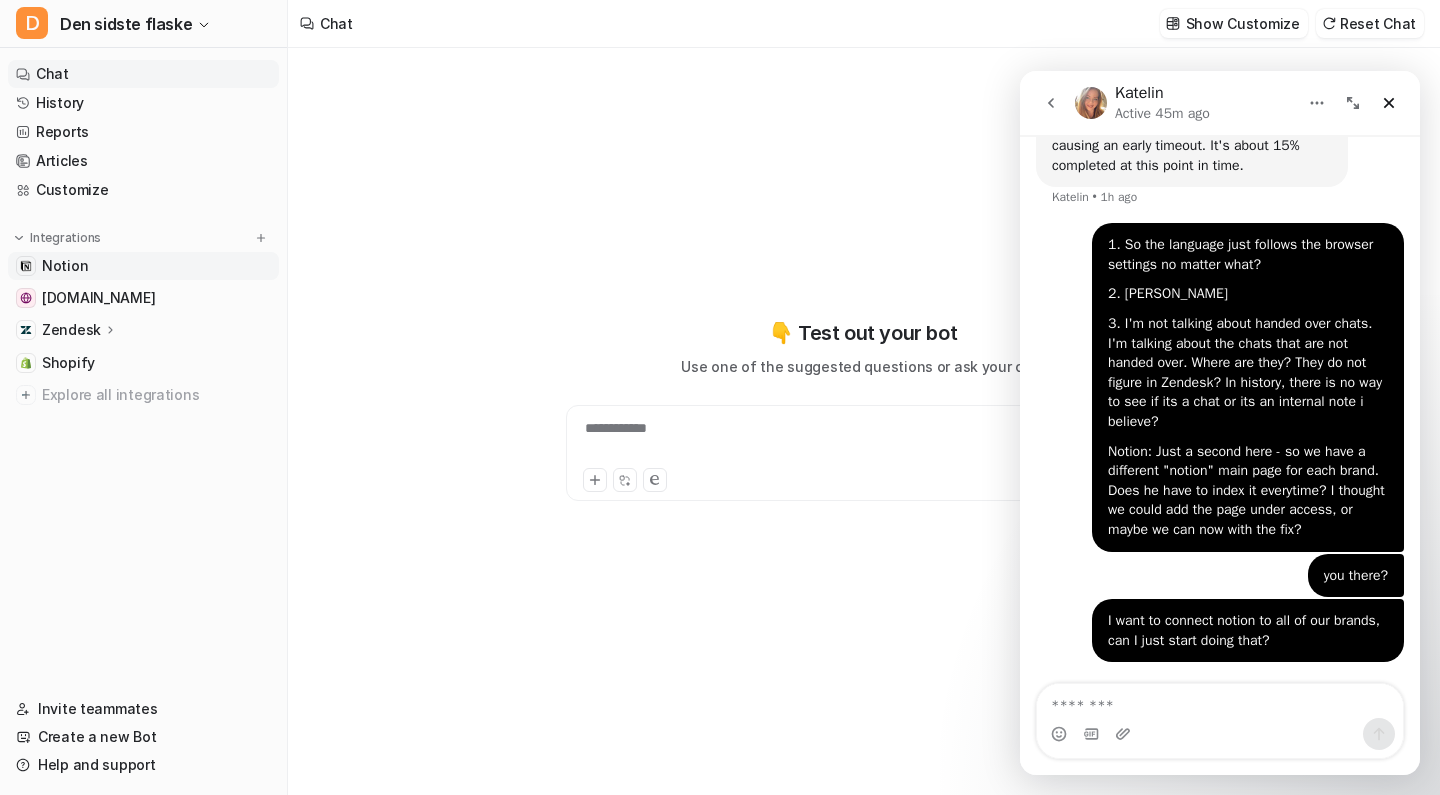 click on "Notion" at bounding box center [65, 266] 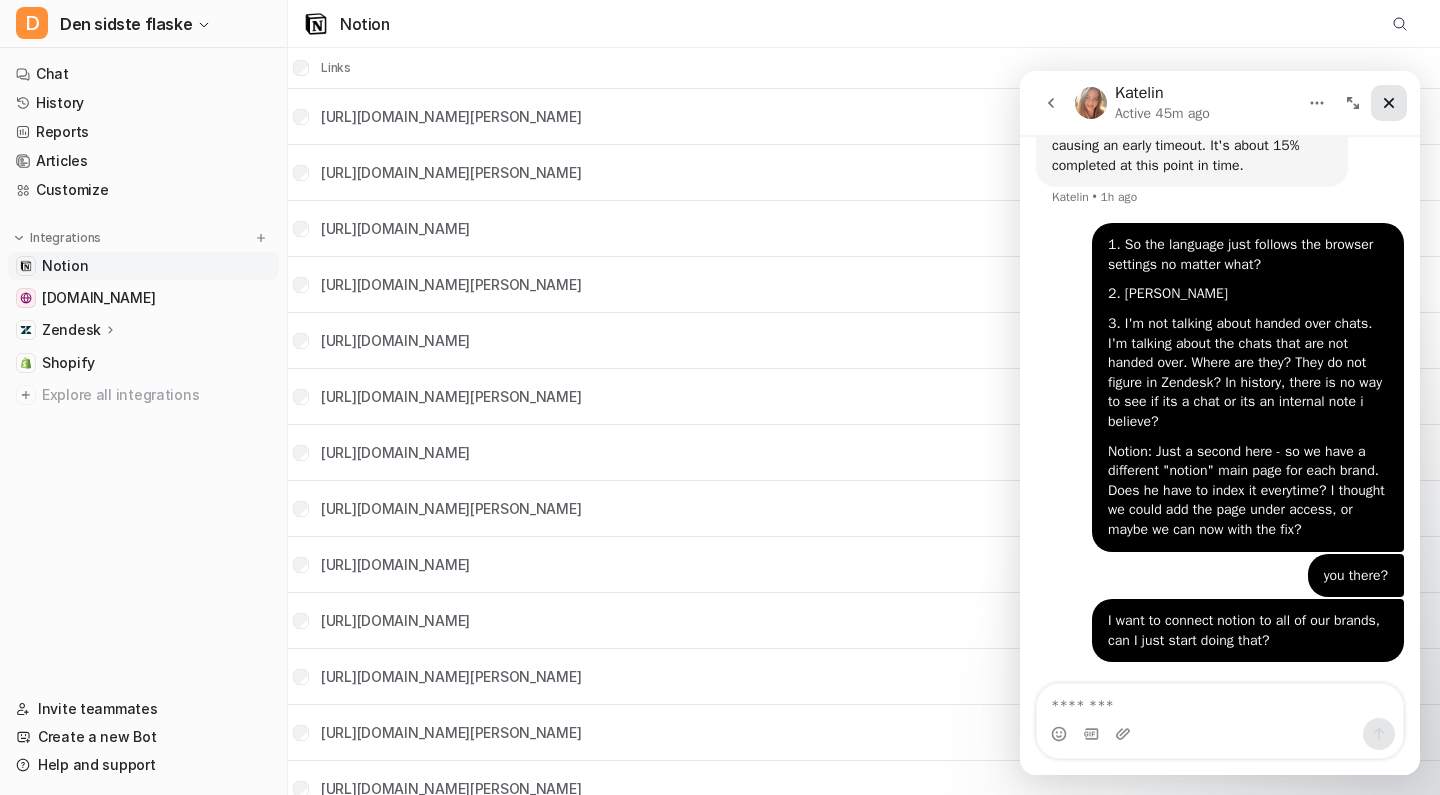 click 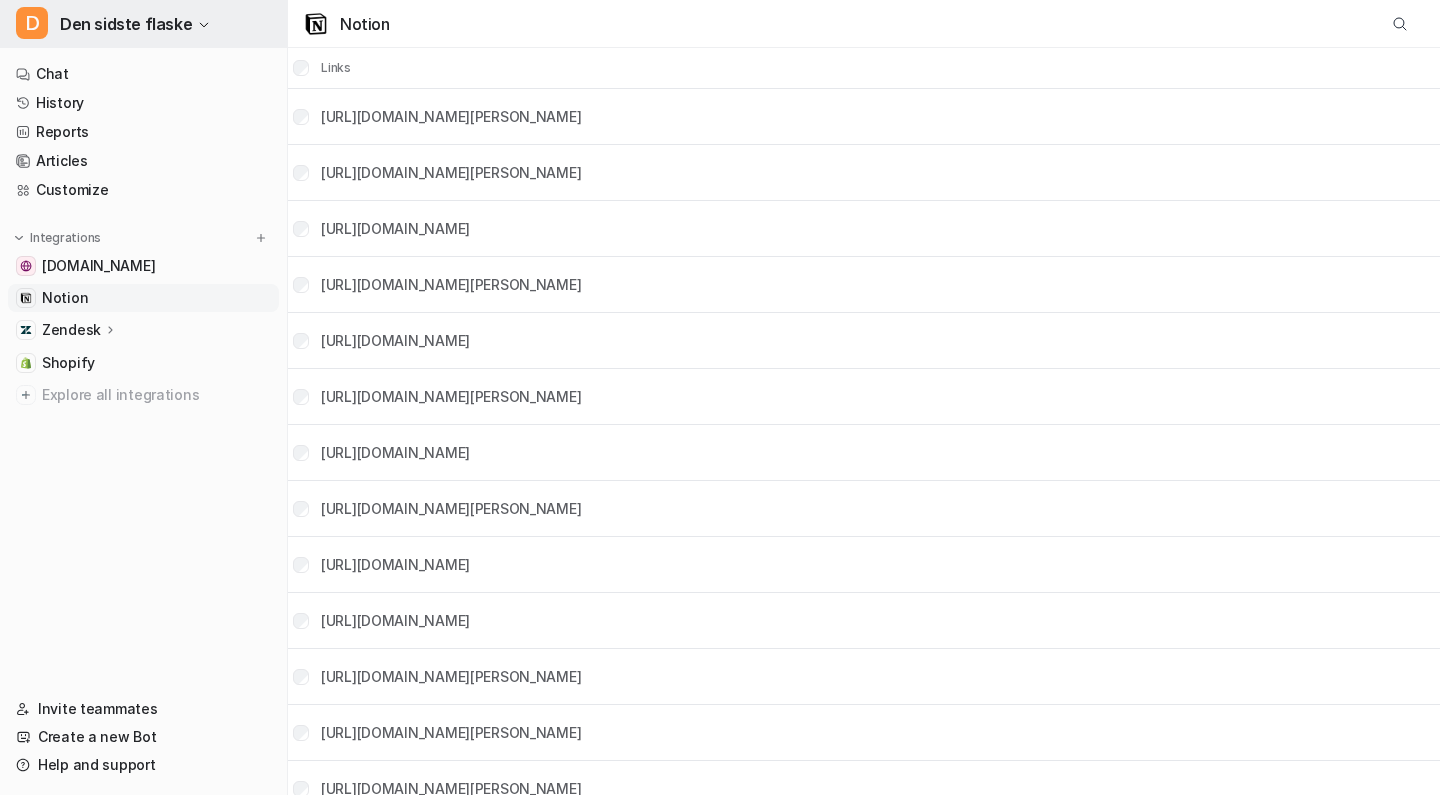 click on "Den sidste flaske" at bounding box center (126, 24) 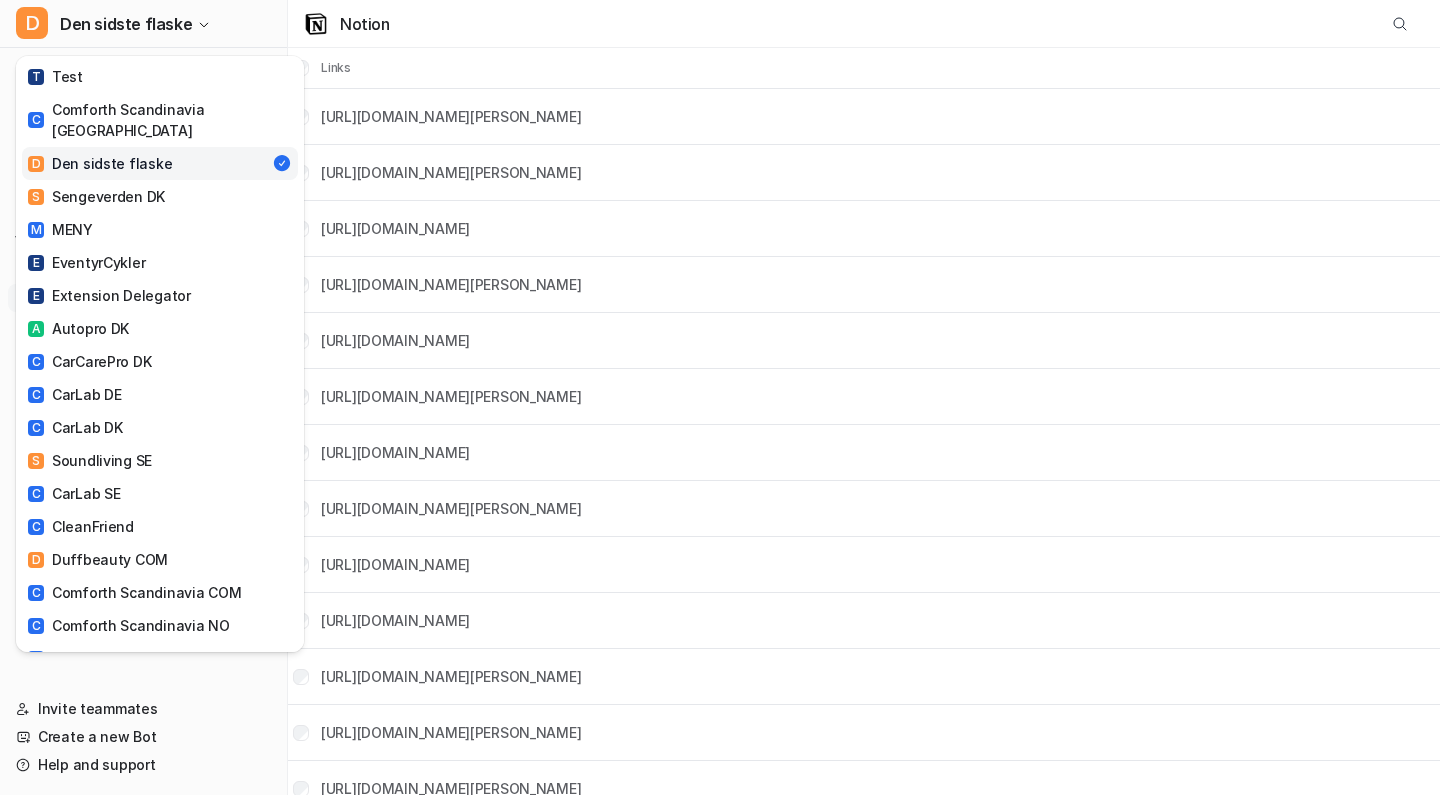 scroll, scrollTop: 0, scrollLeft: 0, axis: both 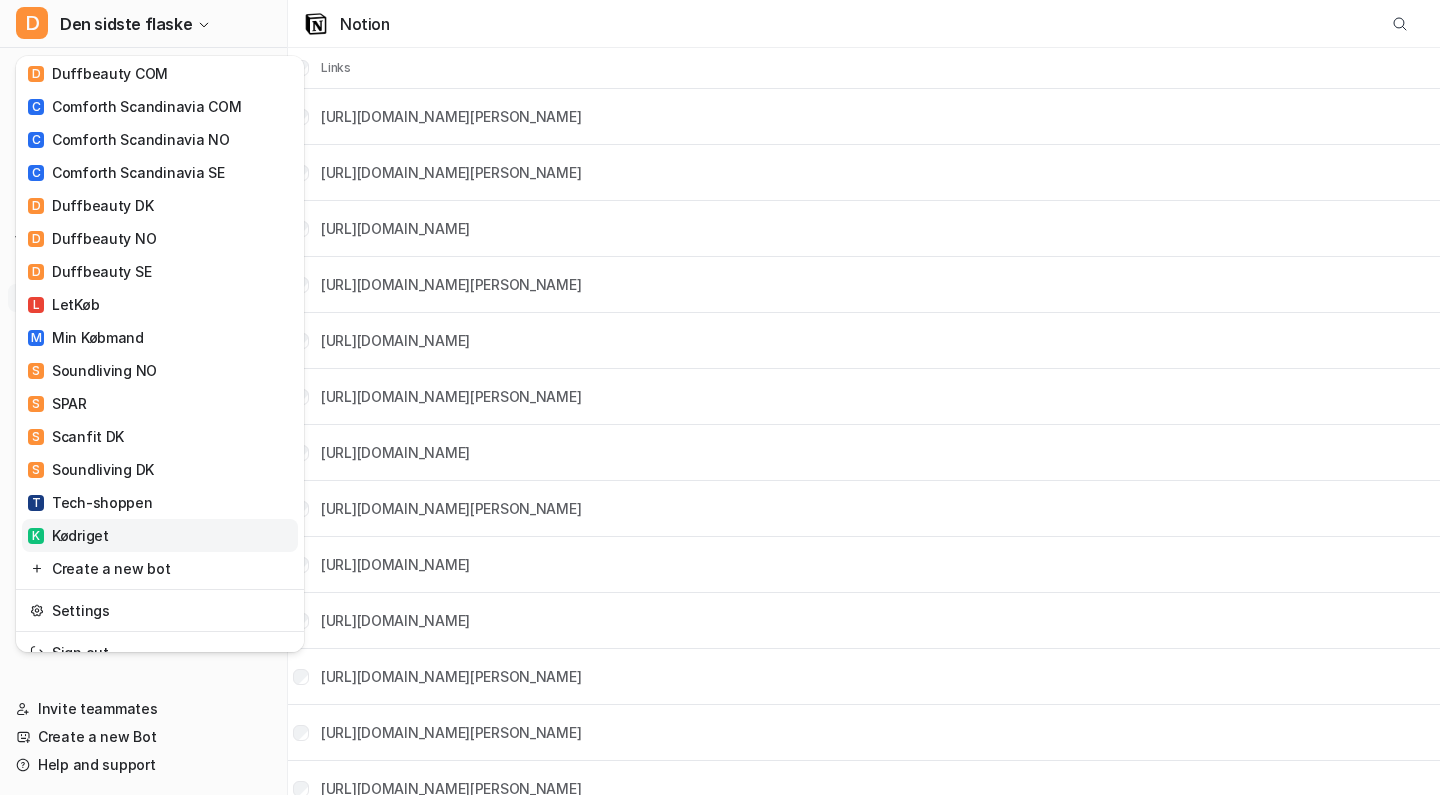 click on "K   Kødriget" at bounding box center [160, 535] 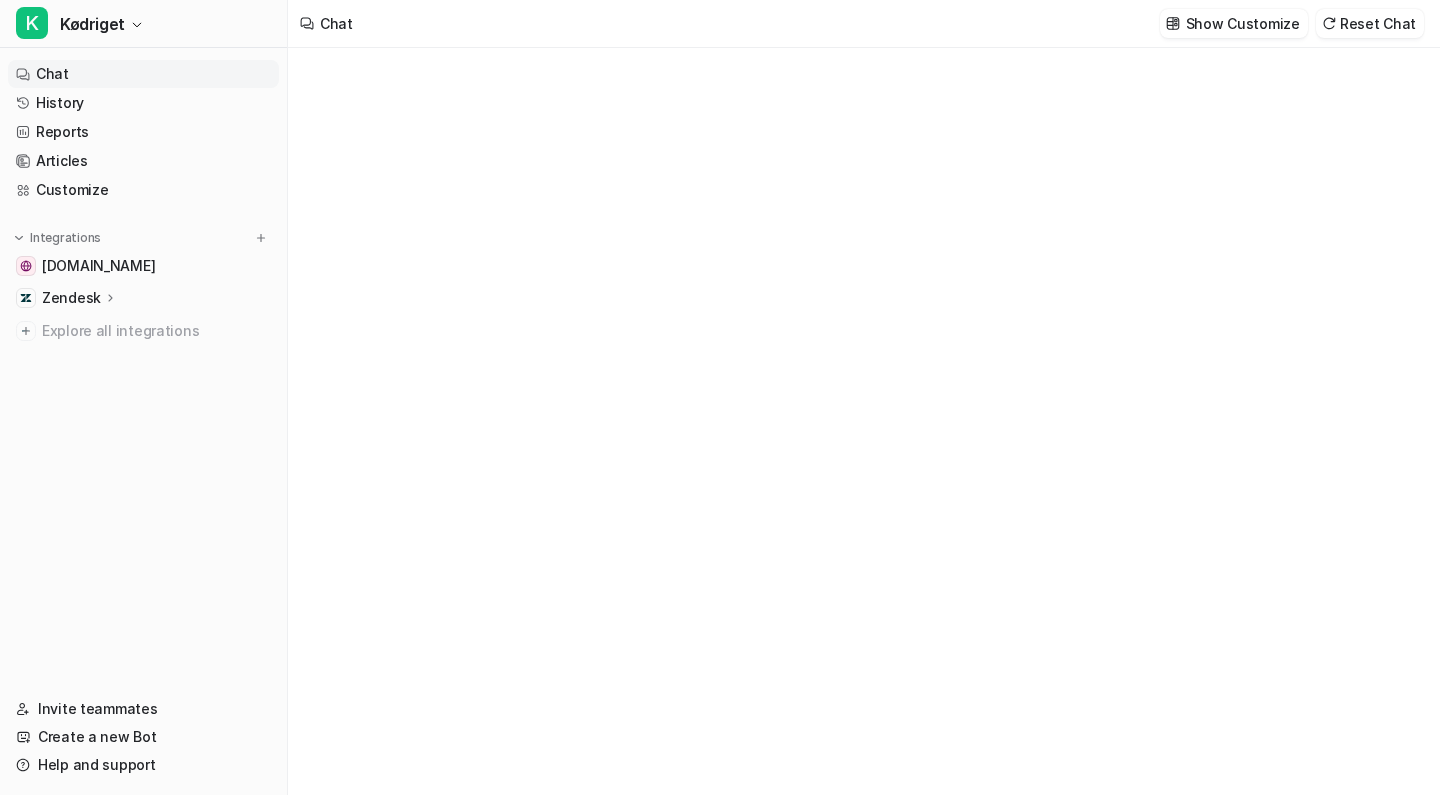 type on "**********" 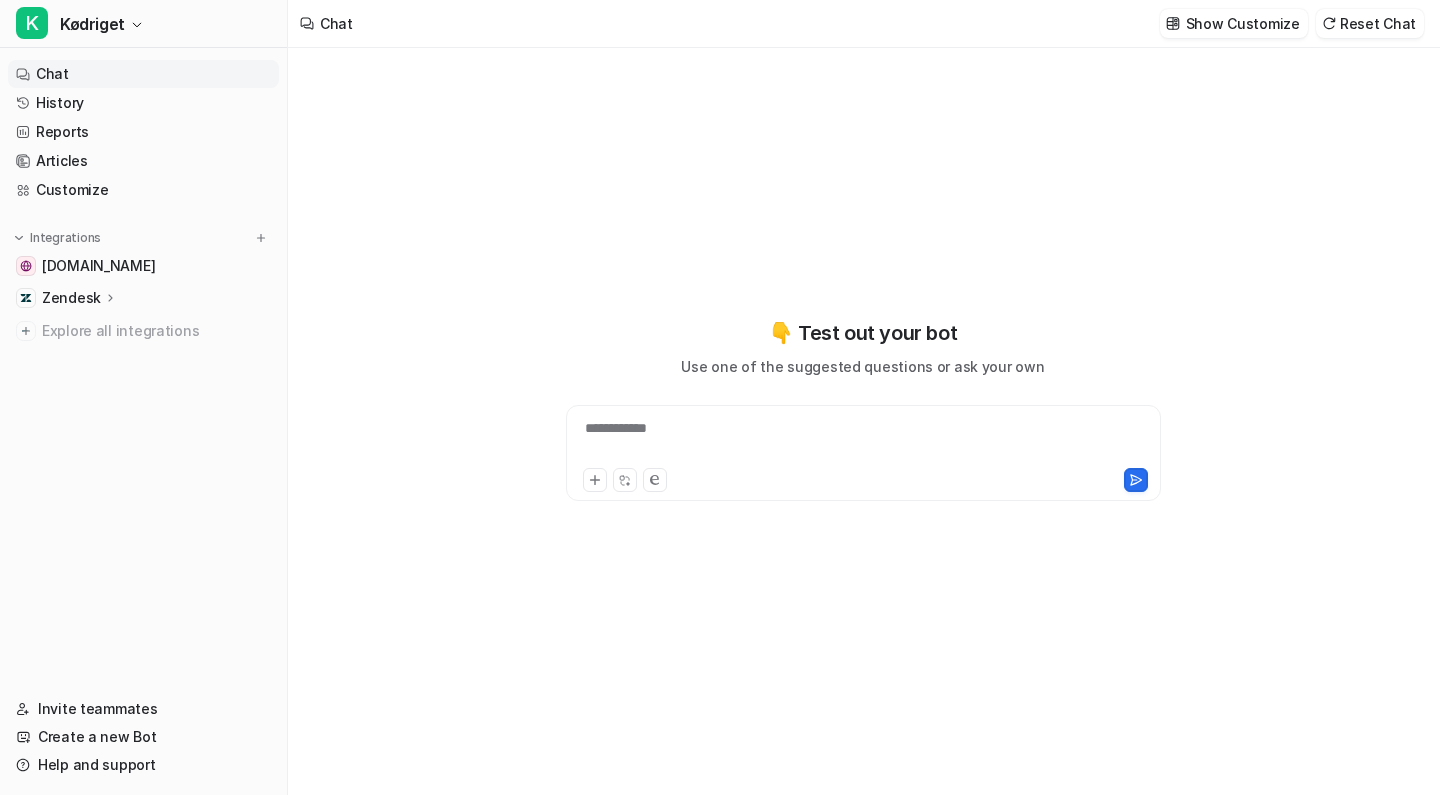 type 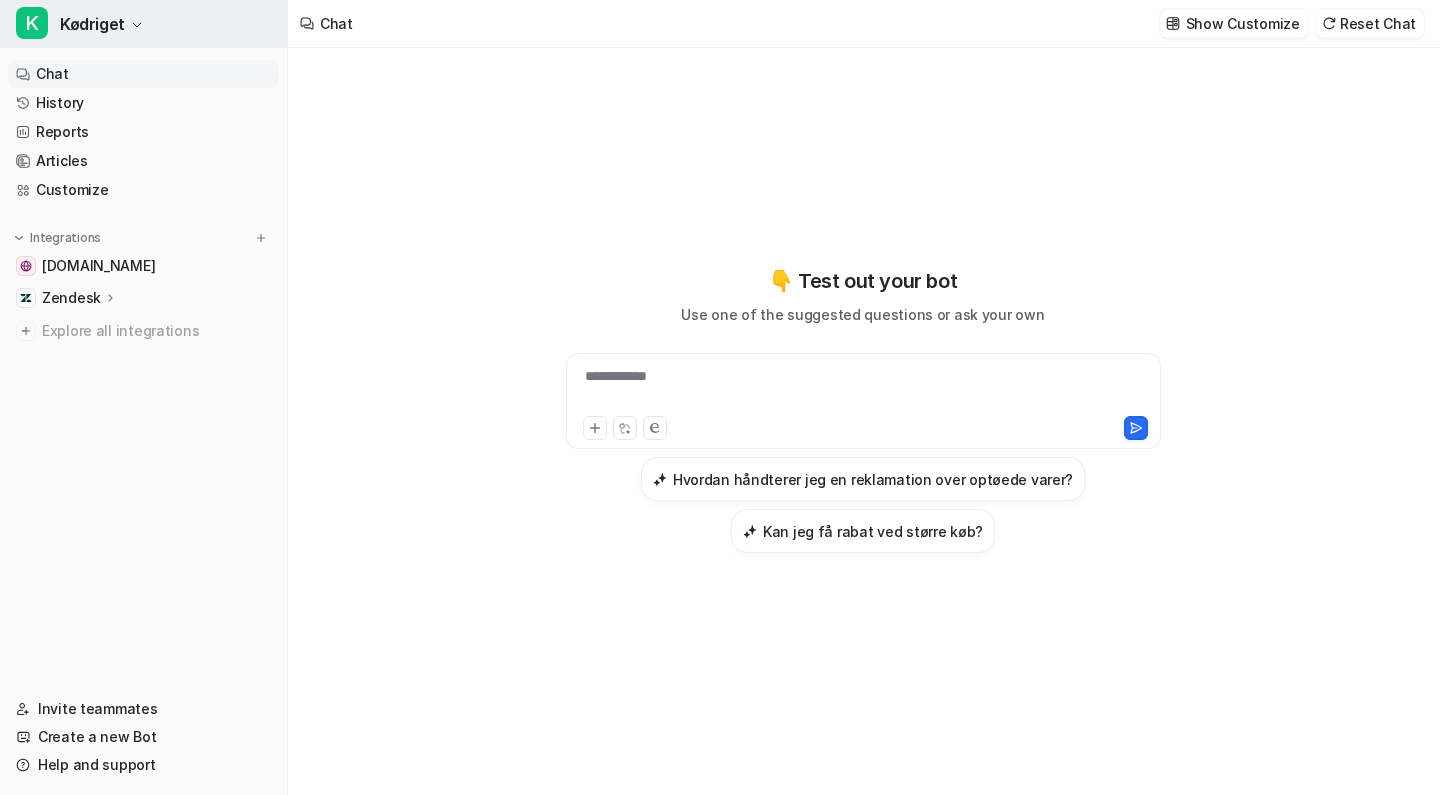 click on "Kødriget" at bounding box center (92, 24) 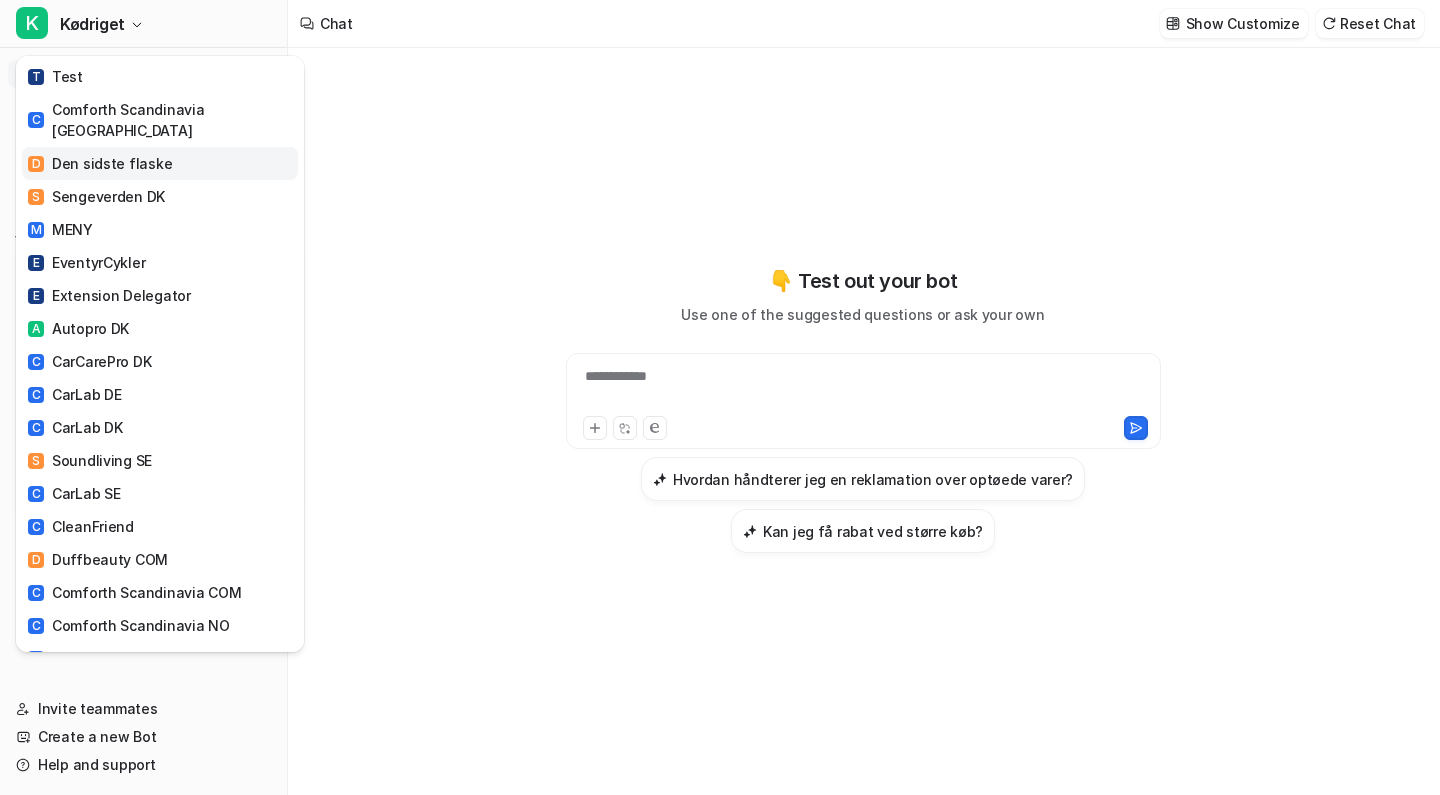 click on "D   Den sidste flaske" at bounding box center (100, 163) 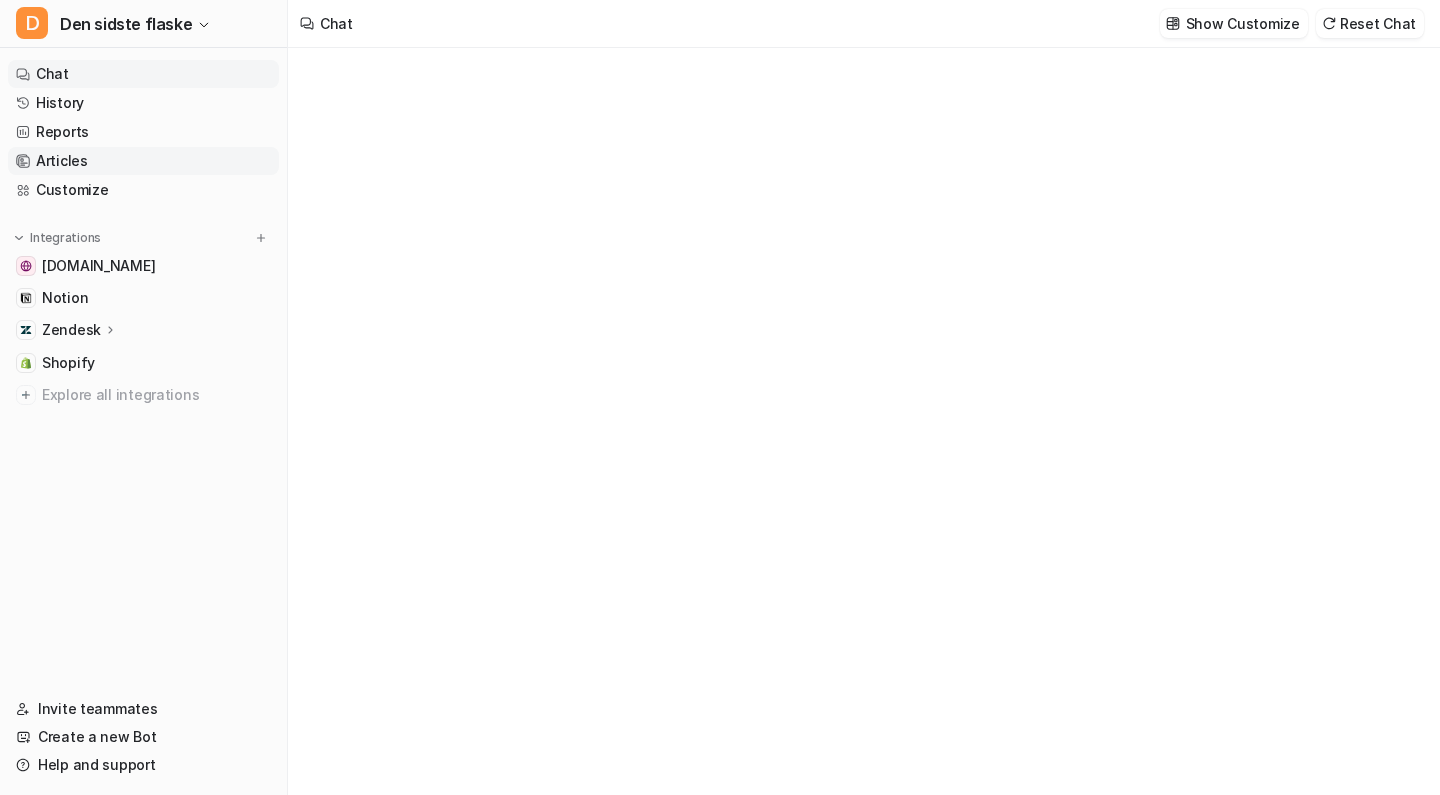 type on "**********" 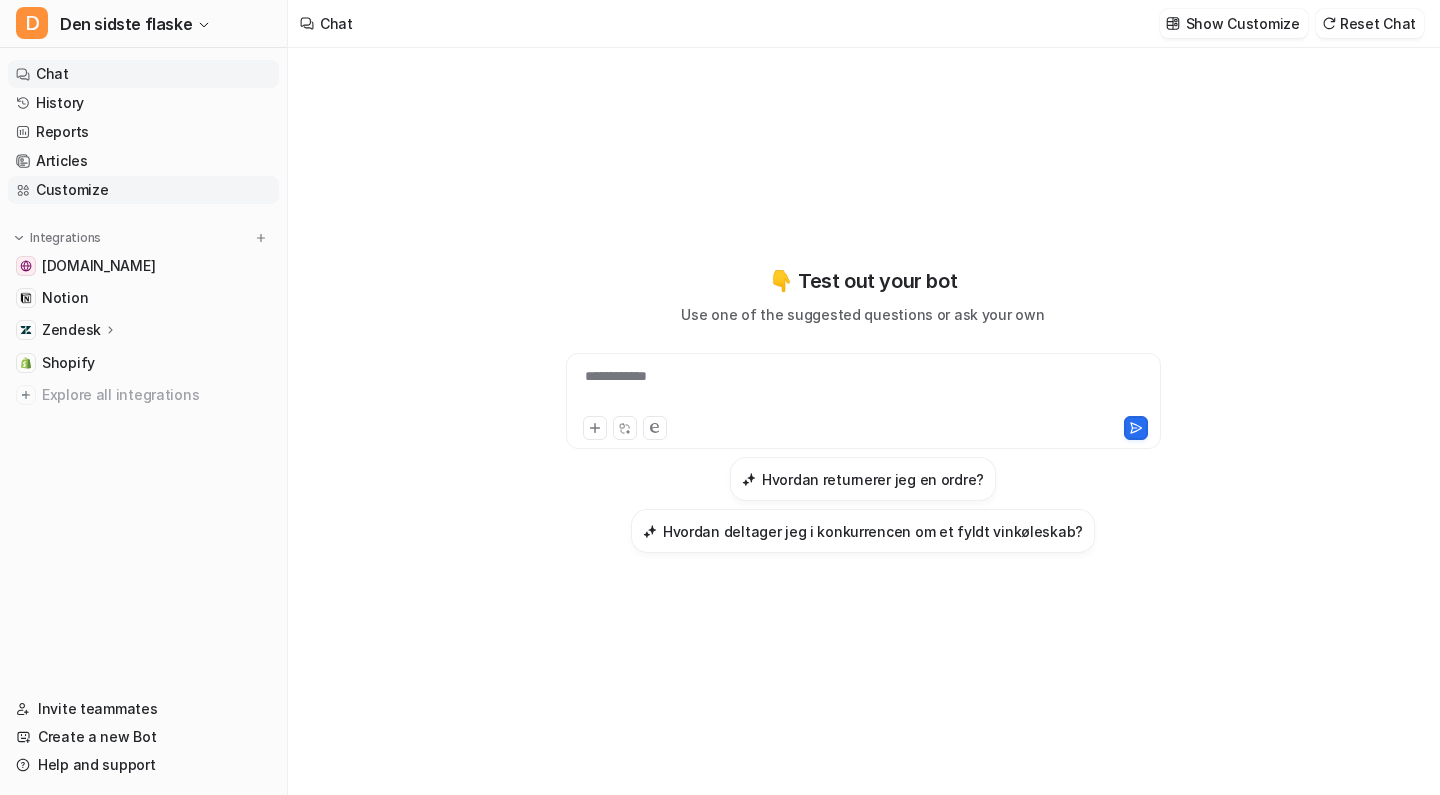 click on "Customize" at bounding box center (143, 190) 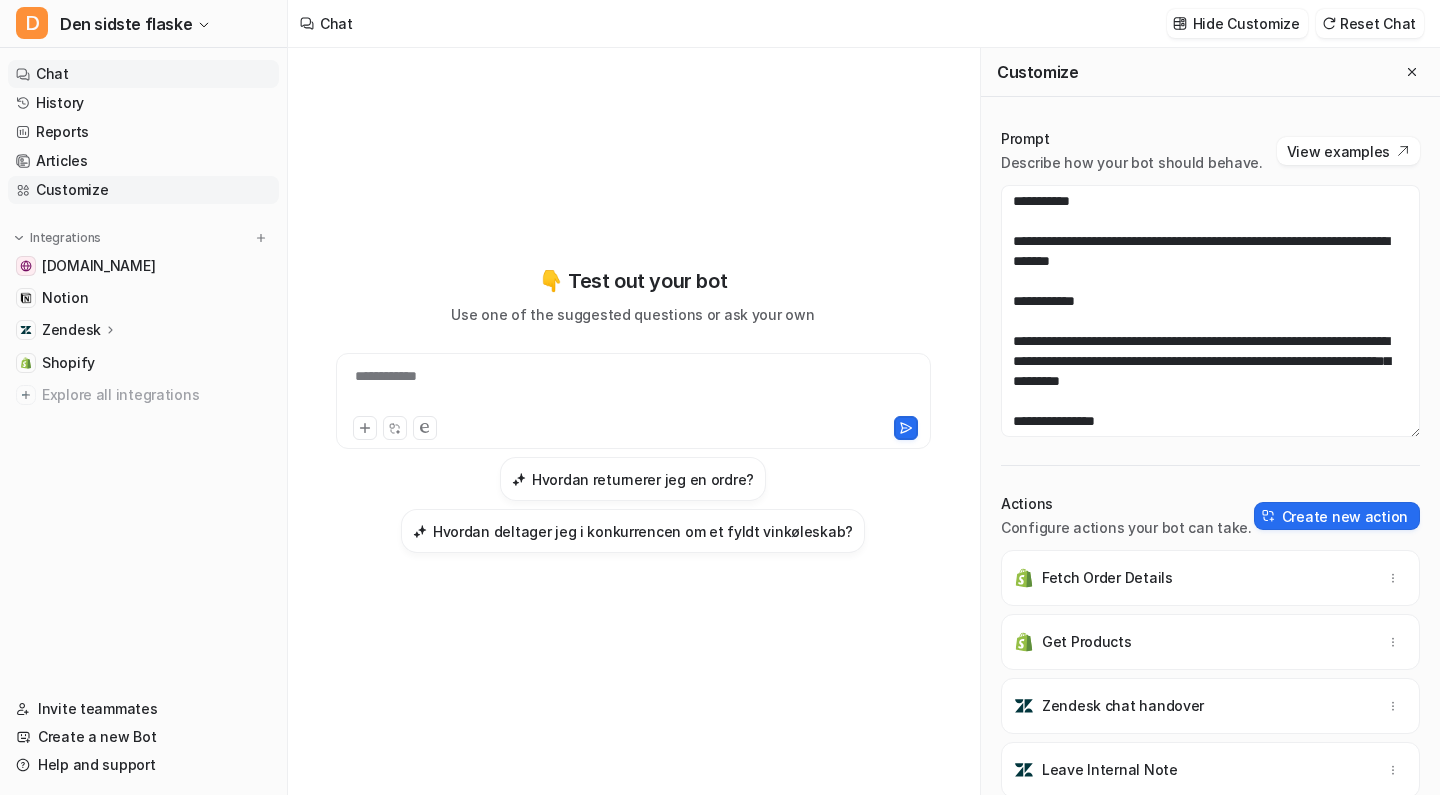click on "Customize" at bounding box center [143, 190] 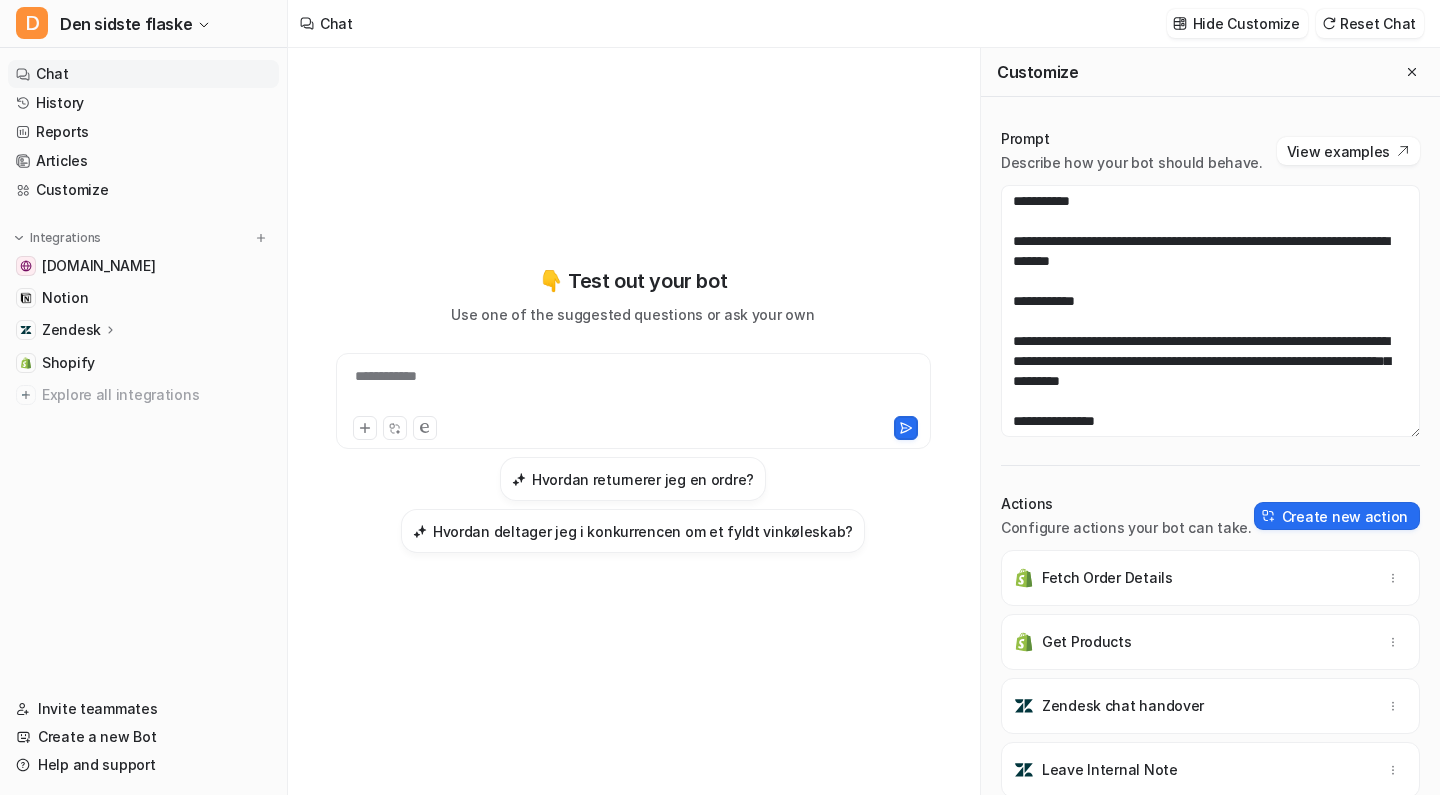 click on "**********" at bounding box center (633, 409) 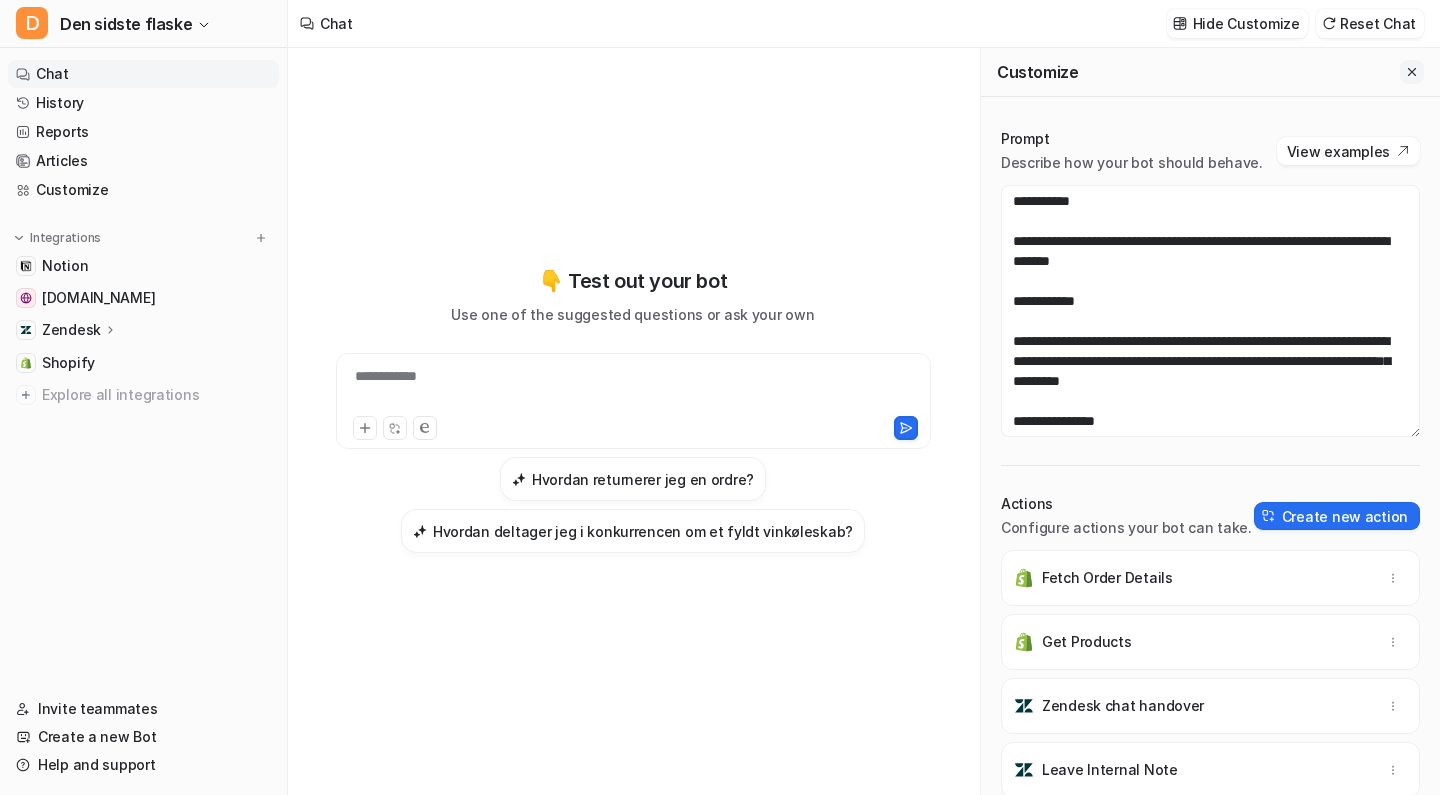 click 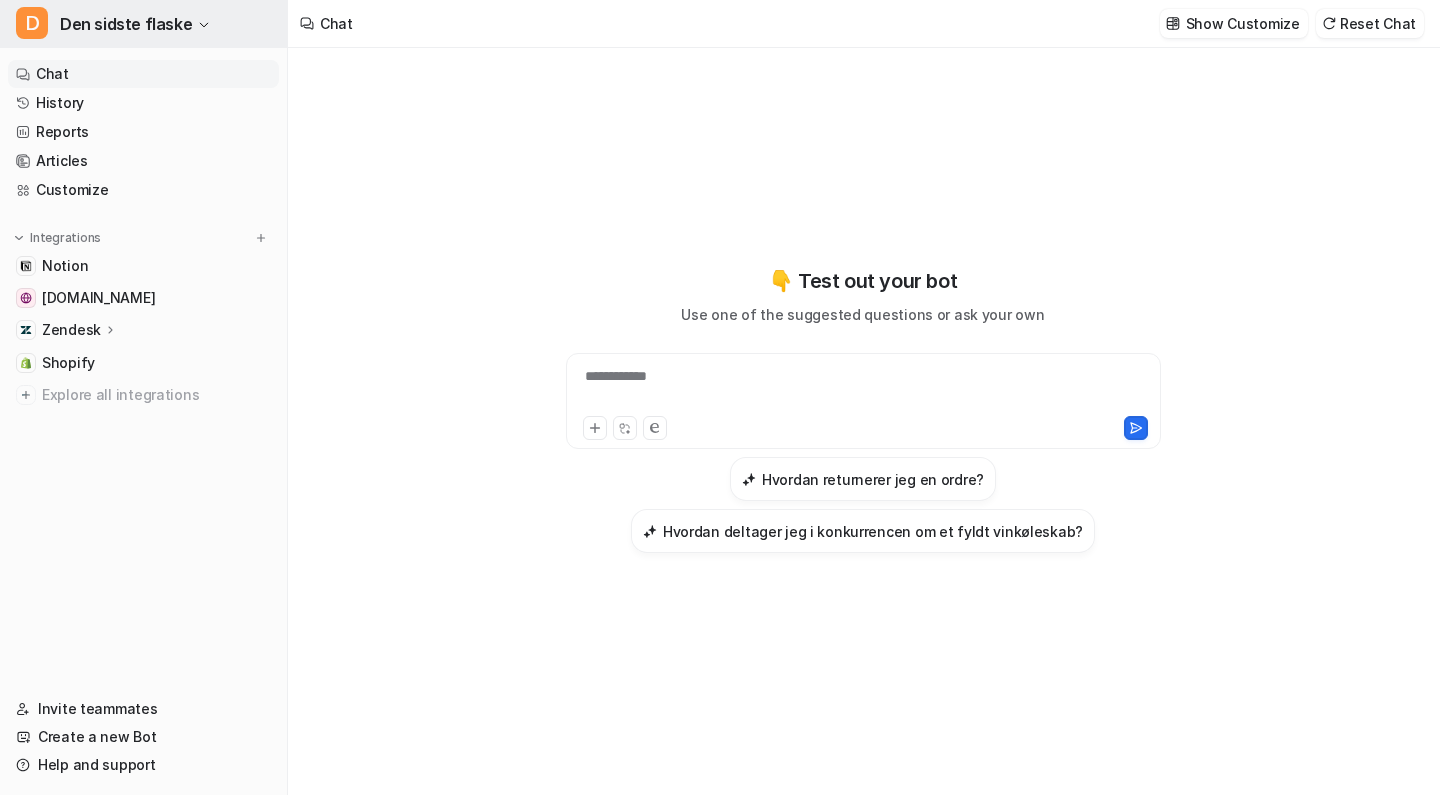 click on "Den sidste flaske" at bounding box center (126, 24) 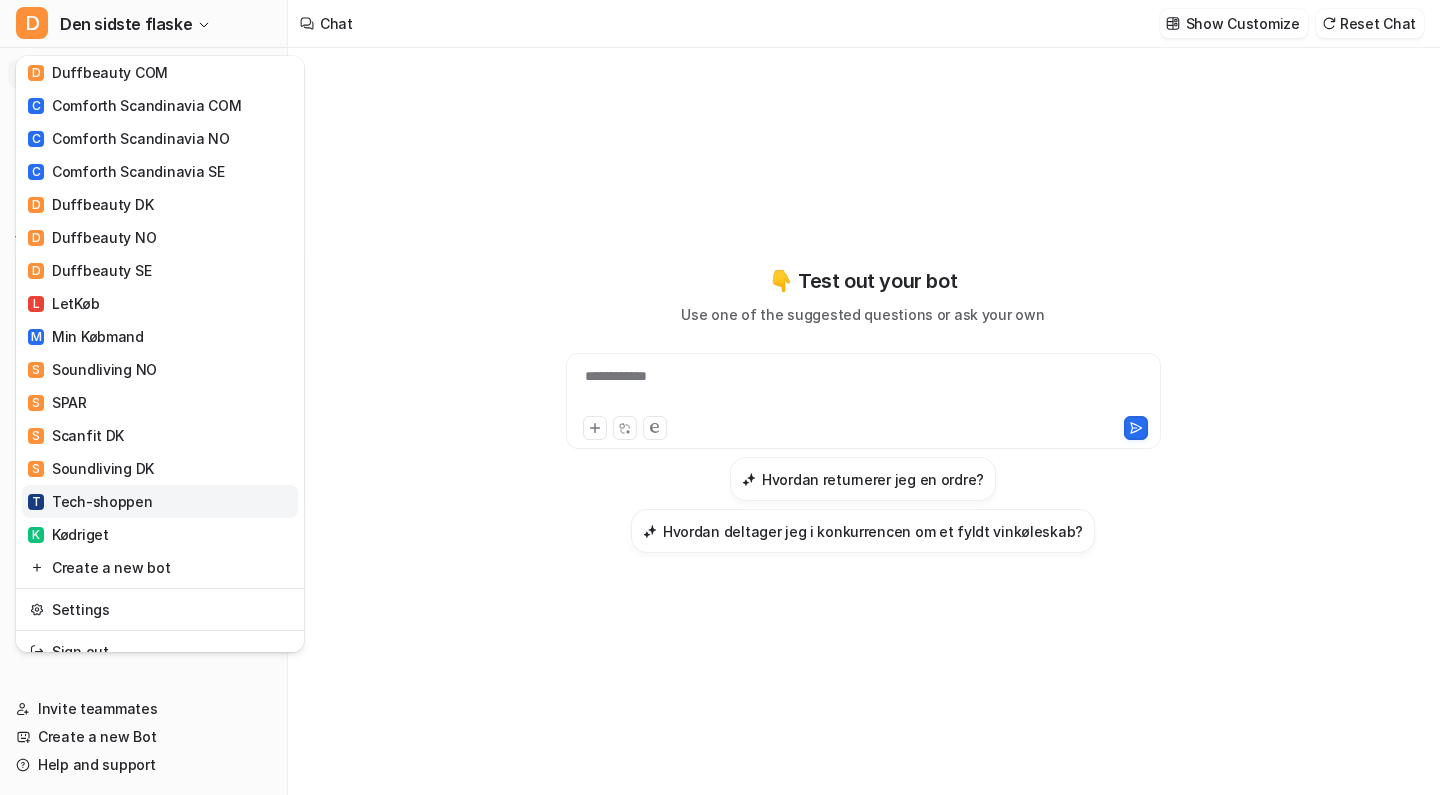 scroll, scrollTop: 486, scrollLeft: 0, axis: vertical 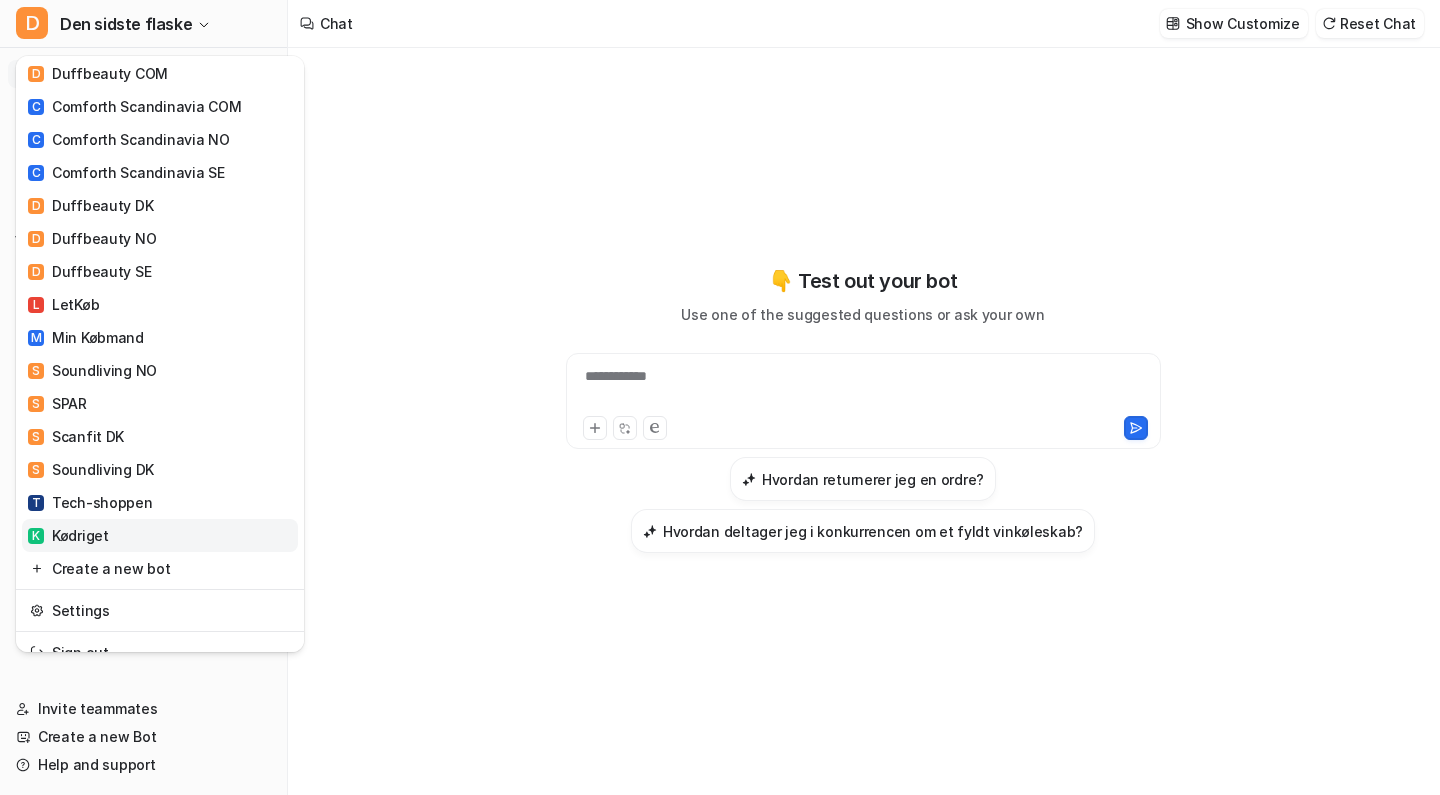 click on "K   Kødriget" at bounding box center (68, 535) 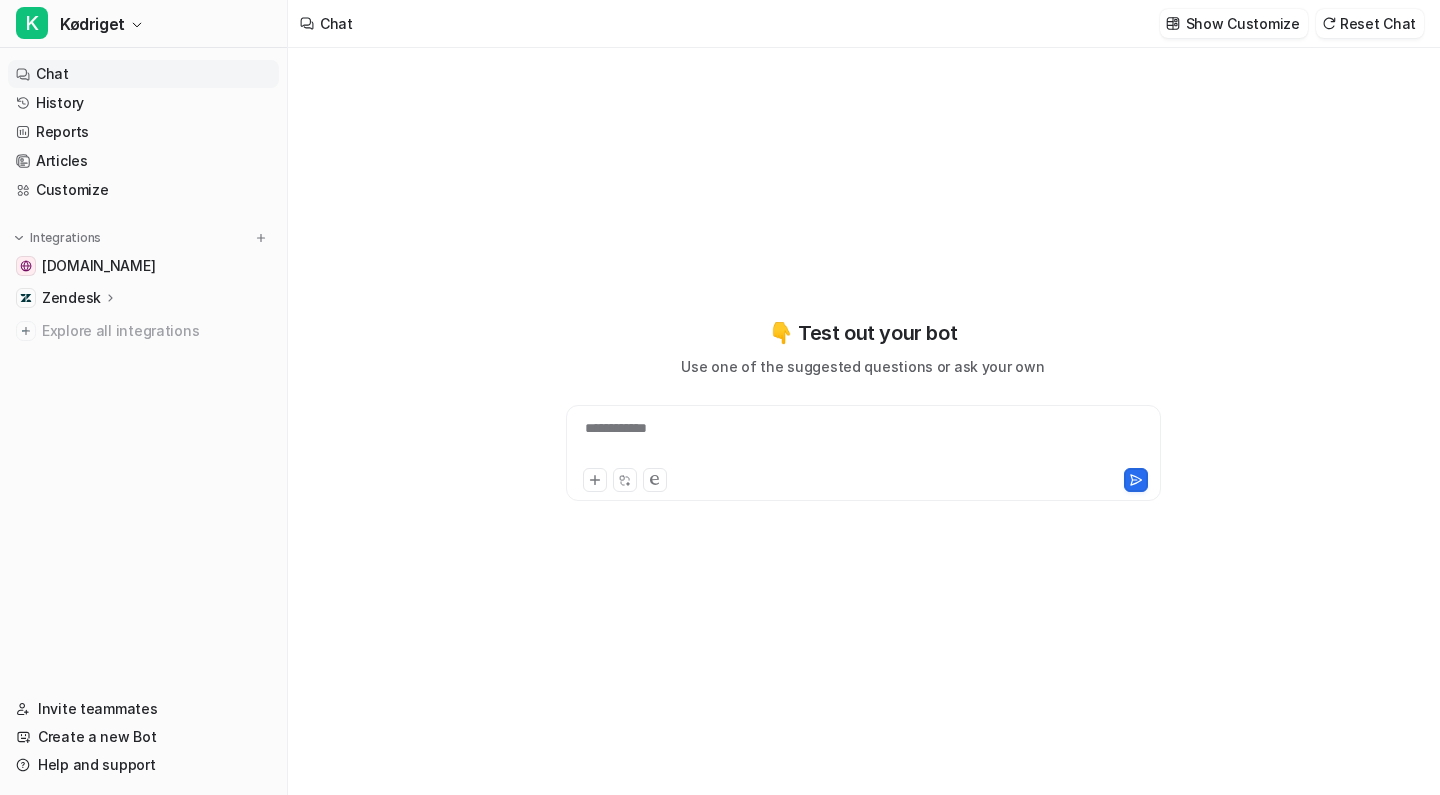 type on "**********" 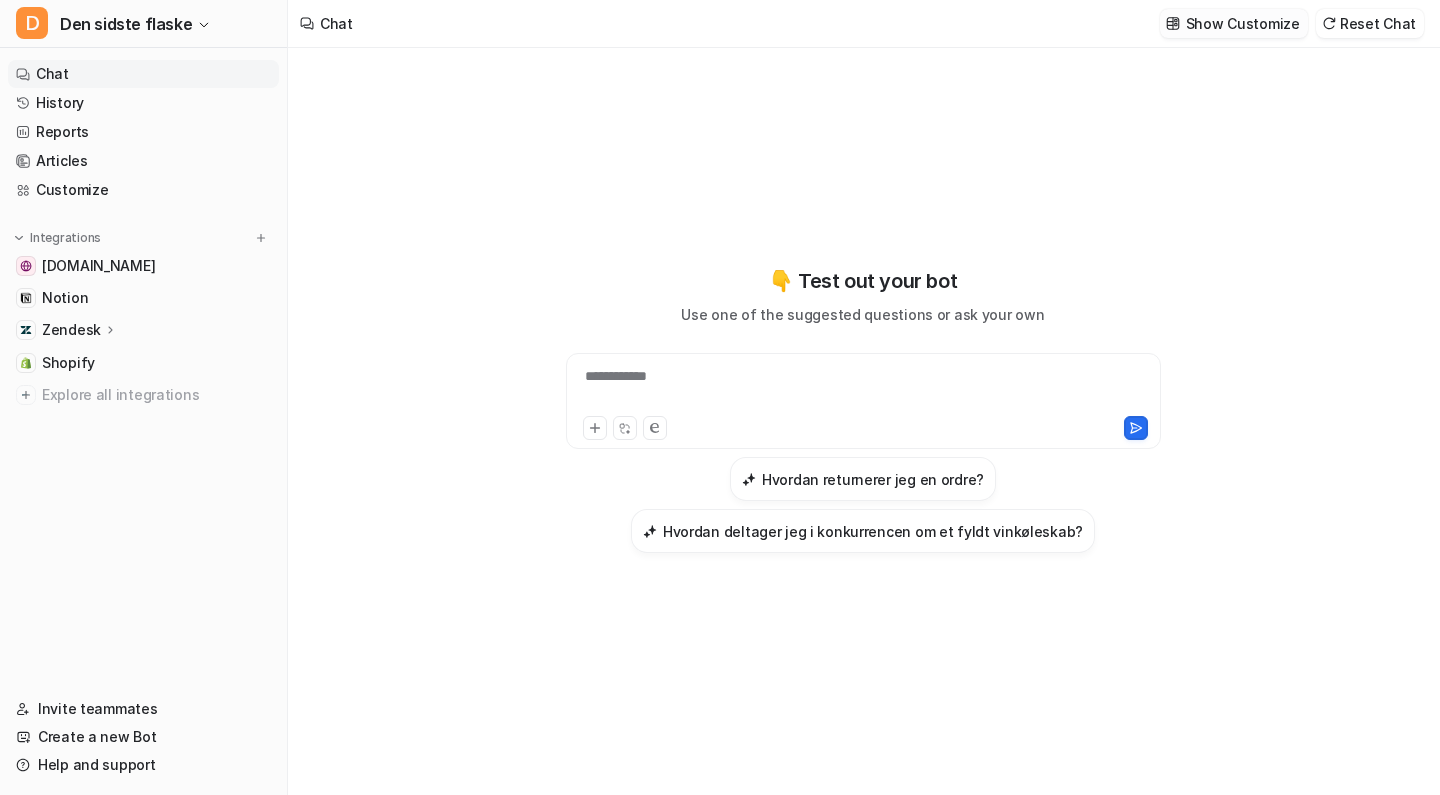 click on "Show Customize" at bounding box center (1243, 23) 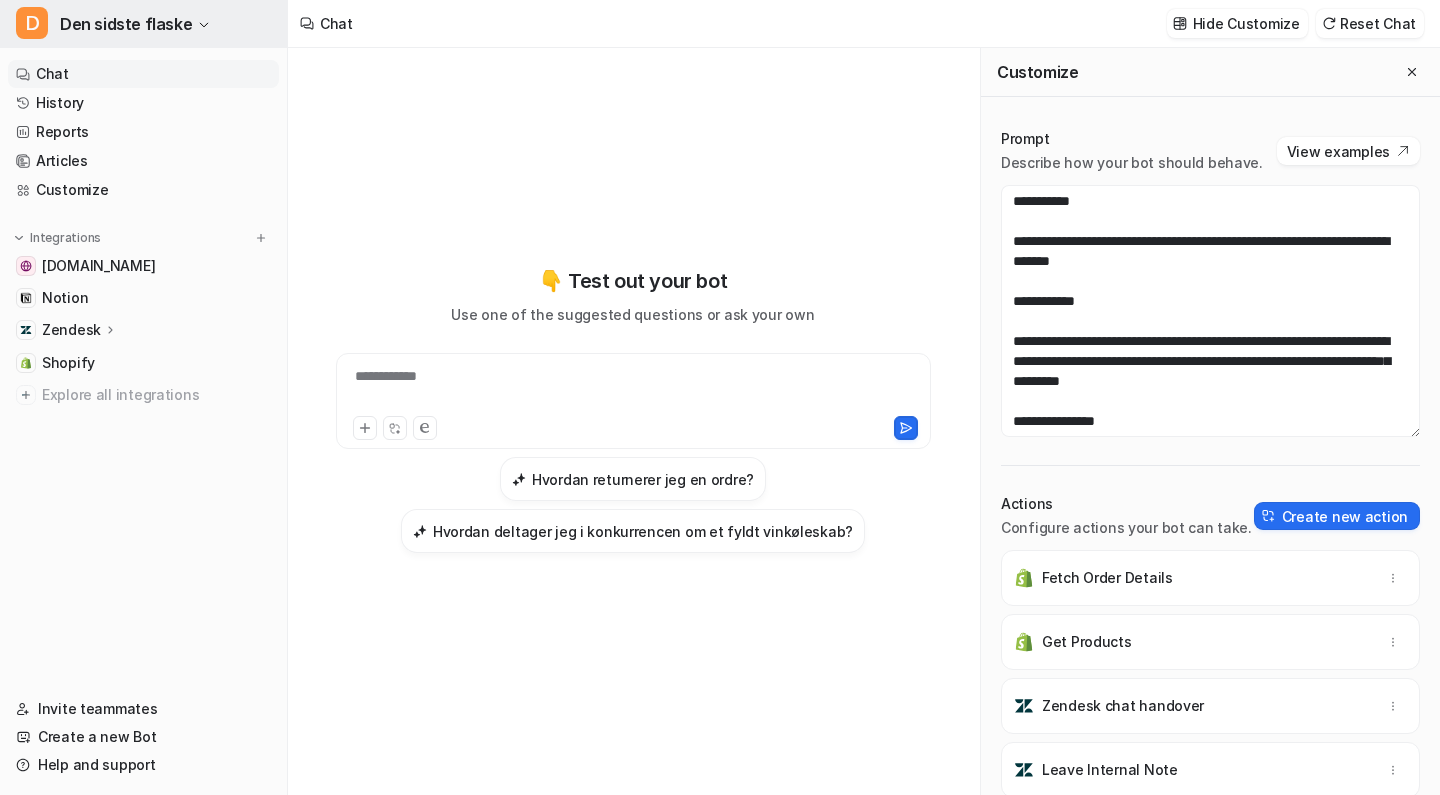 click on "D Den sidste flaske" at bounding box center (143, 24) 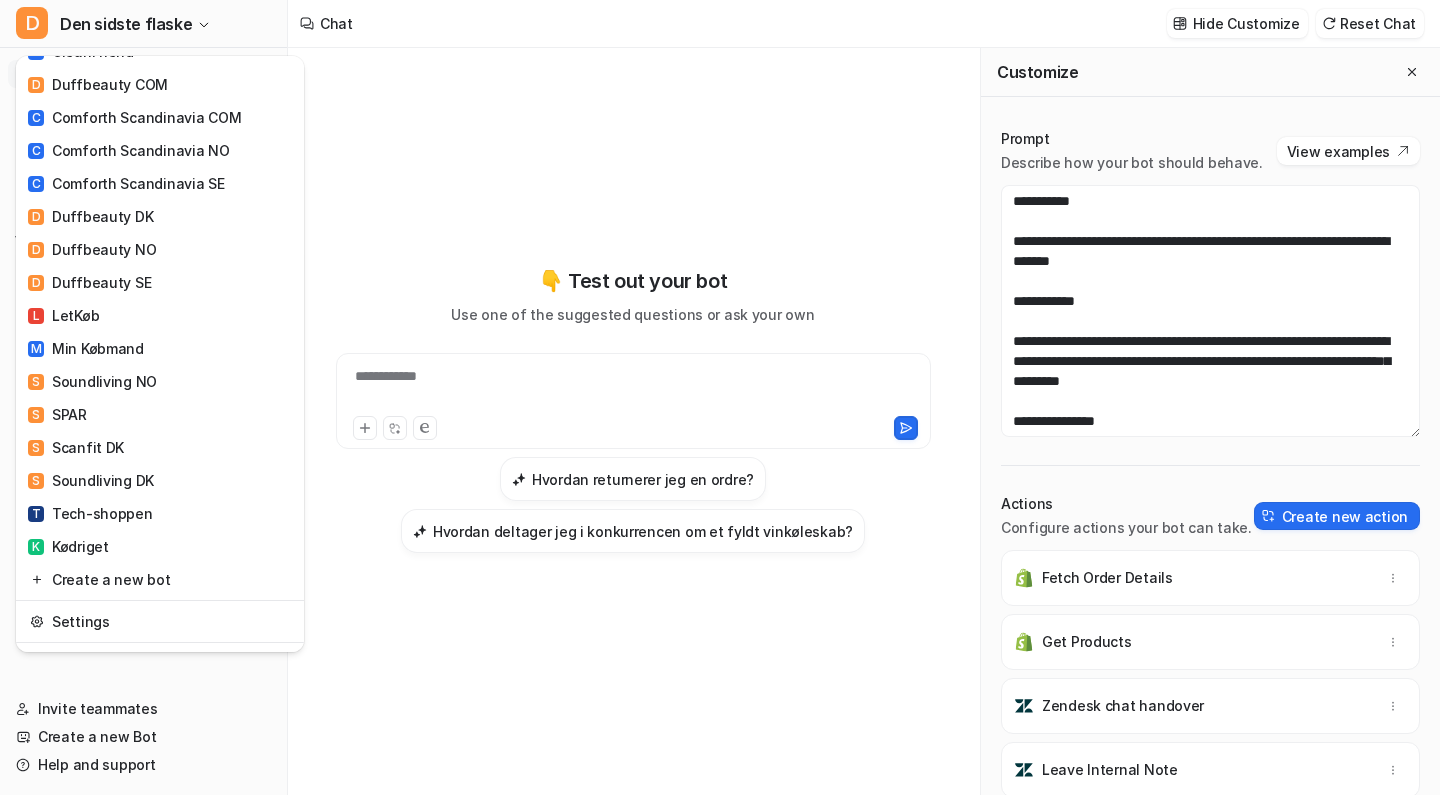 scroll, scrollTop: 476, scrollLeft: 0, axis: vertical 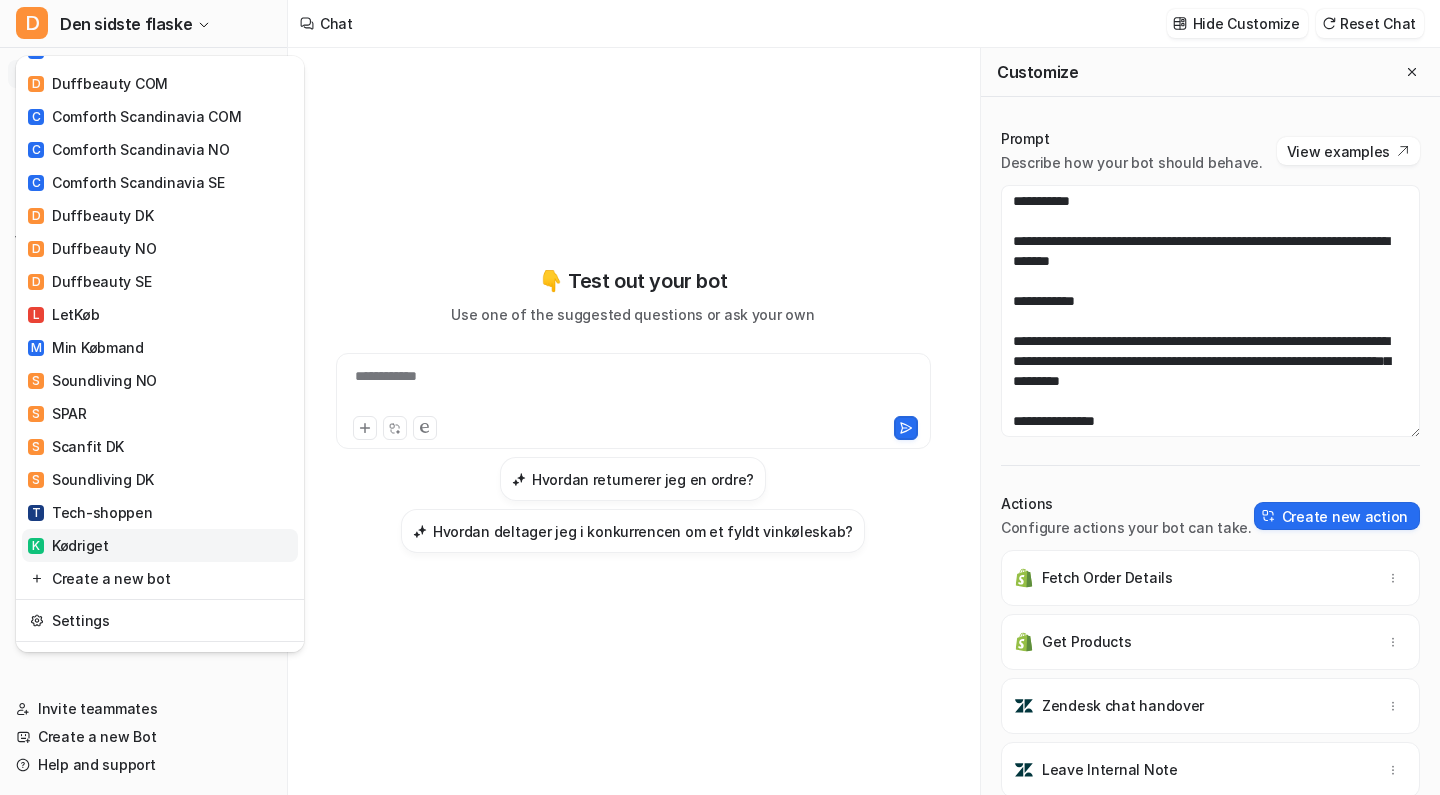 click on "K   Kødriget" at bounding box center [68, 545] 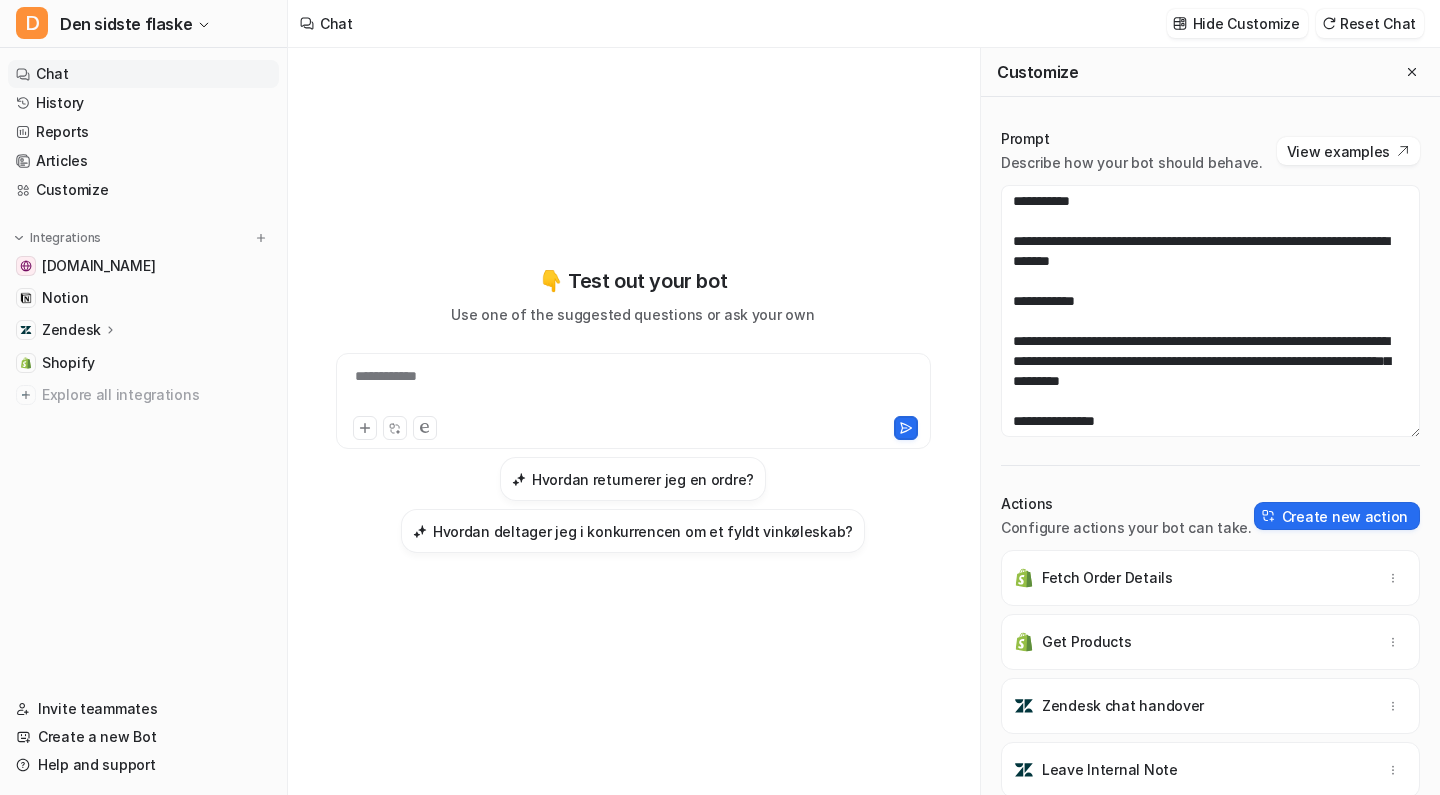 scroll, scrollTop: 2, scrollLeft: 0, axis: vertical 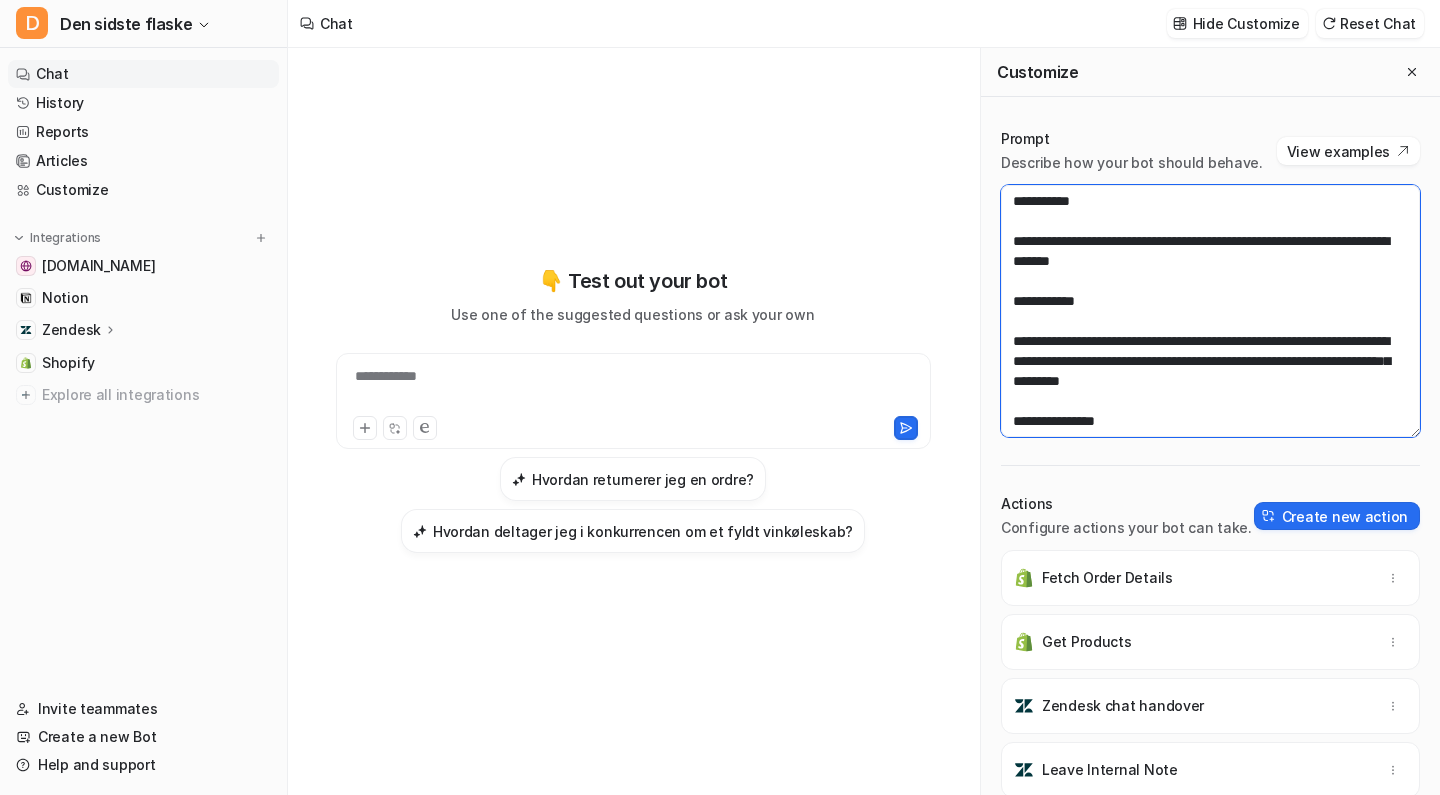 click at bounding box center [1210, 311] 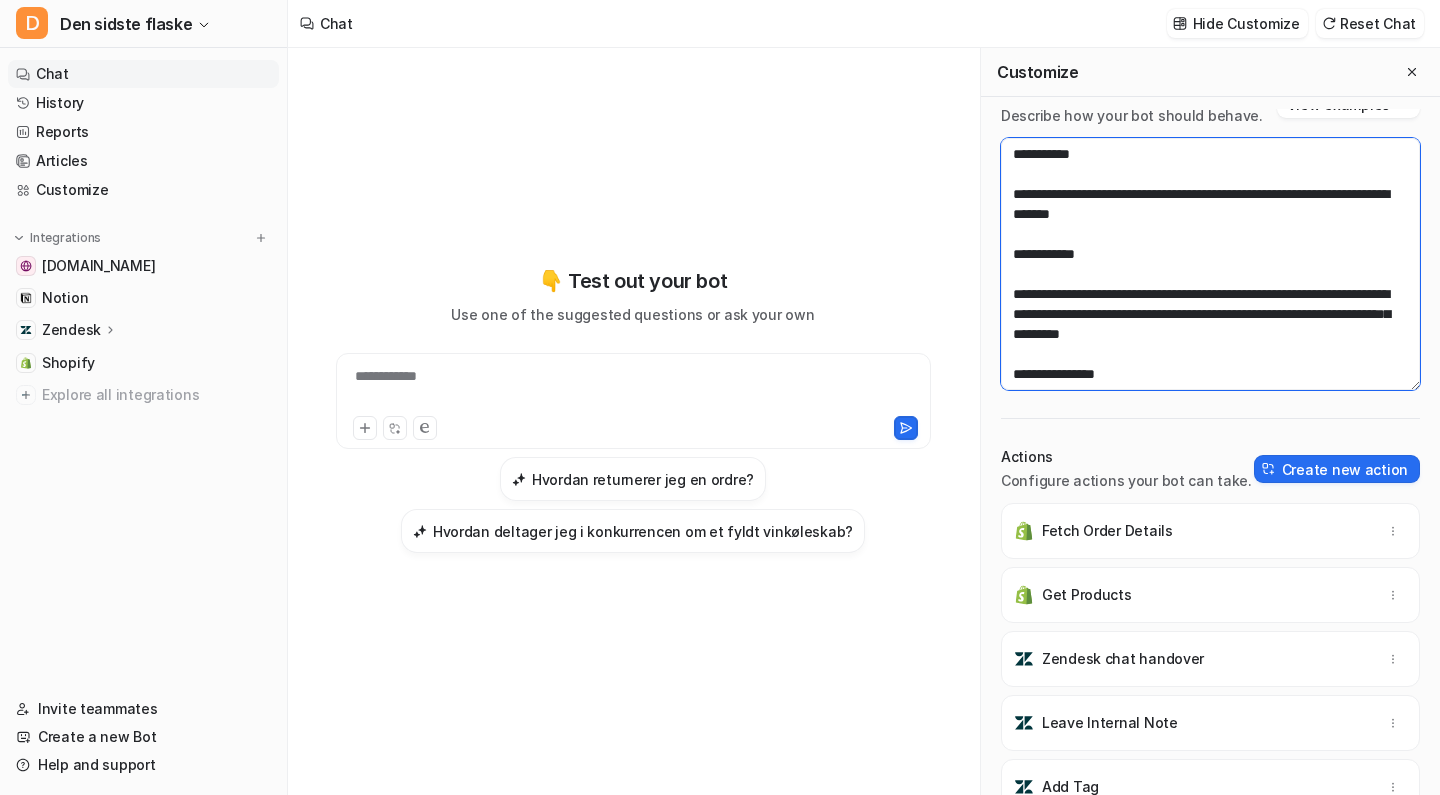 scroll, scrollTop: 47, scrollLeft: 0, axis: vertical 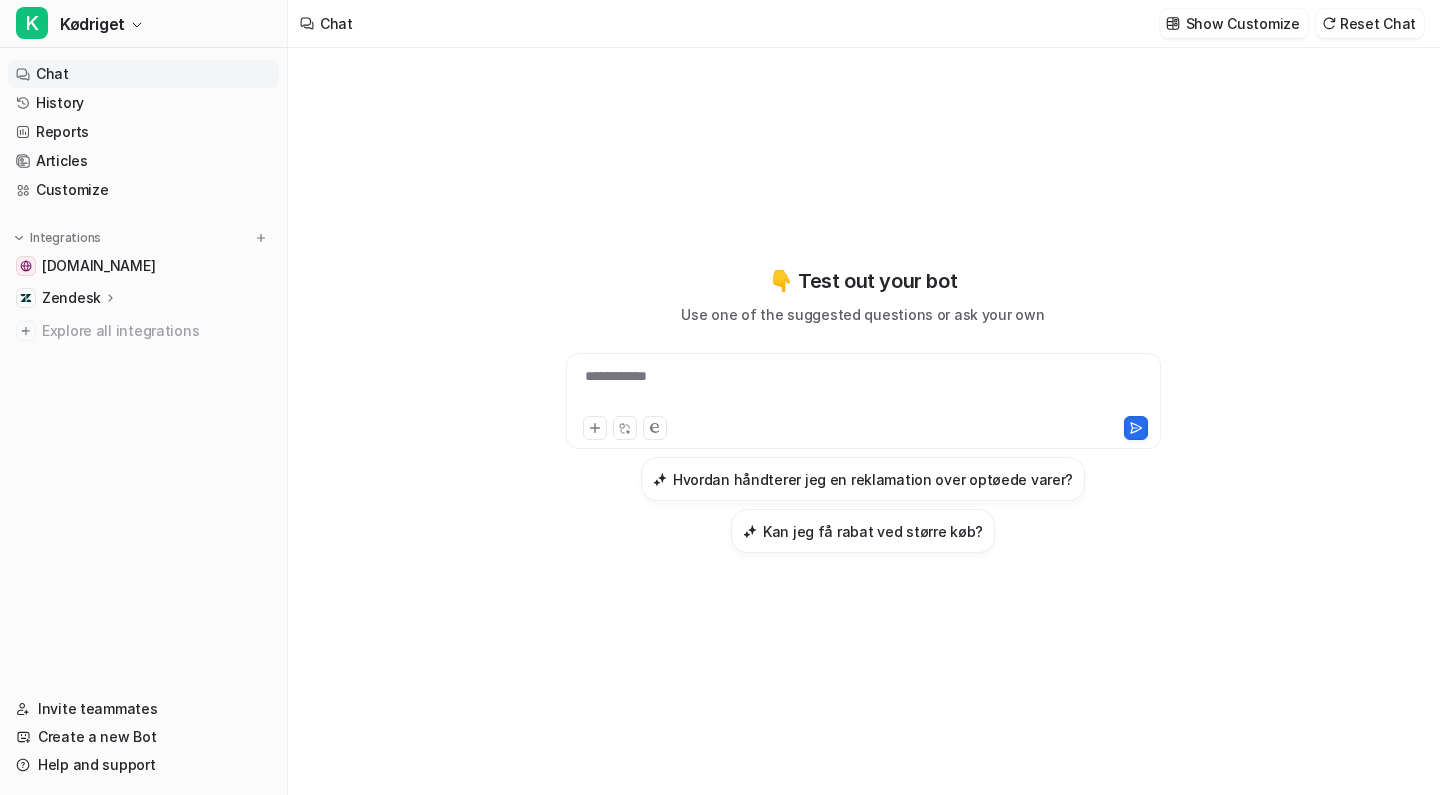 click on "**********" at bounding box center (863, 421) 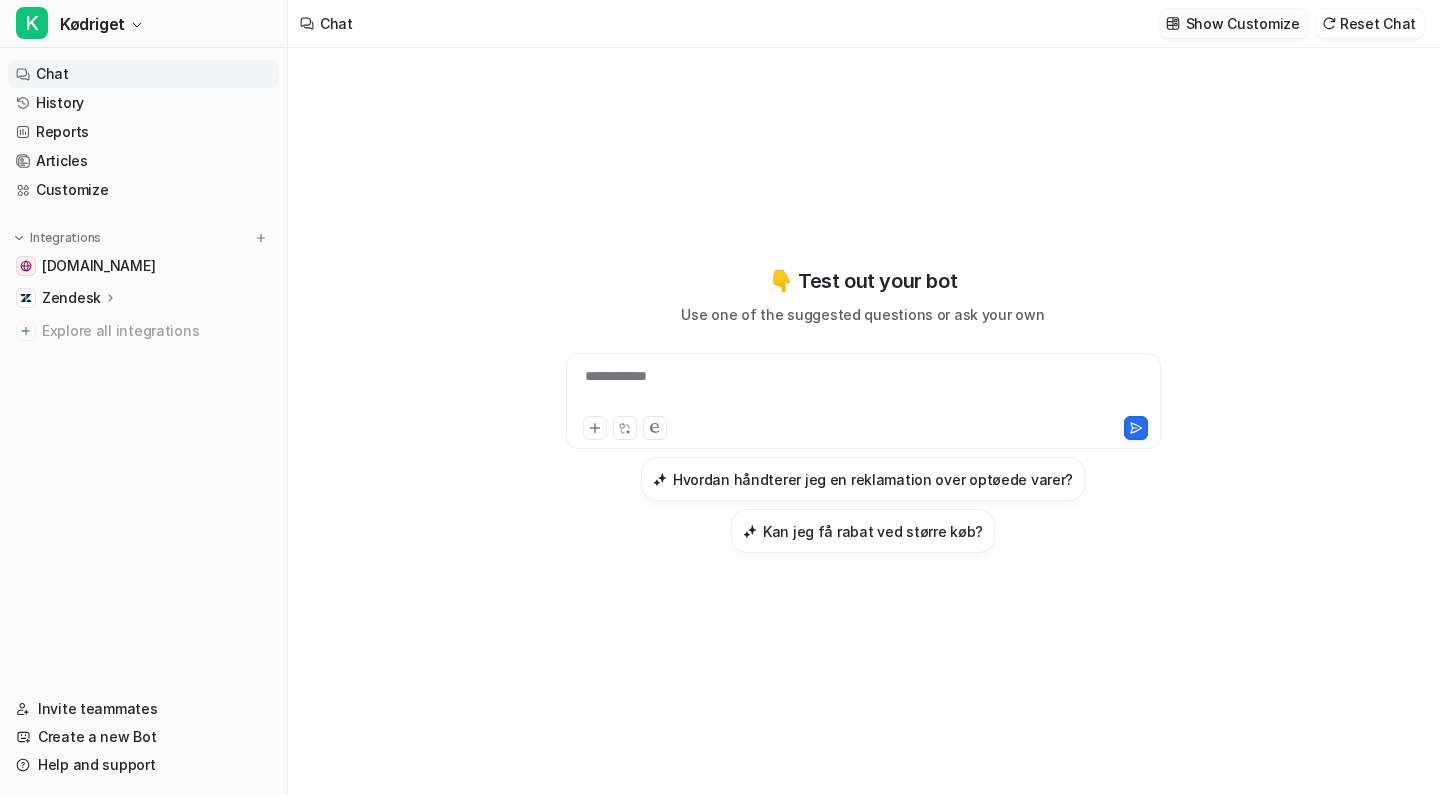 click on "Show Customize" at bounding box center (1243, 23) 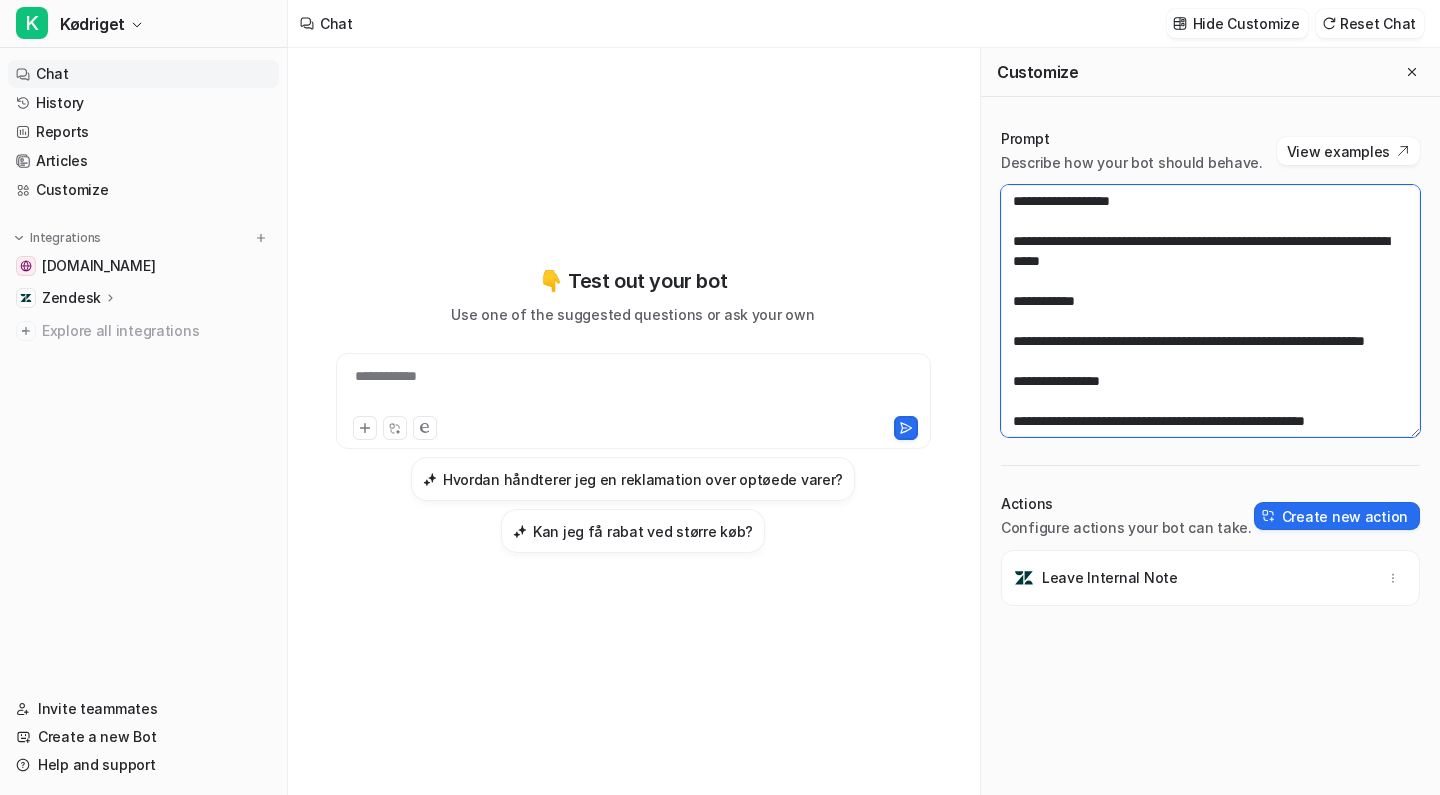 click at bounding box center [1210, 311] 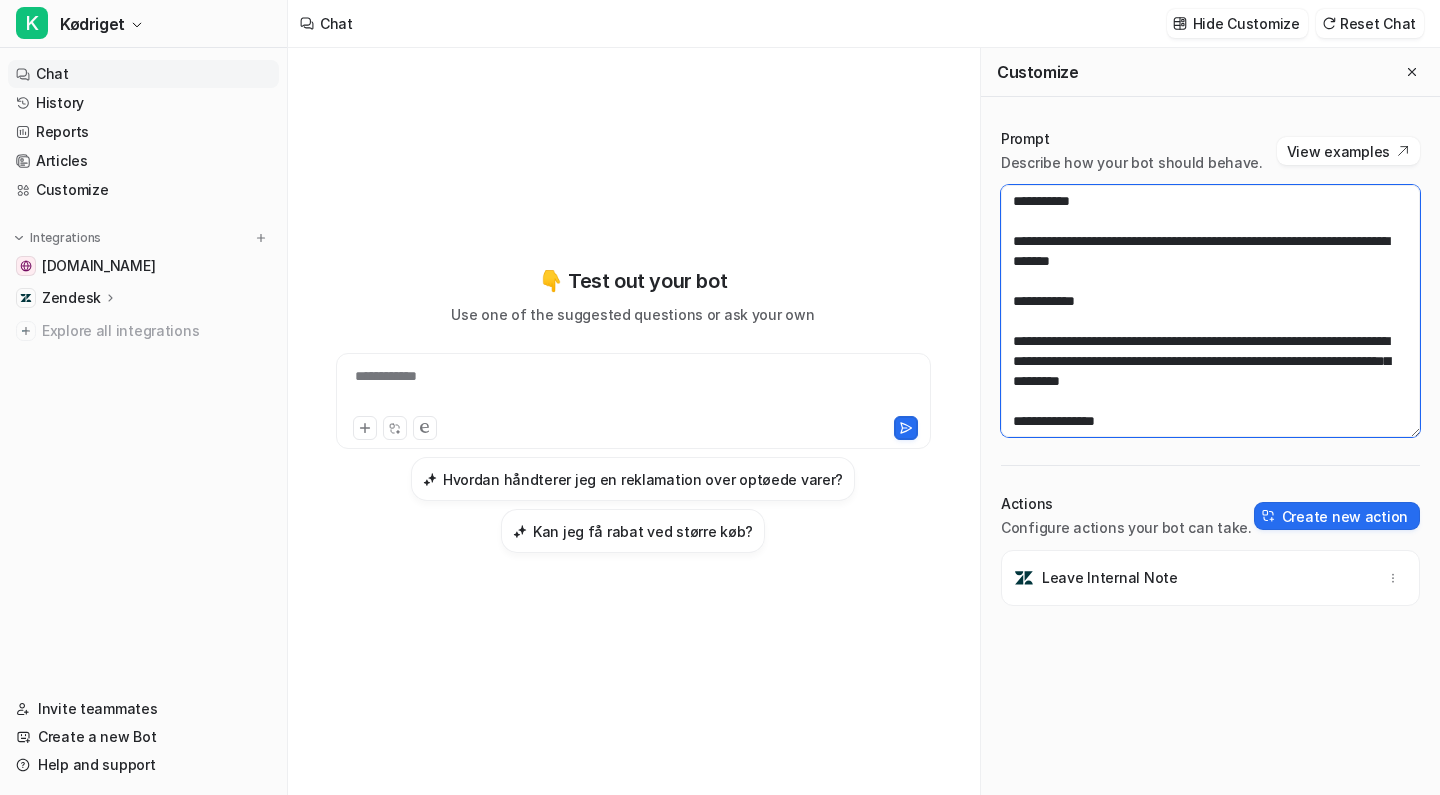 scroll, scrollTop: 1980, scrollLeft: 0, axis: vertical 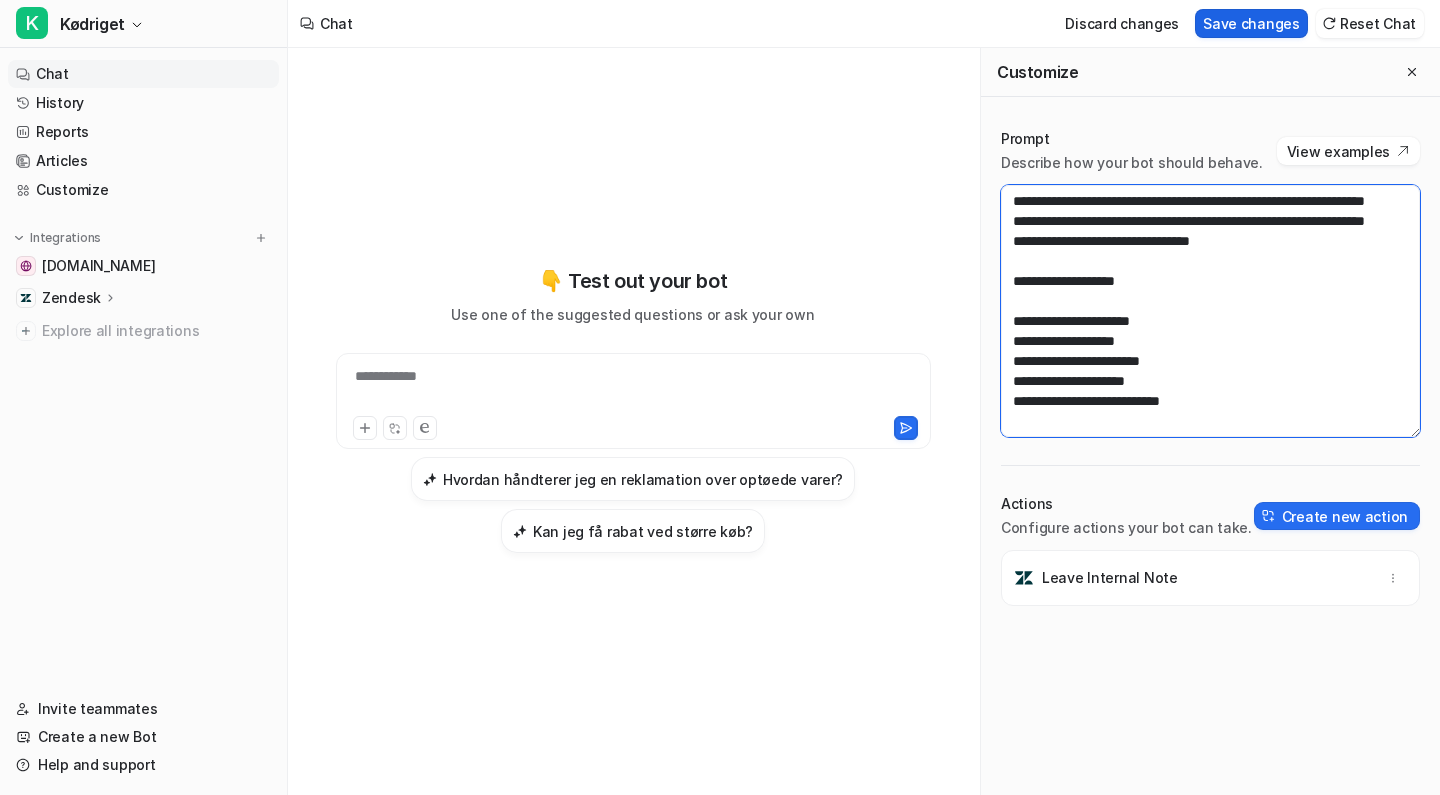 type on "**********" 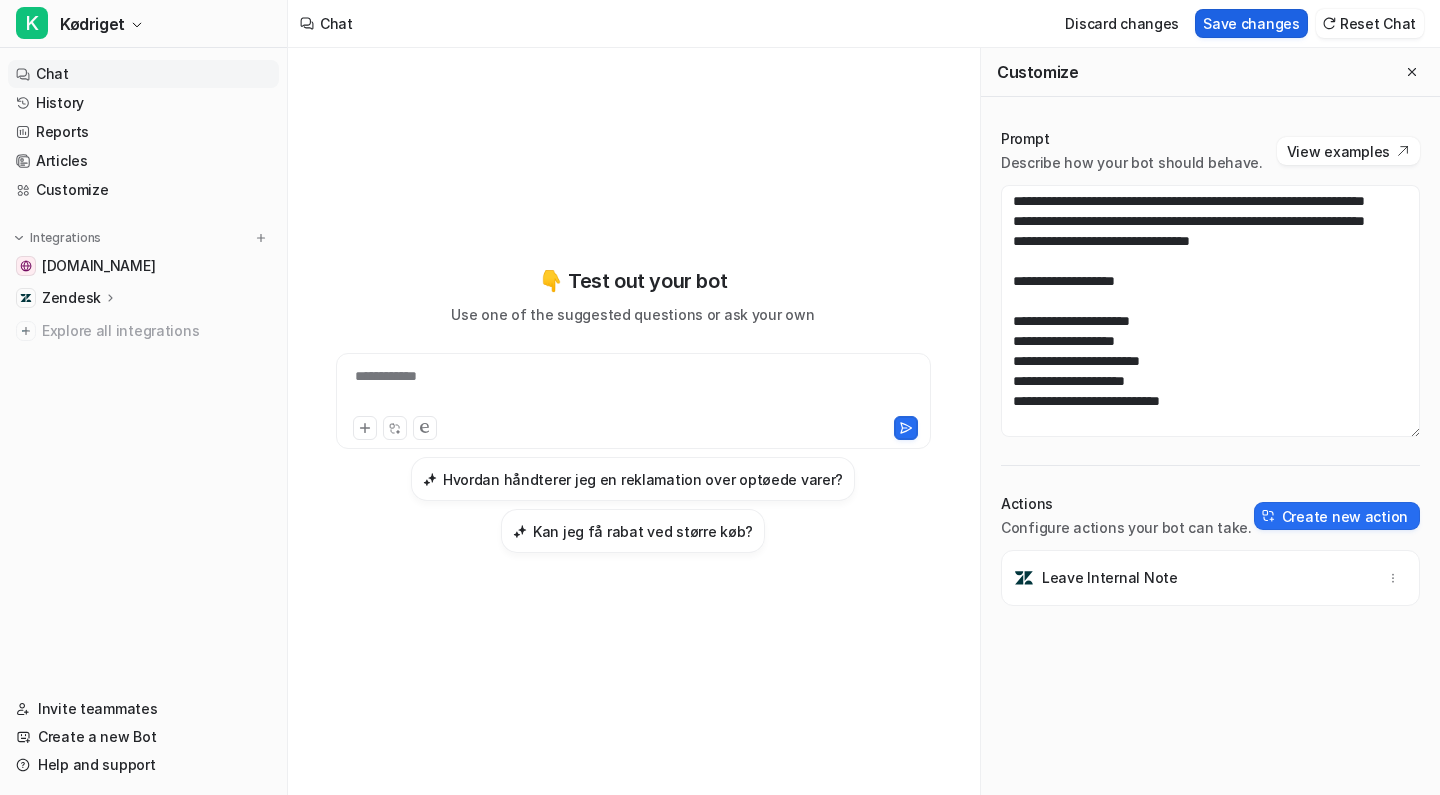 click on "Save changes" at bounding box center (1251, 23) 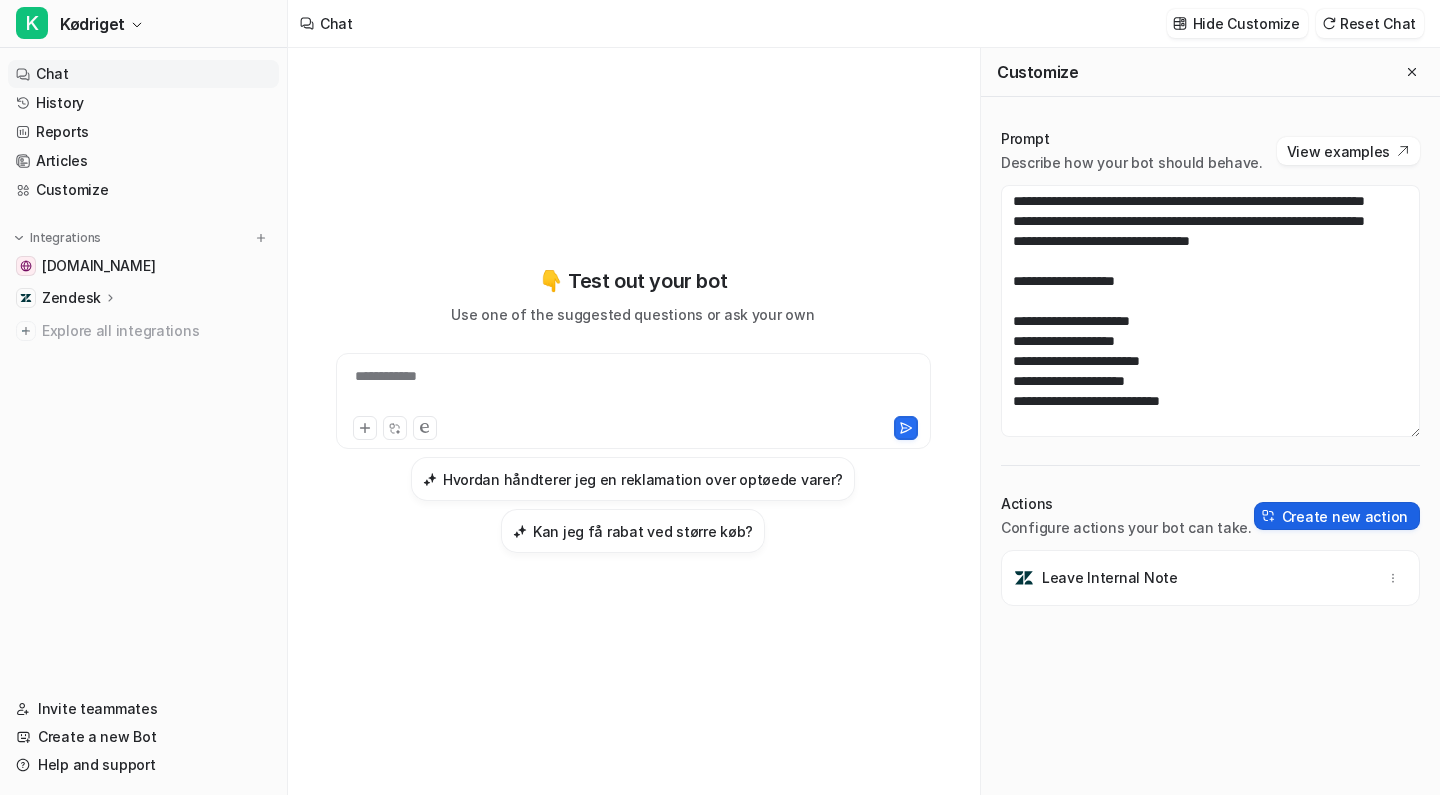 click on "Create new action" at bounding box center [1337, 516] 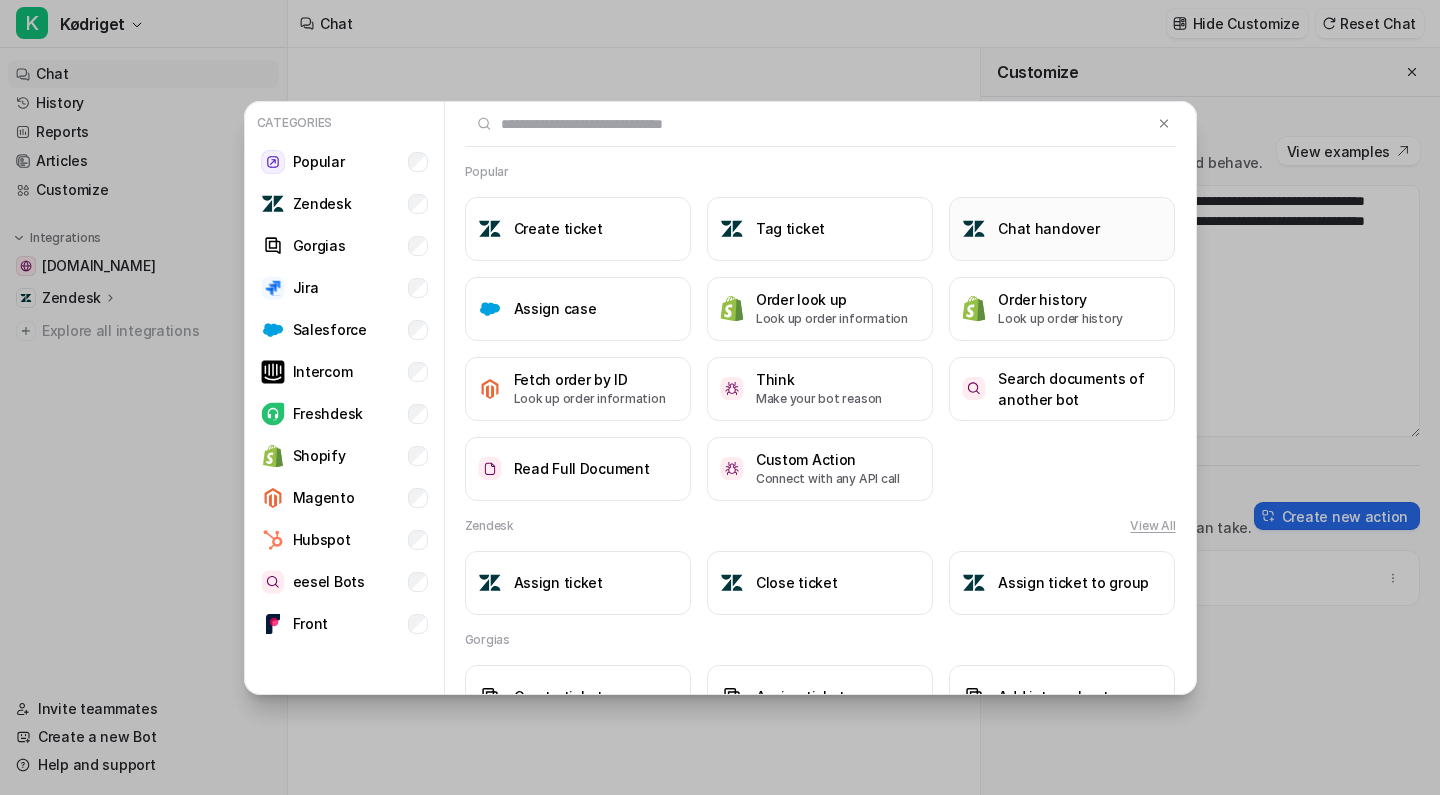 click on "Chat handover" at bounding box center [1062, 229] 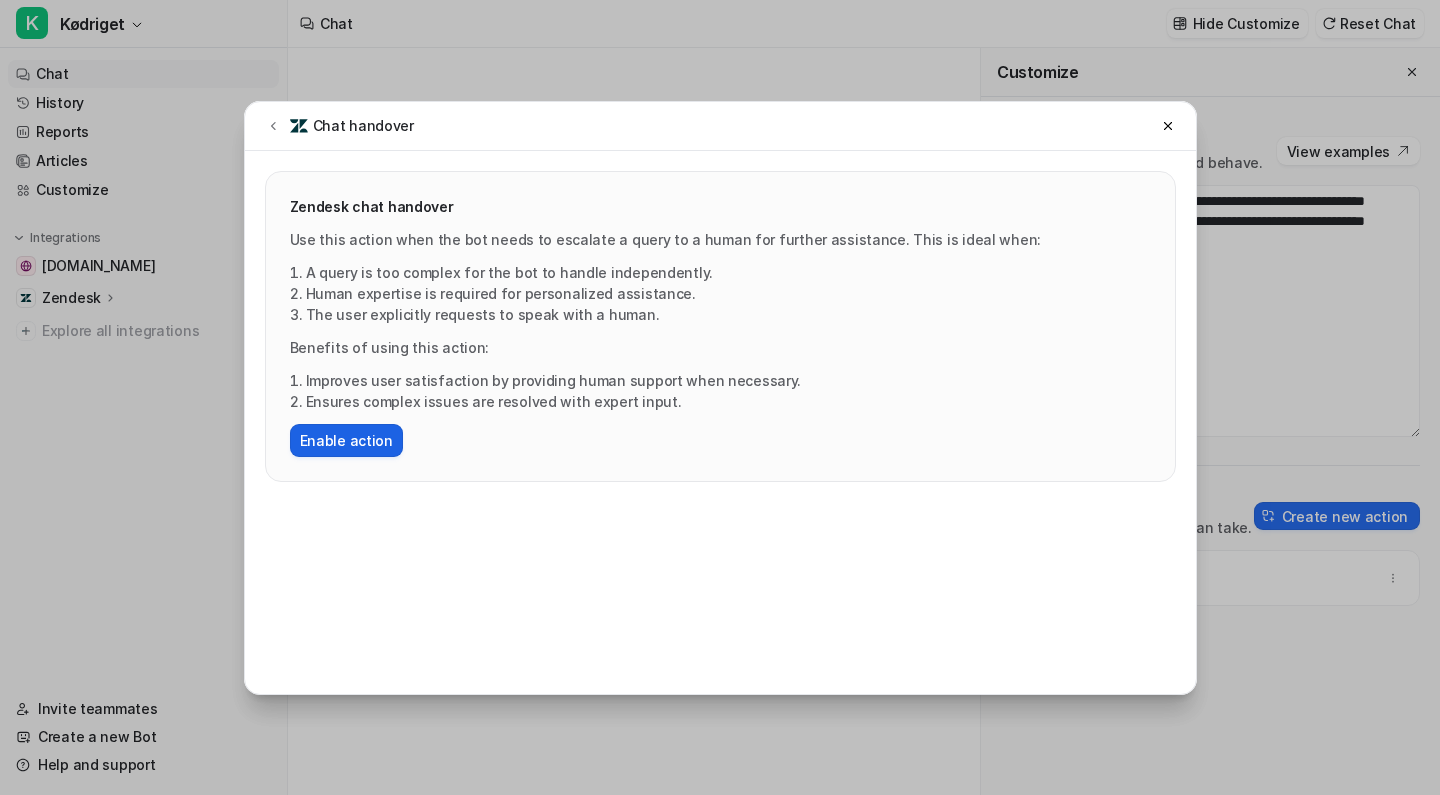 click on "Enable action" at bounding box center (346, 440) 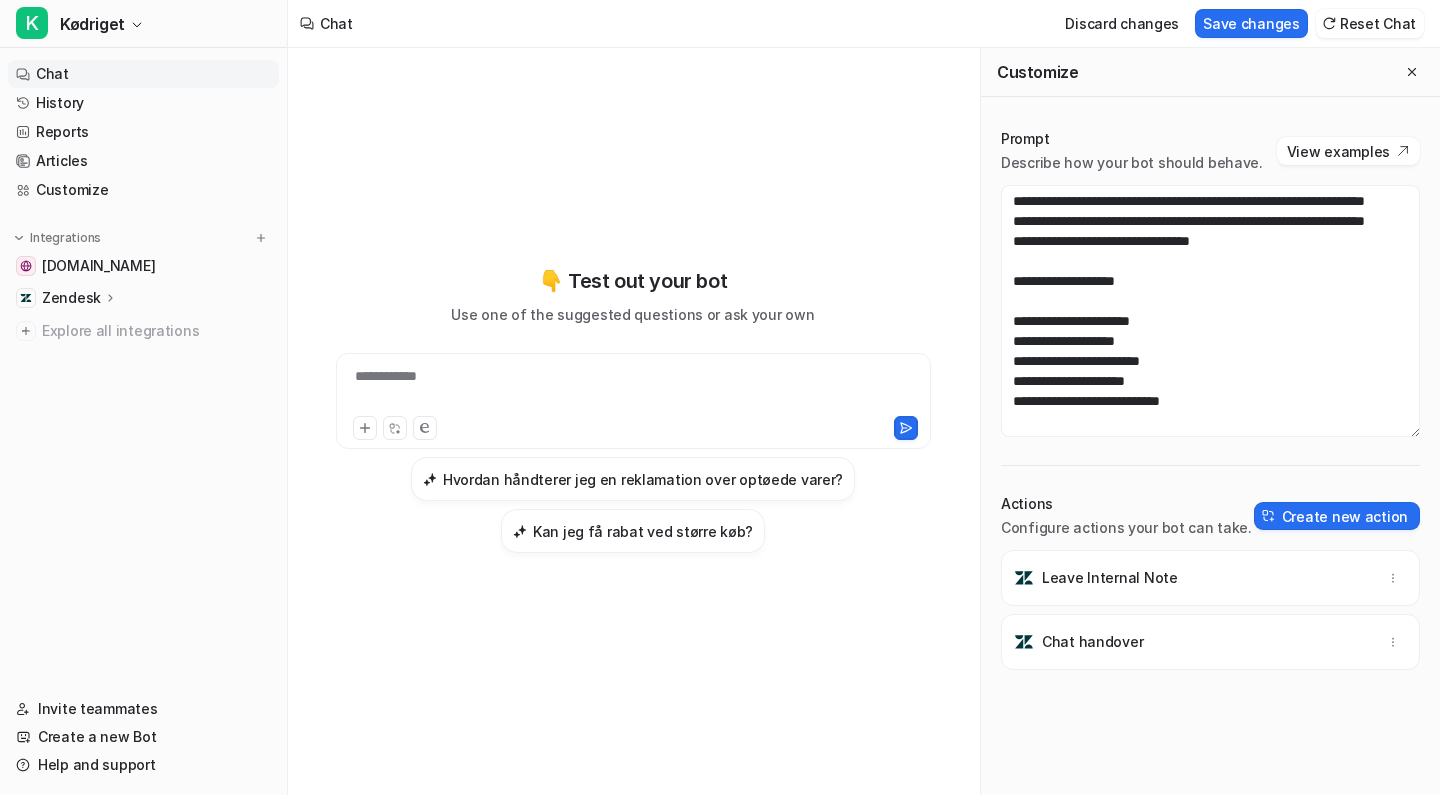 type 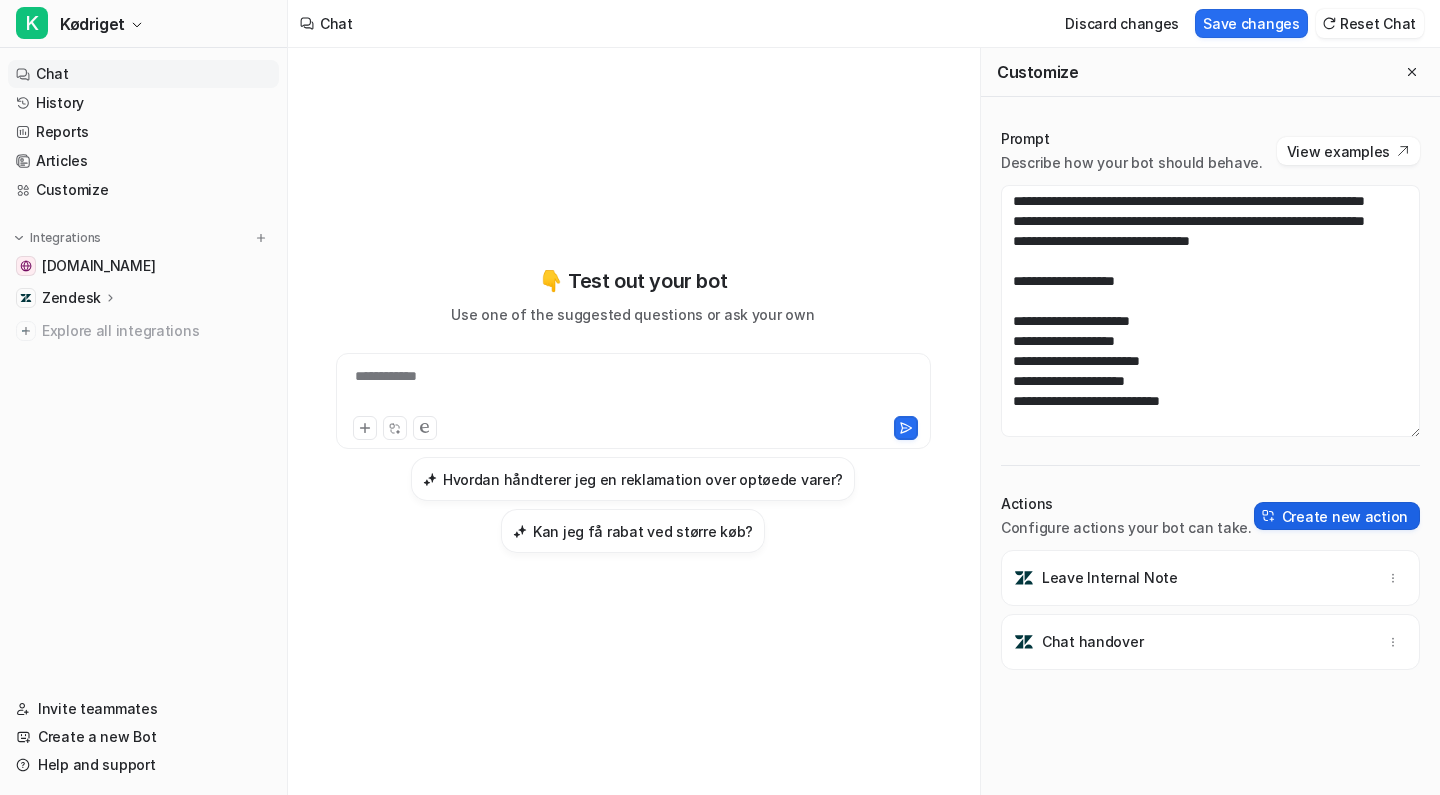 click on "Create new action" at bounding box center (1337, 516) 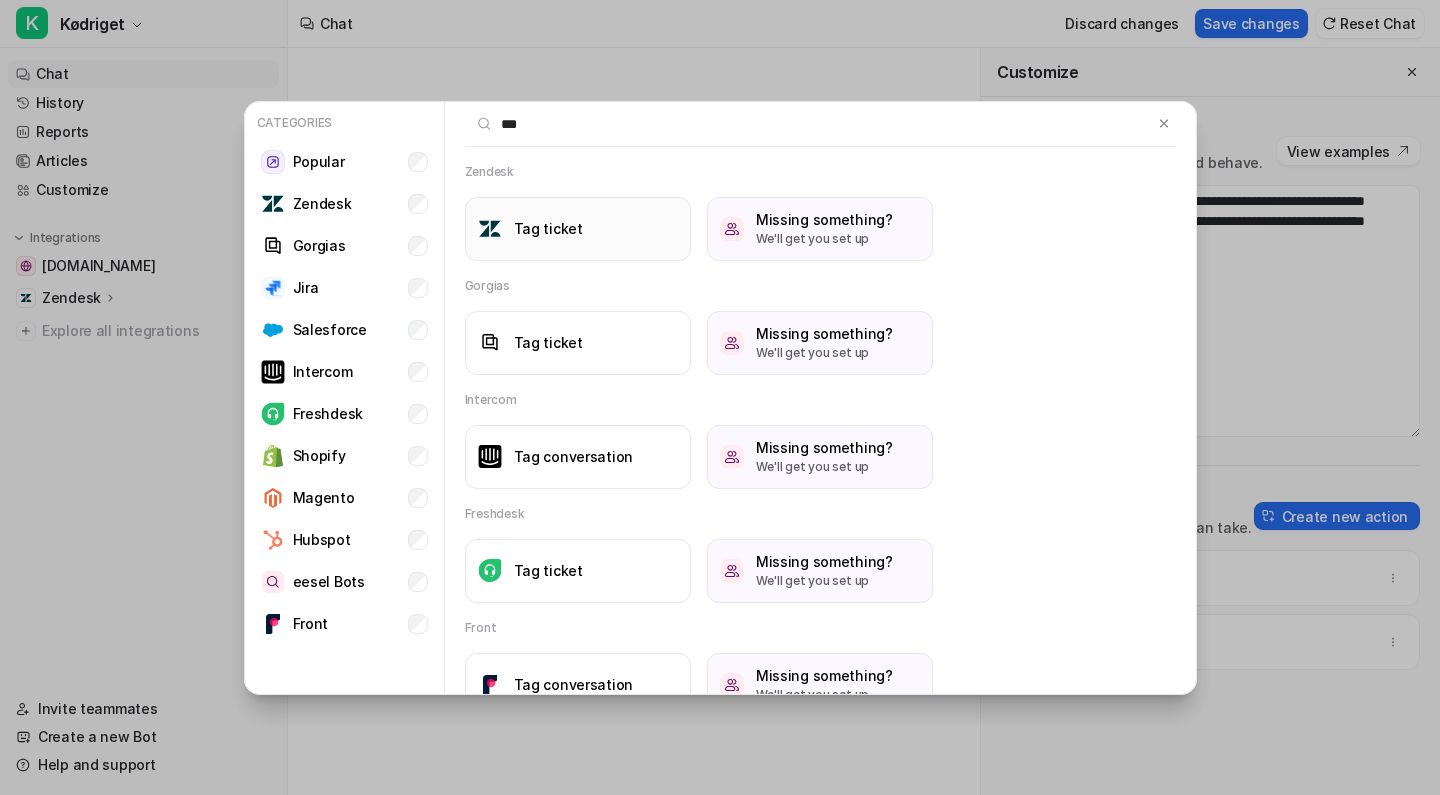 type on "***" 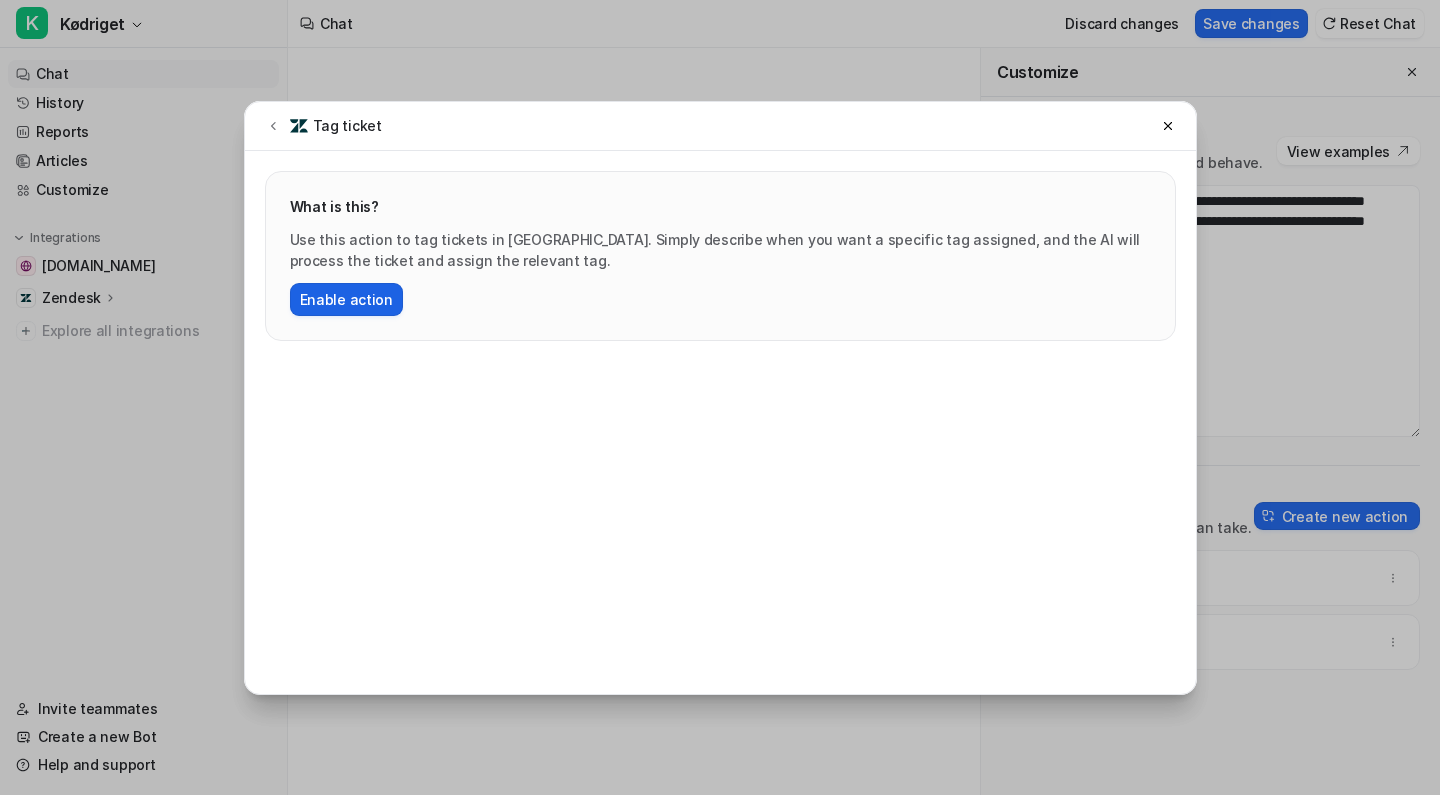 click on "Enable action" at bounding box center (346, 299) 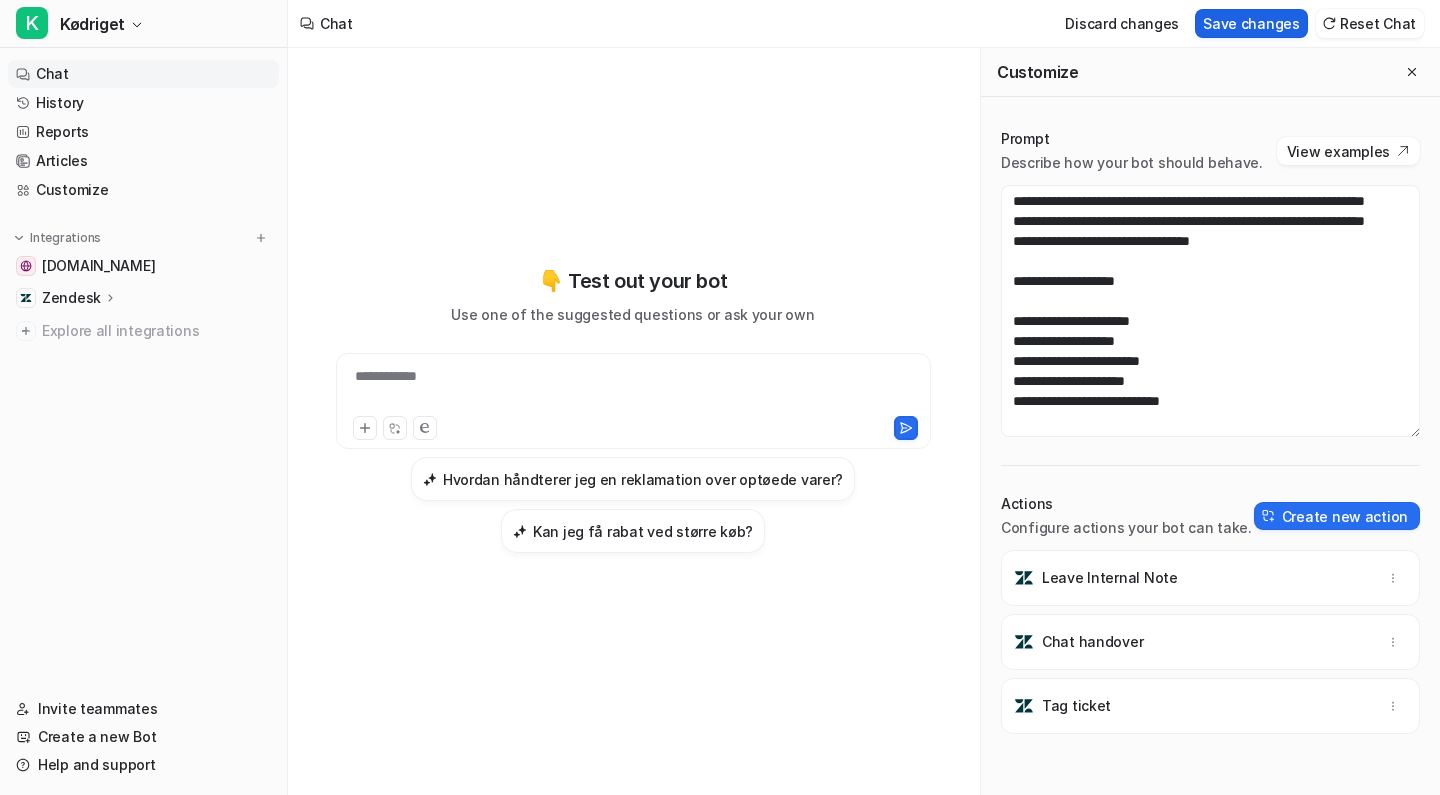 click on "Save changes" at bounding box center [1251, 23] 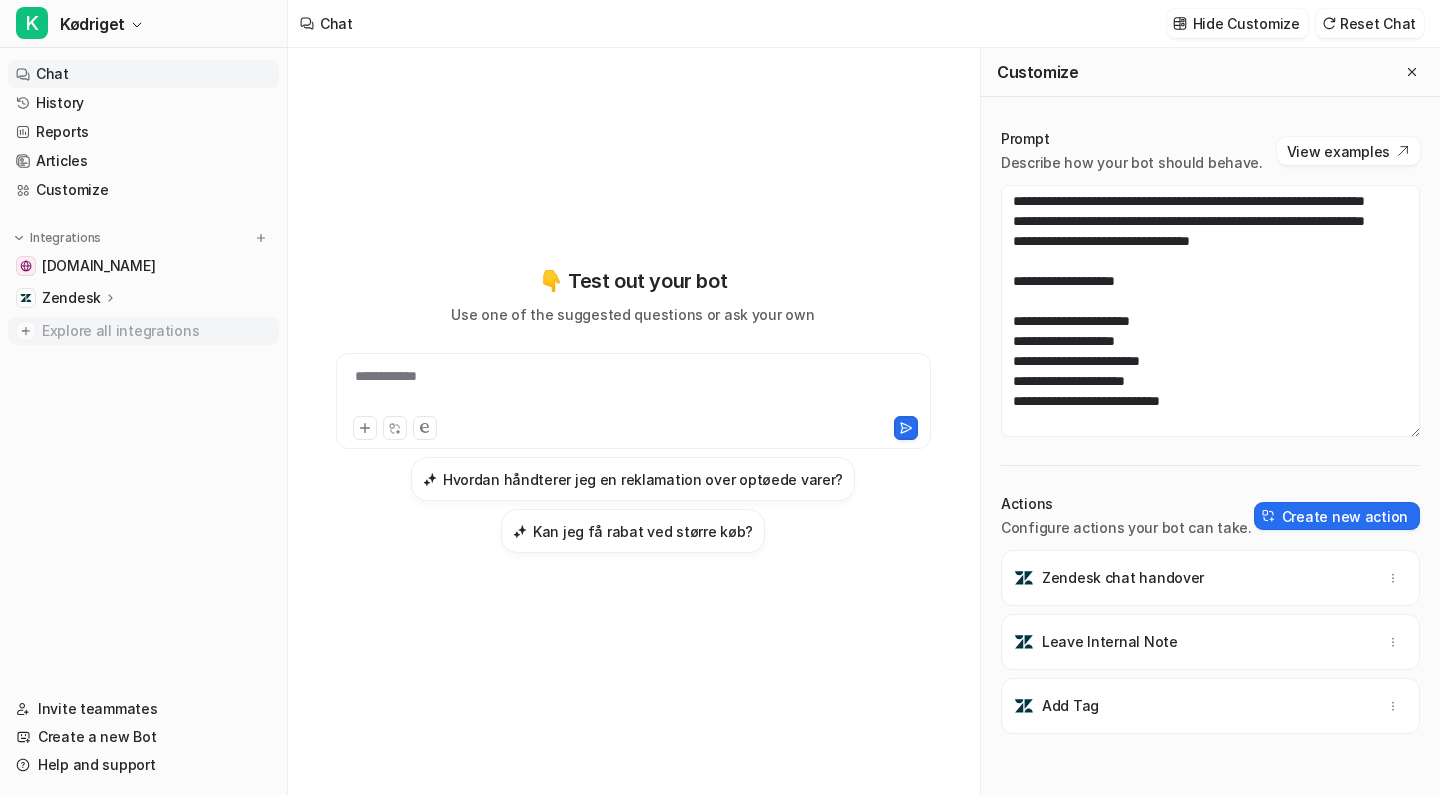 click on "Explore all integrations" at bounding box center (156, 331) 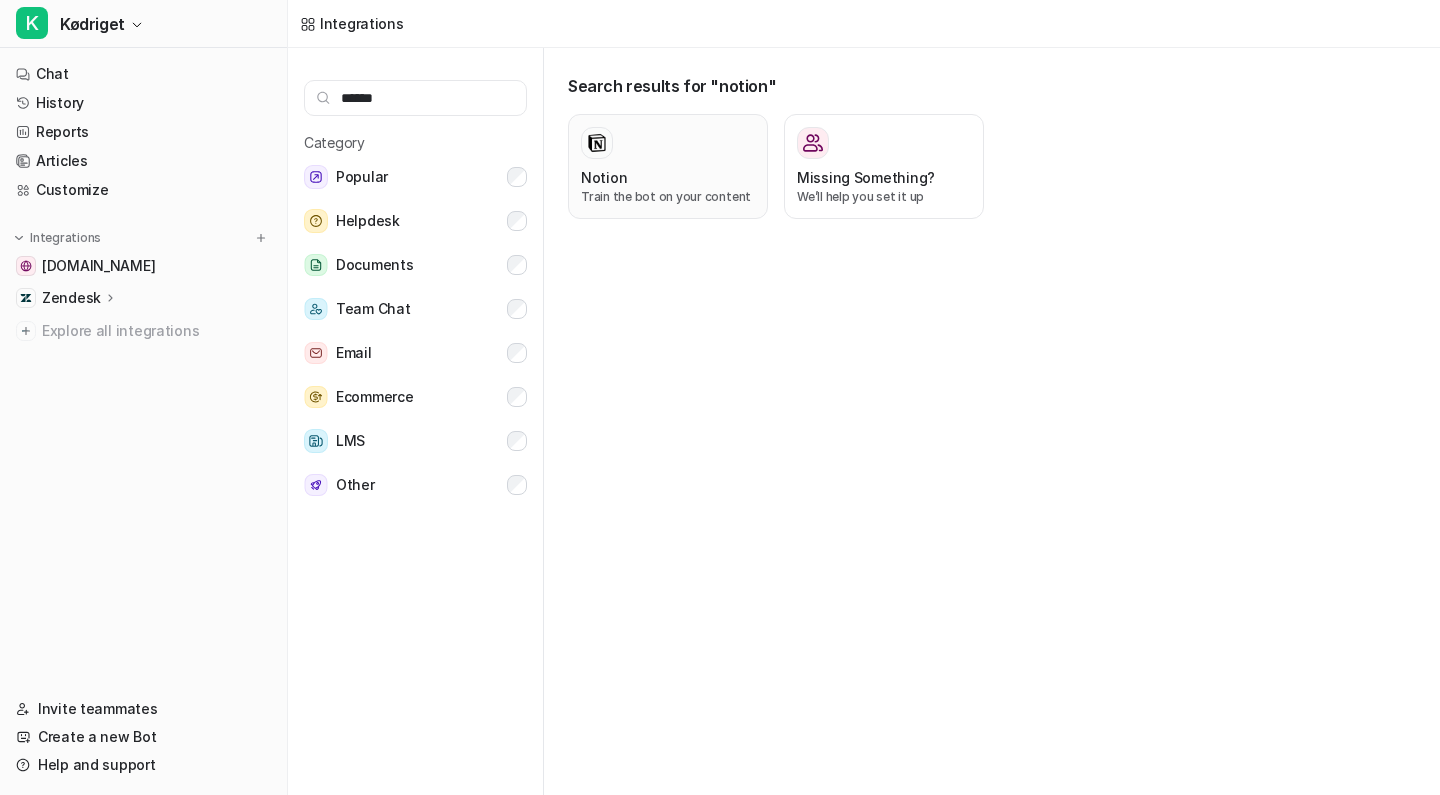 type on "******" 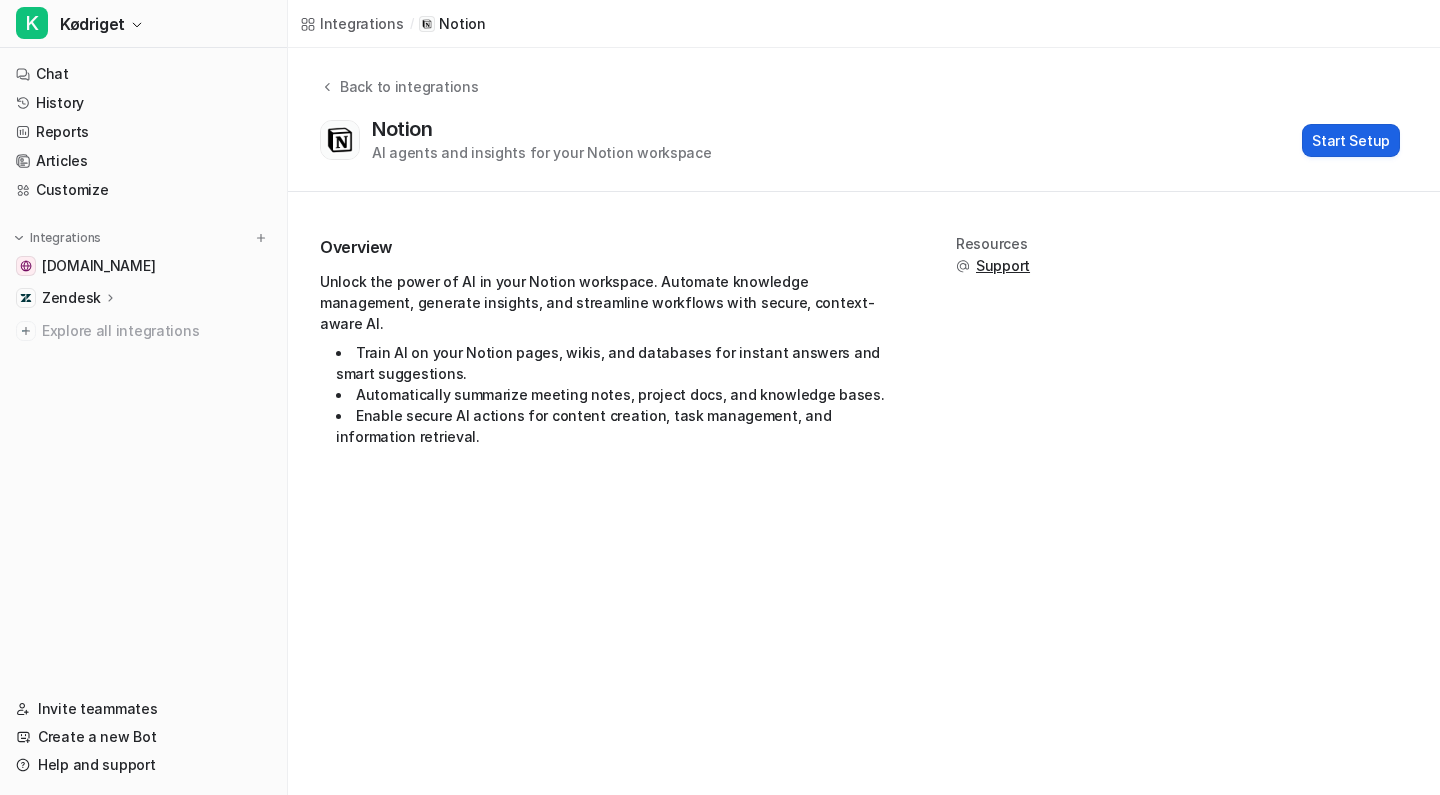 click on "Start Setup" at bounding box center [1351, 140] 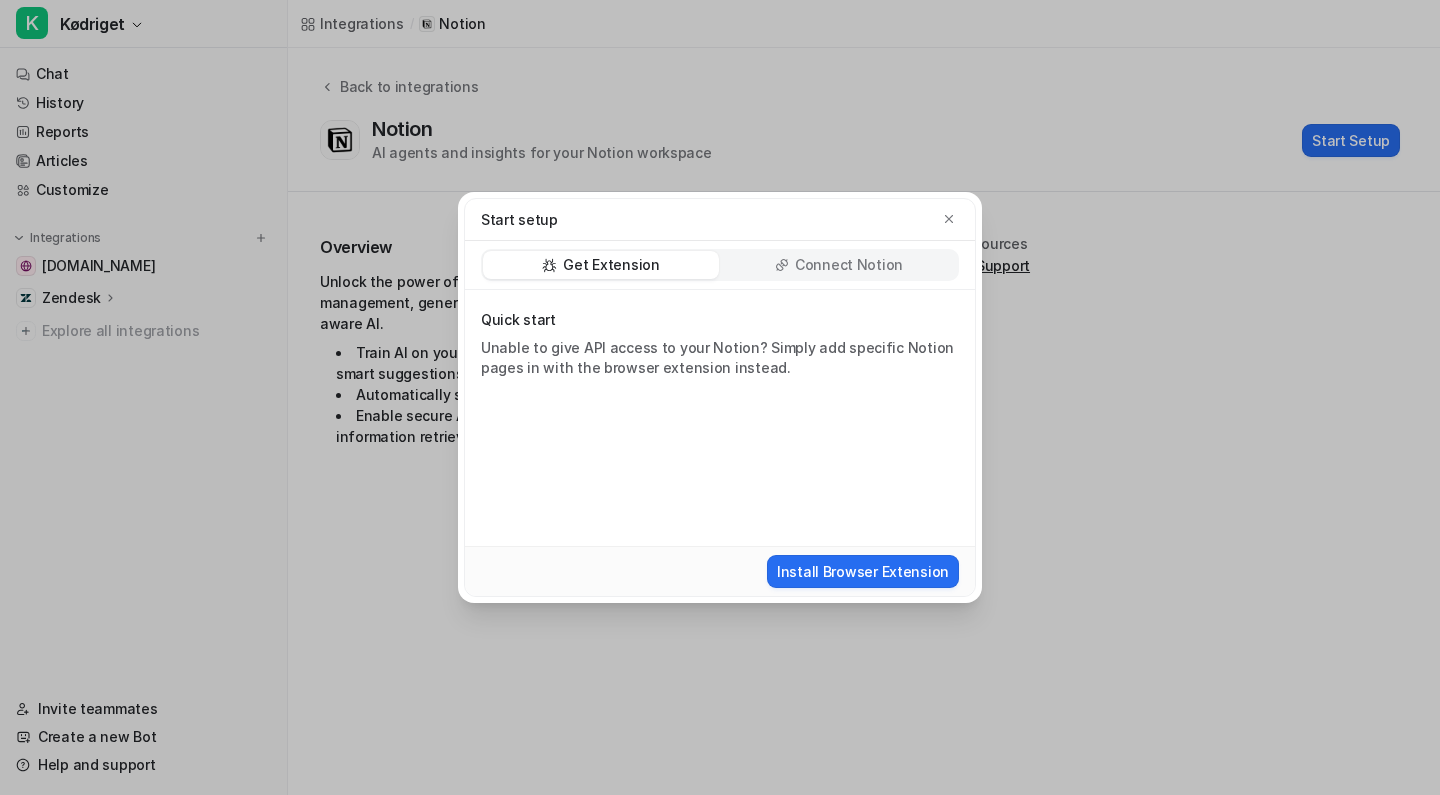 click on "Connect Notion" at bounding box center [849, 265] 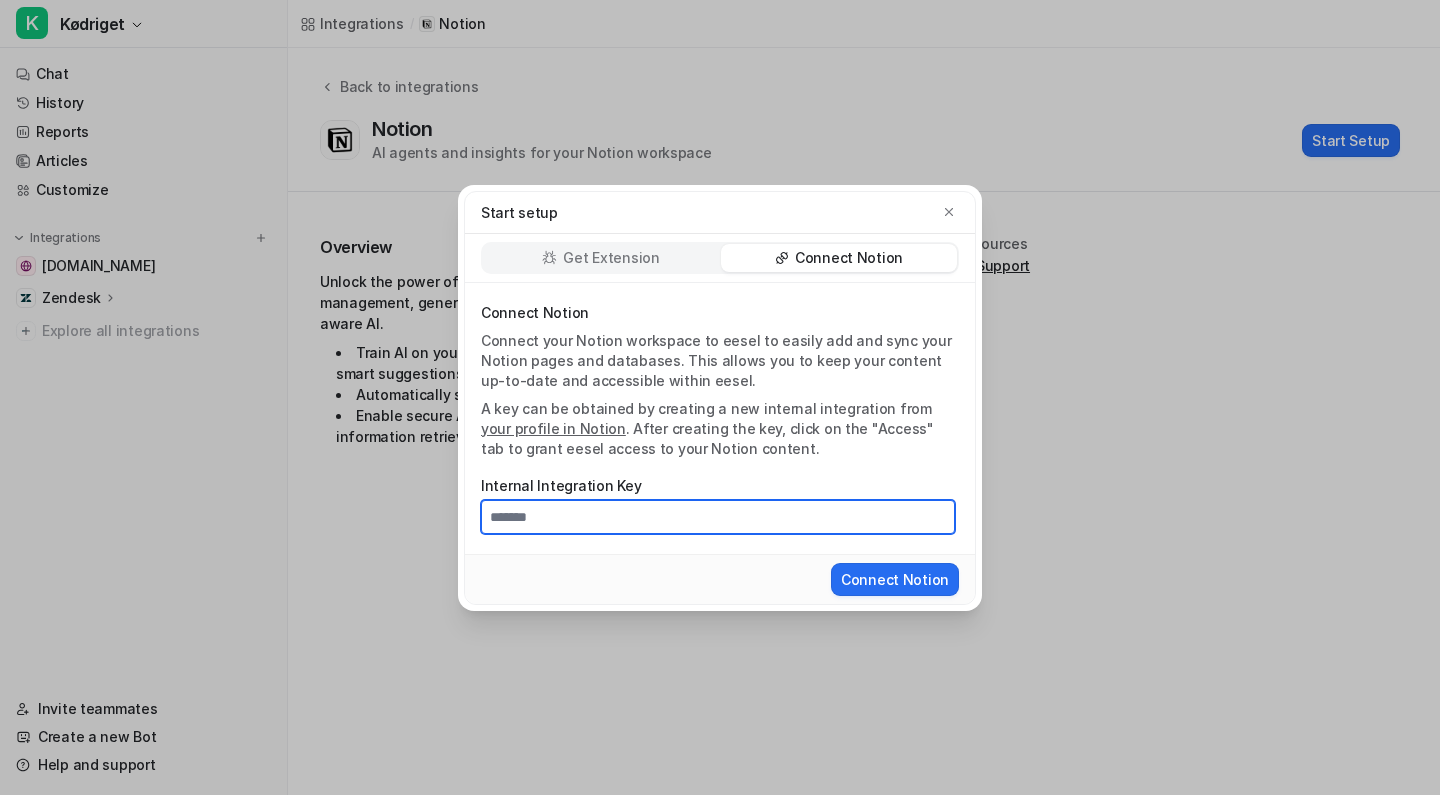 click on "Internal Integration Key" at bounding box center (718, 517) 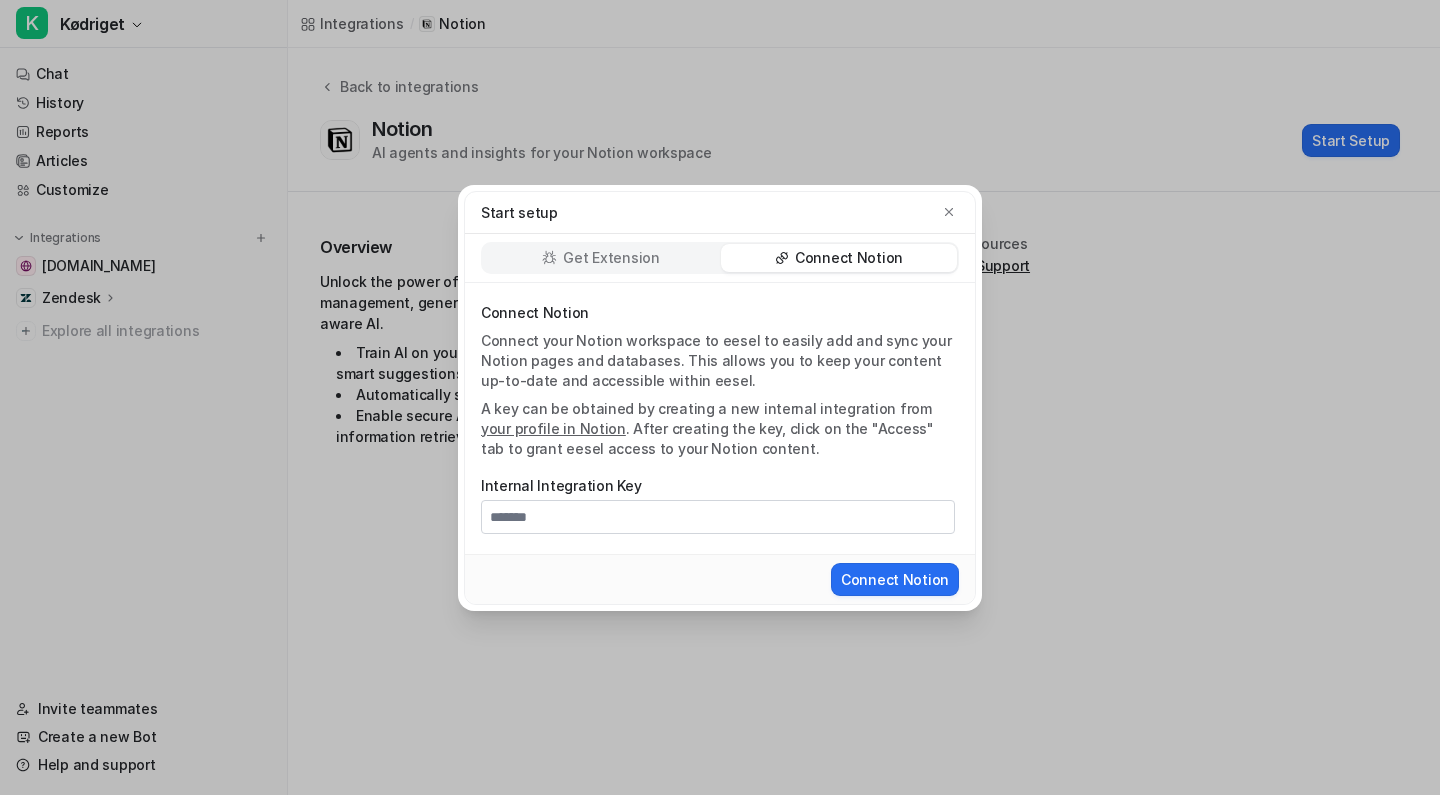 click on "your profile in Notion" at bounding box center (553, 428) 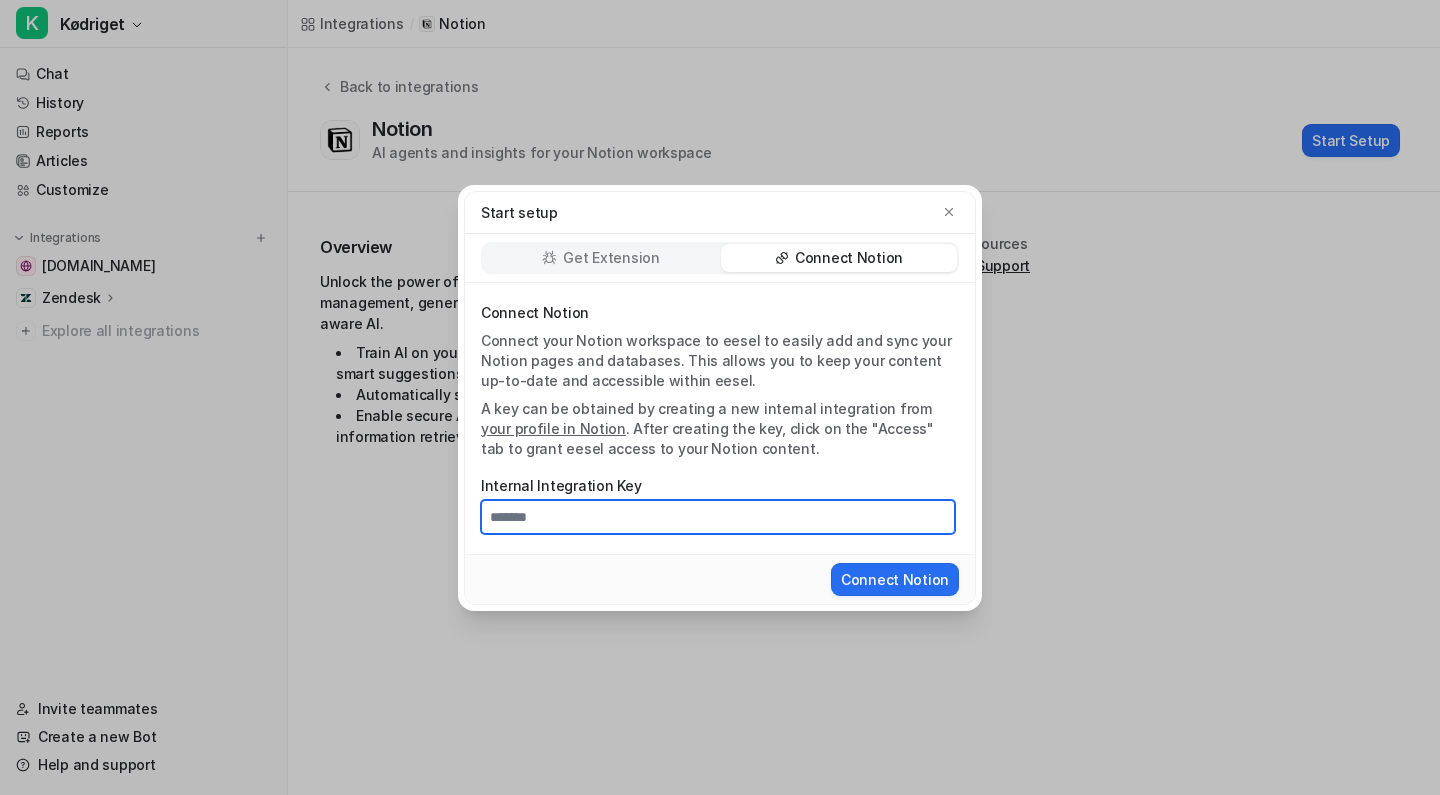 click on "Internal Integration Key" at bounding box center [718, 517] 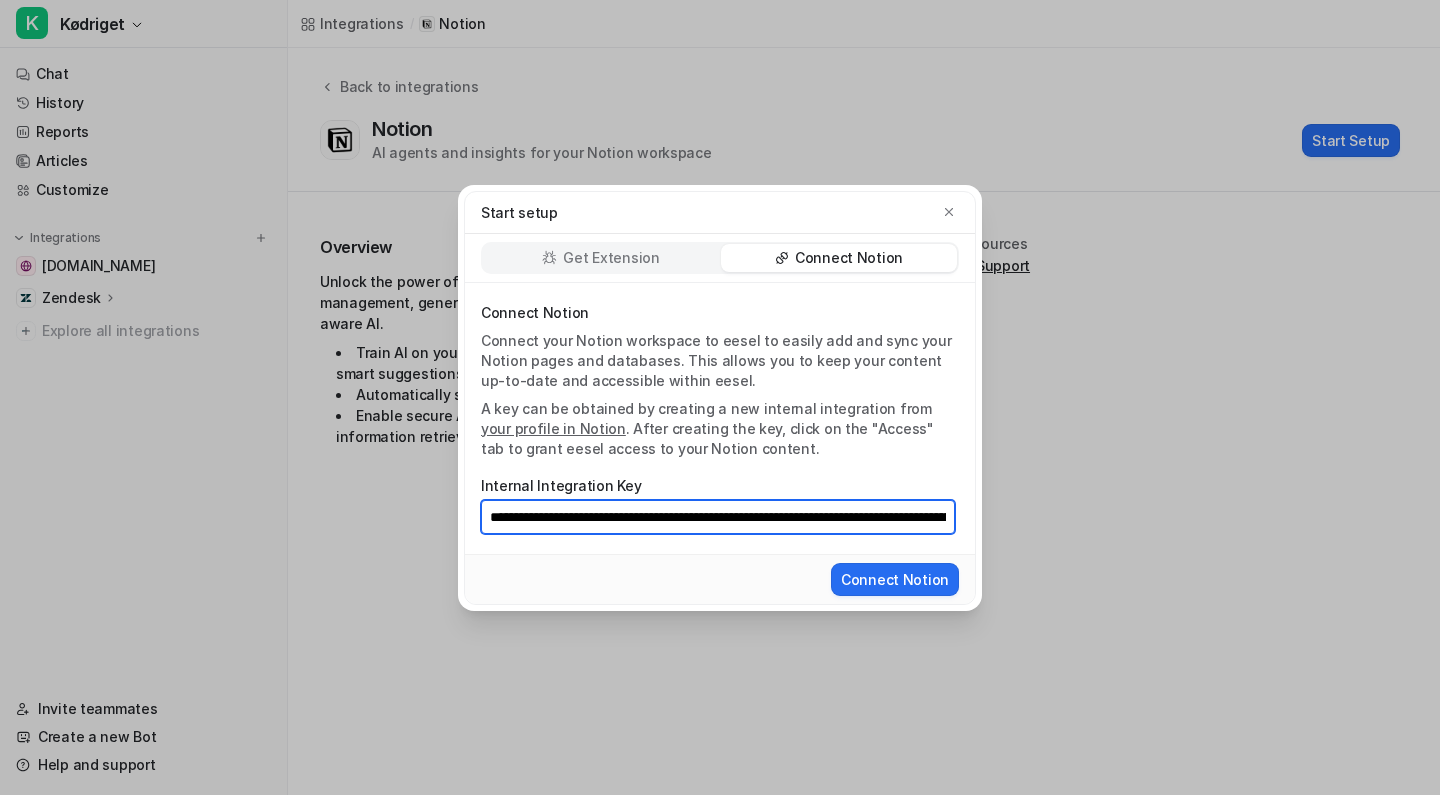 paste 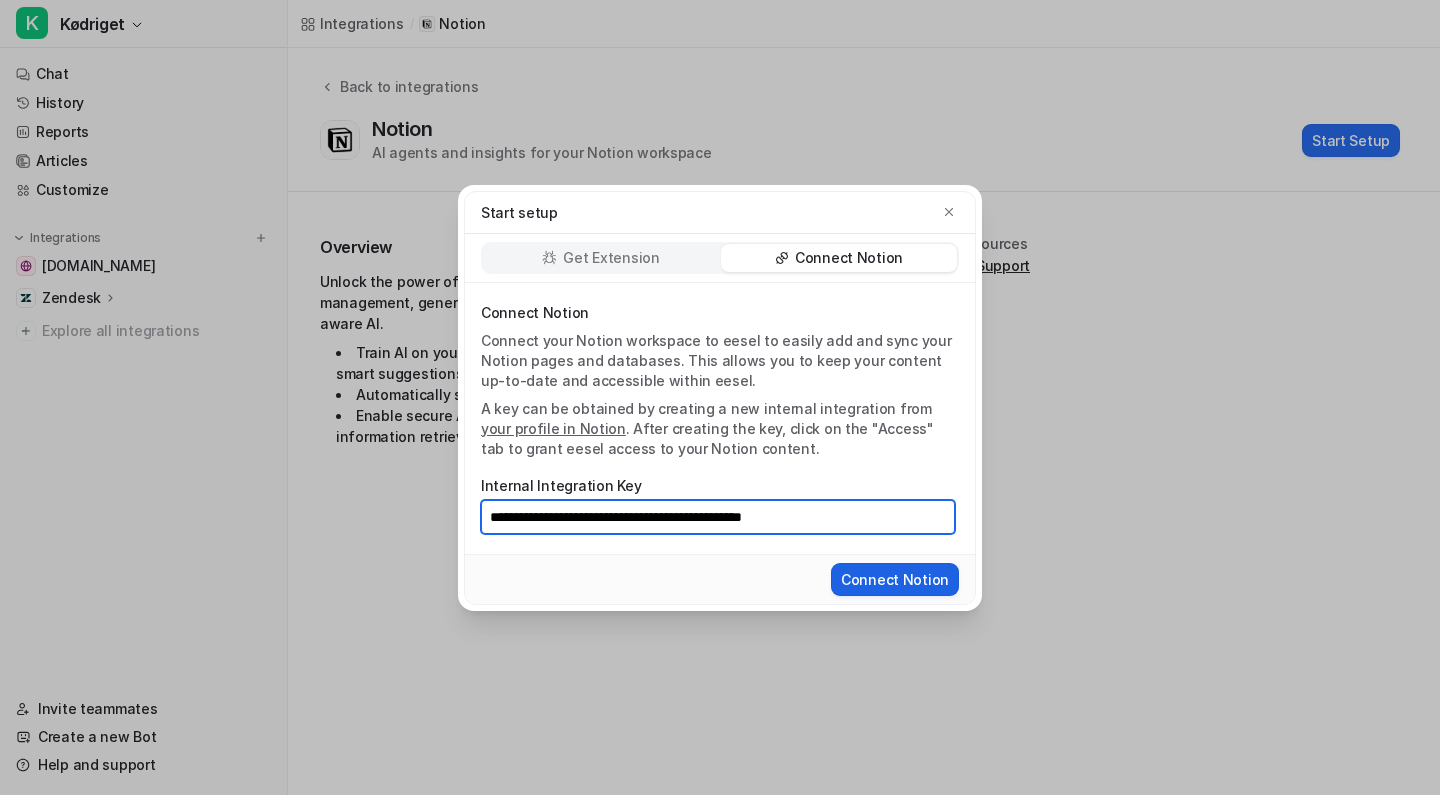 type on "**********" 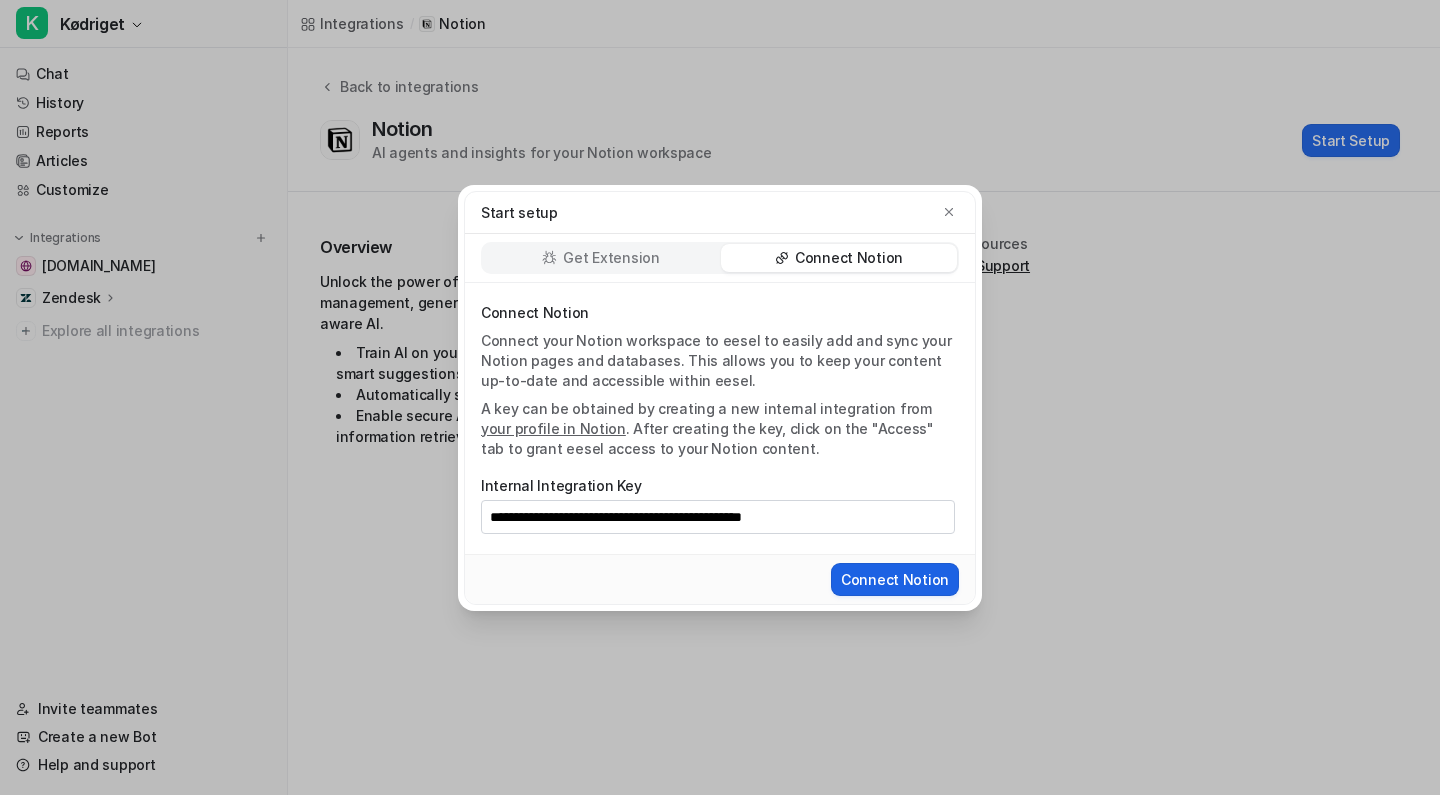 click on "Connect Notion" at bounding box center [895, 579] 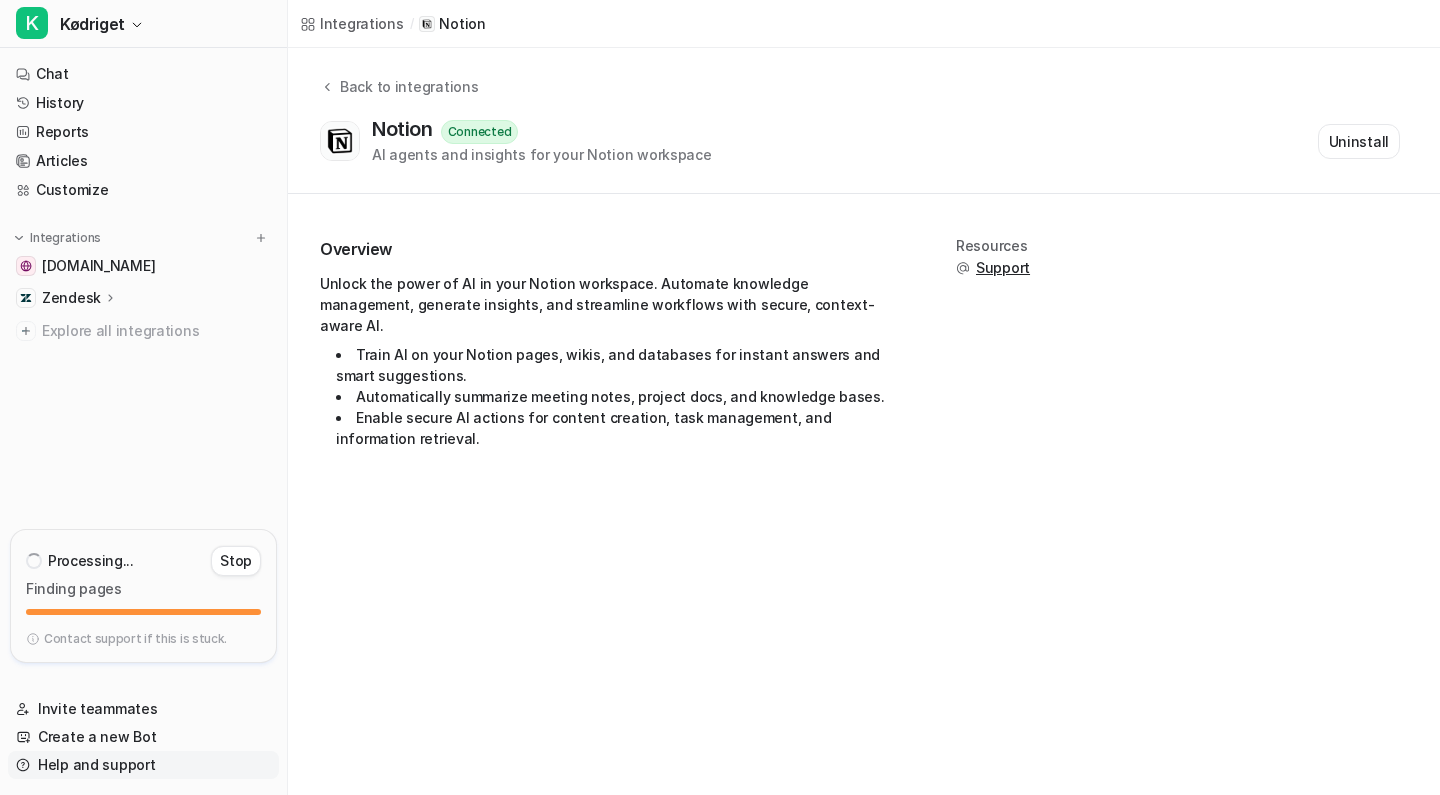 click on "Help and support" at bounding box center (143, 765) 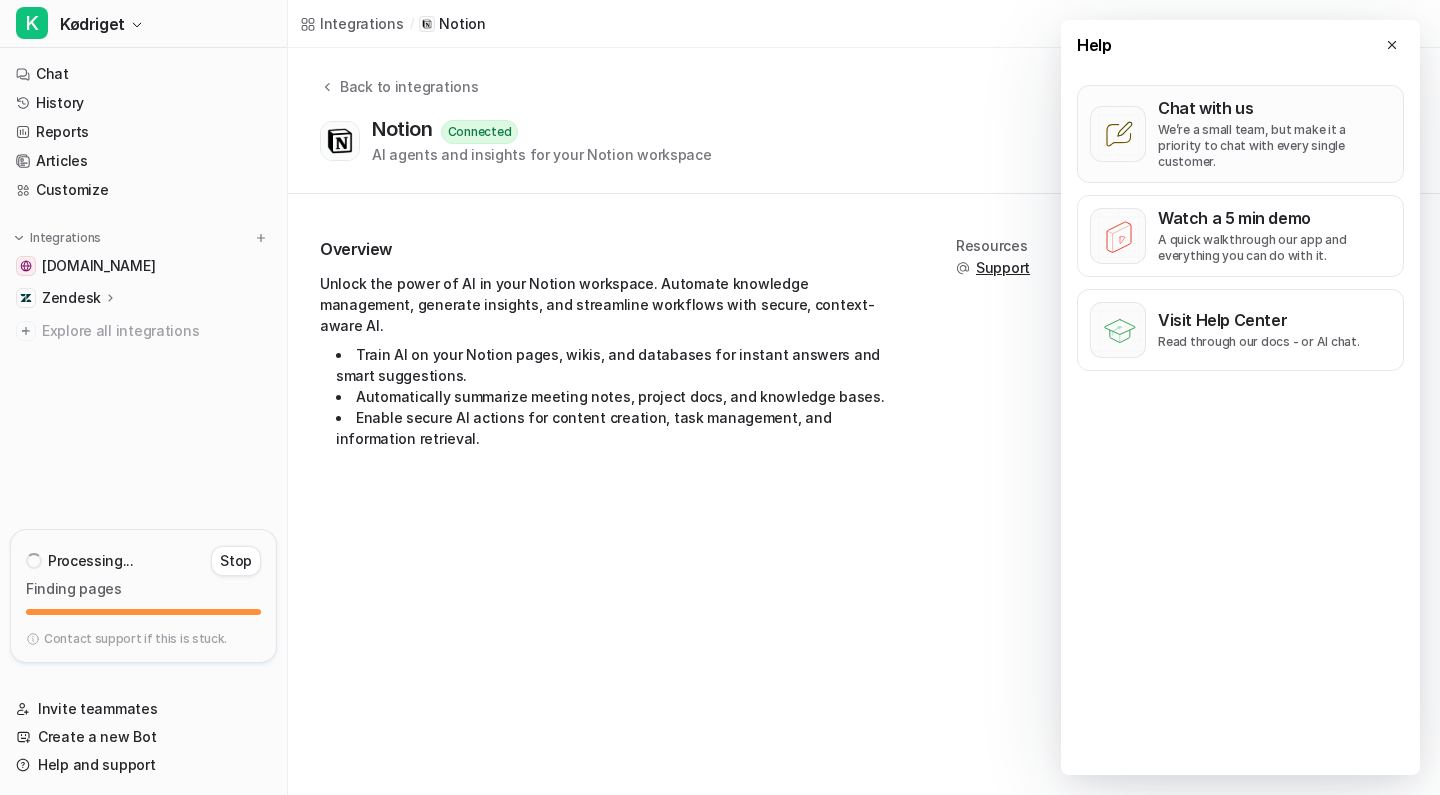 click on "We’re a small team, but make it a priority to chat with every single customer." at bounding box center (1274, 146) 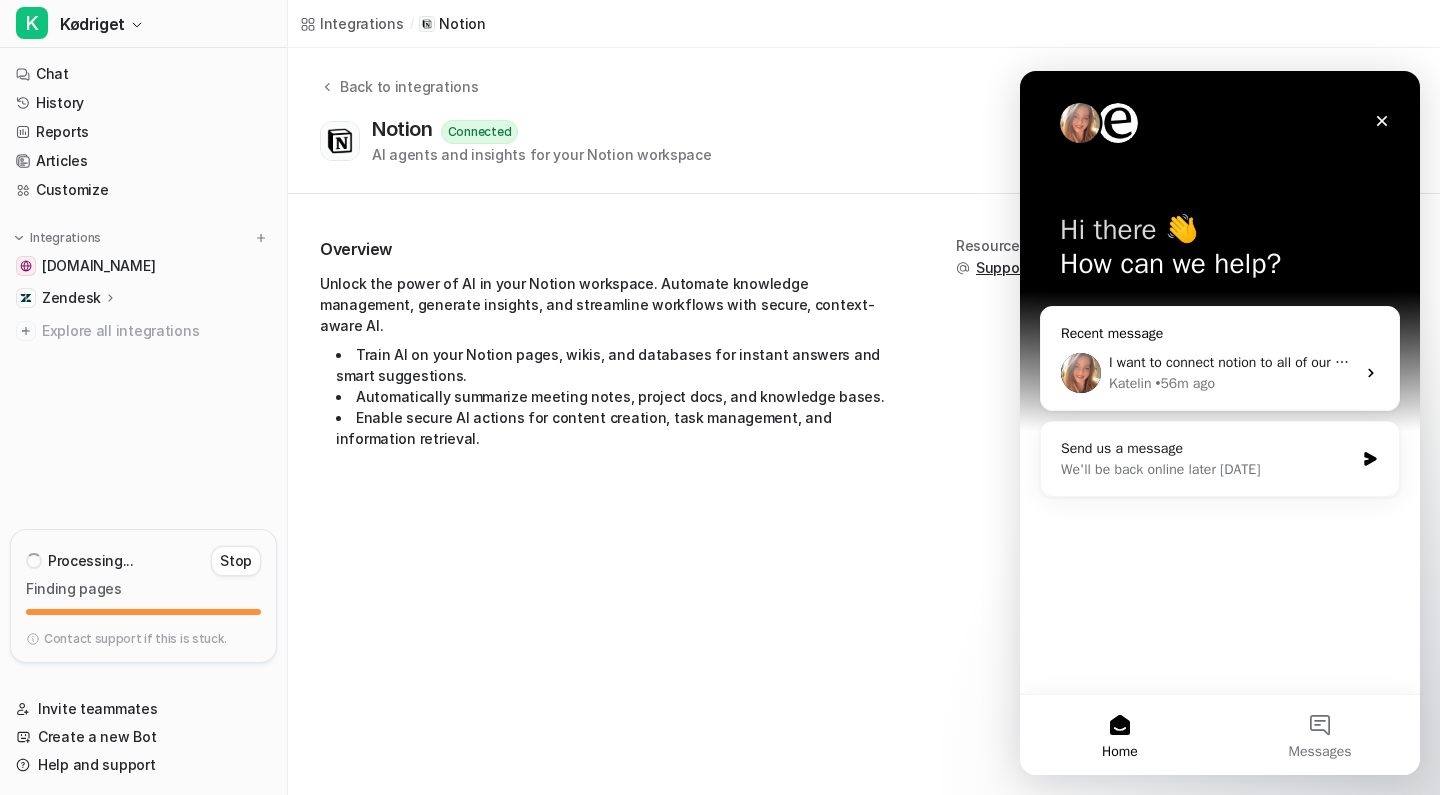 scroll, scrollTop: 0, scrollLeft: 0, axis: both 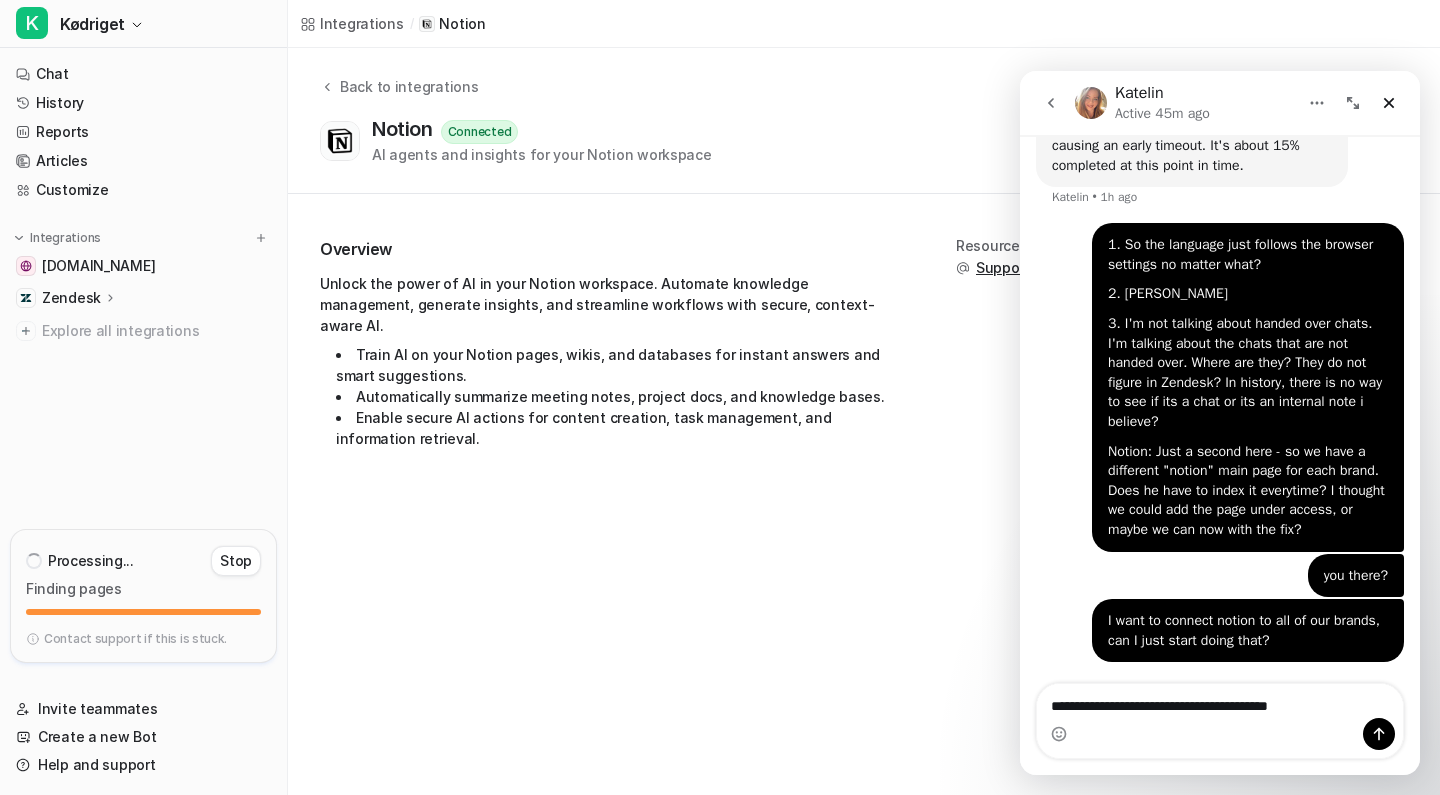 type on "**********" 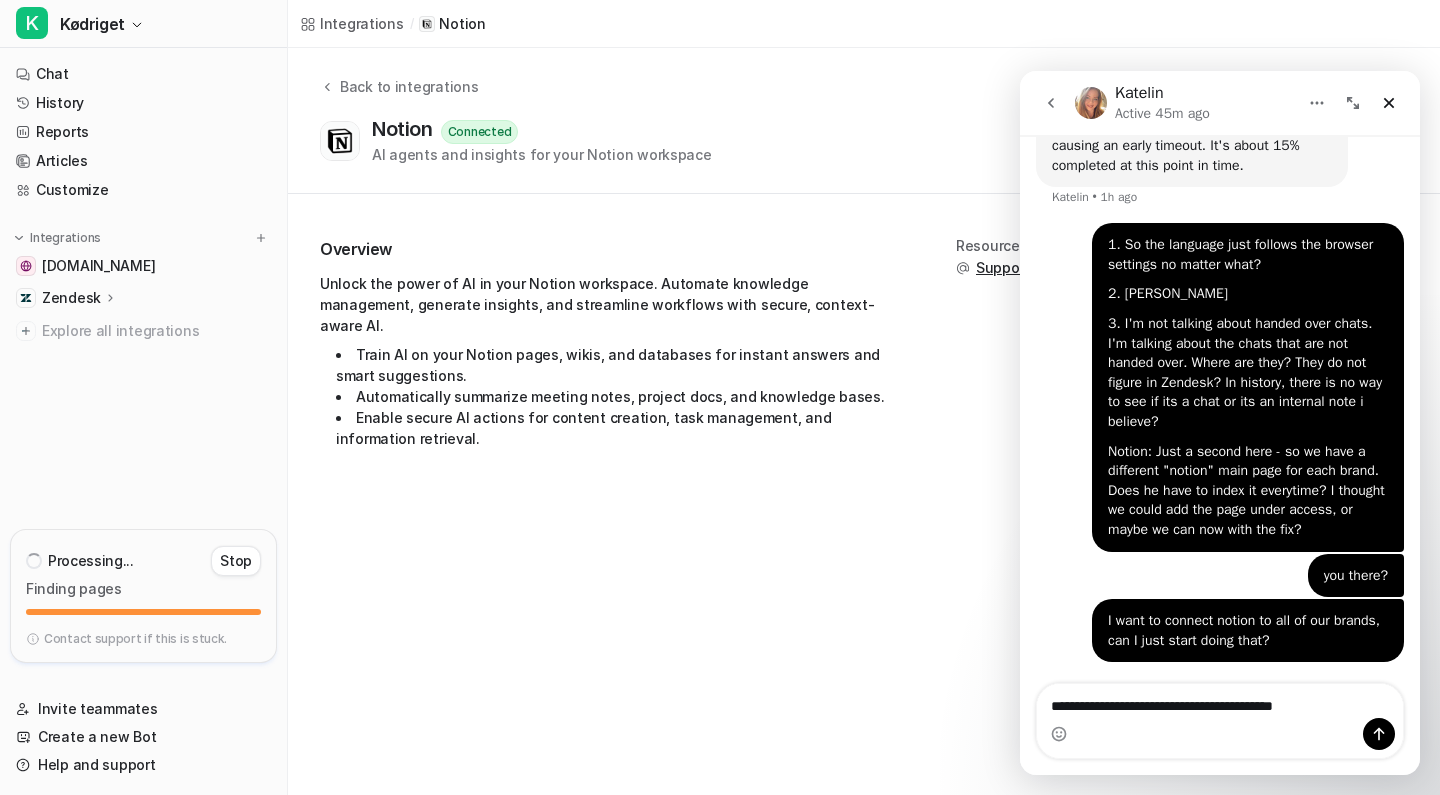 type 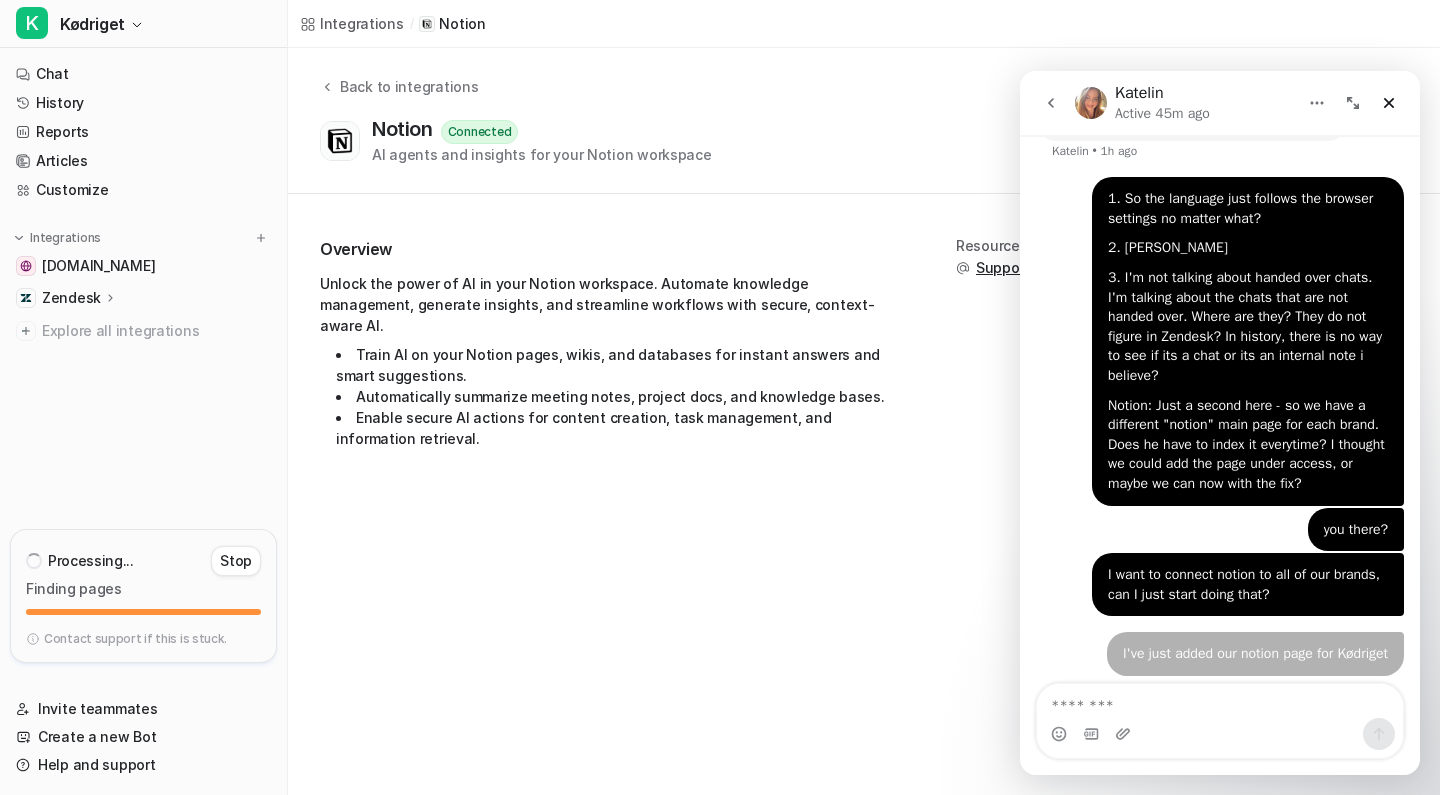 scroll, scrollTop: 30585, scrollLeft: 0, axis: vertical 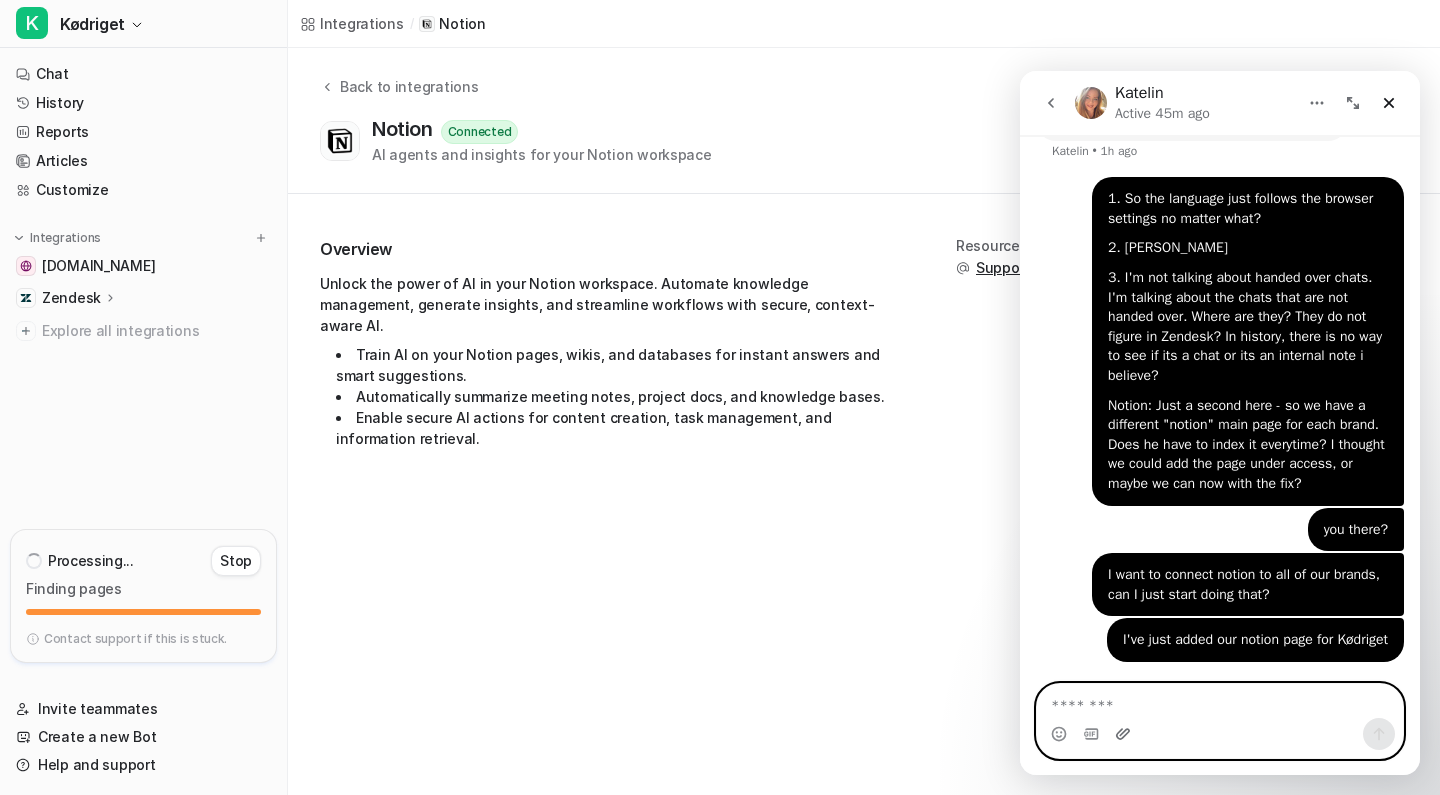 click 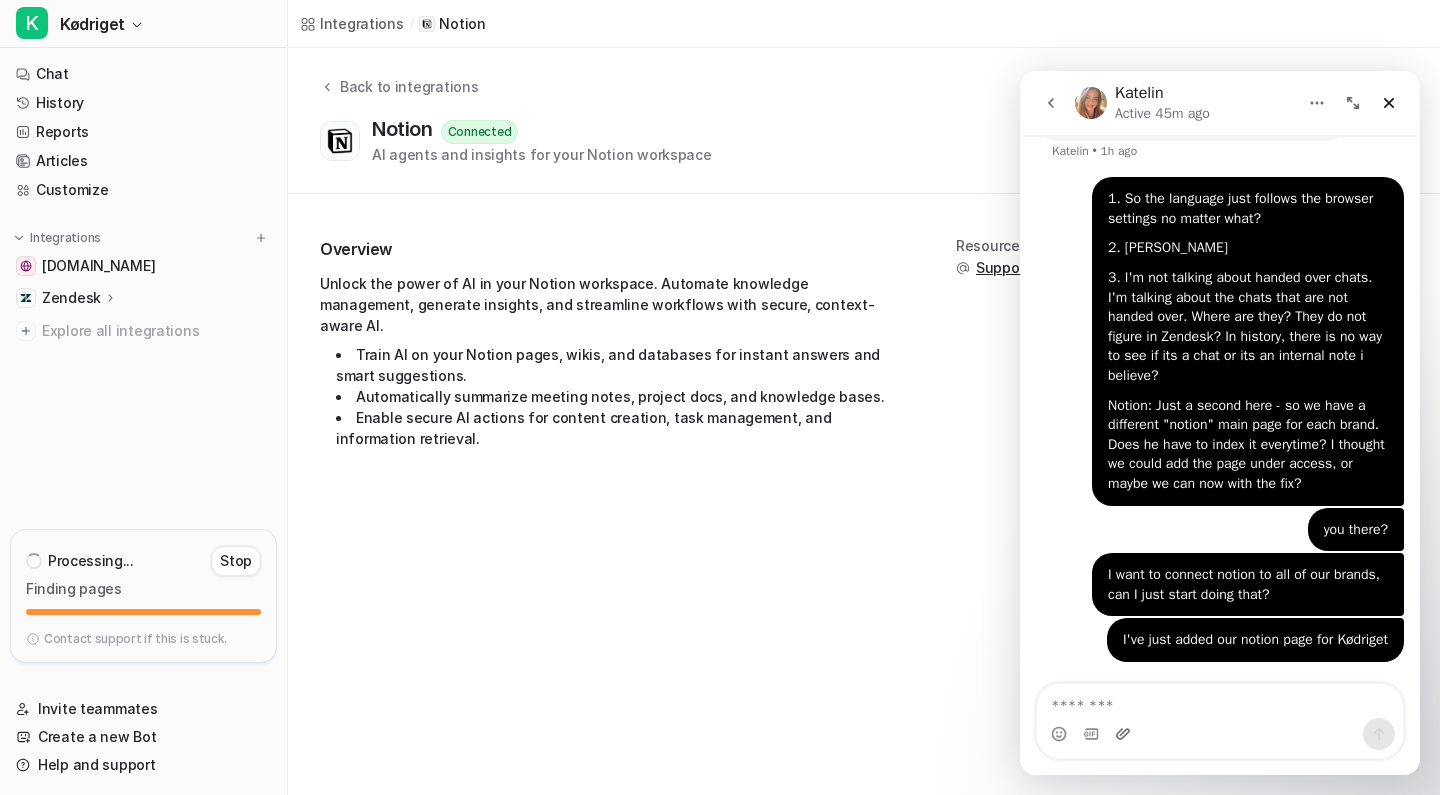 type 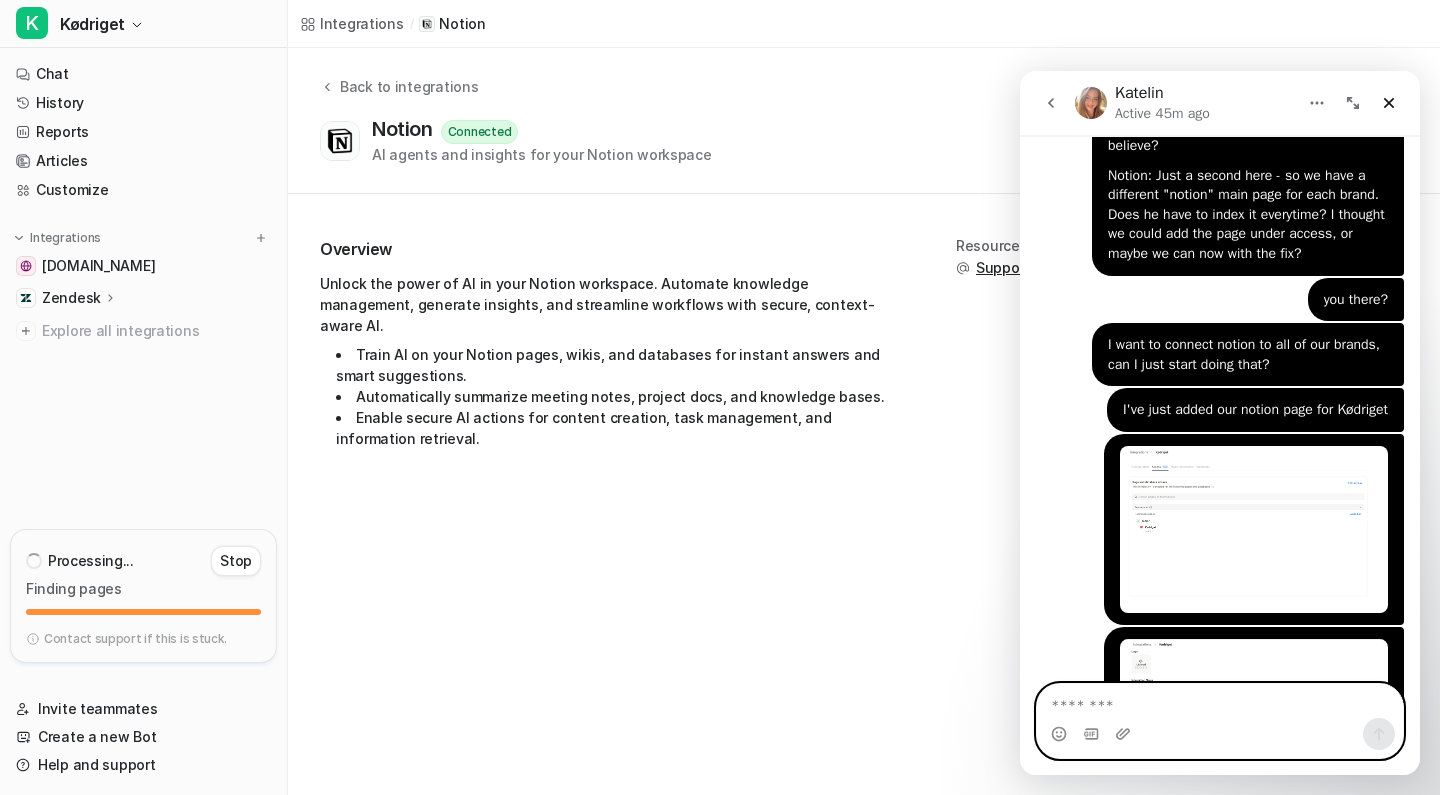 scroll, scrollTop: 30996, scrollLeft: 0, axis: vertical 